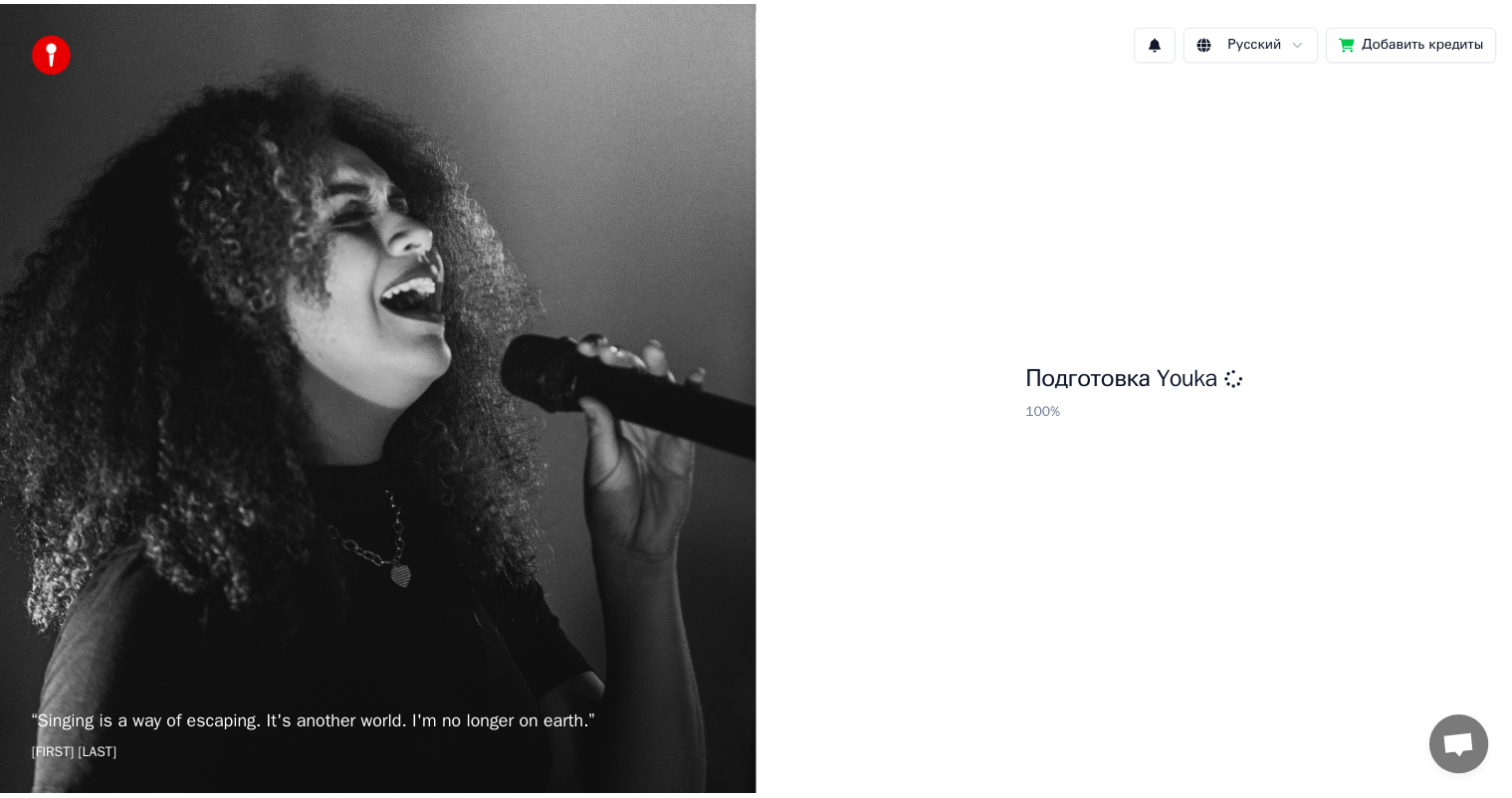 scroll, scrollTop: 0, scrollLeft: 0, axis: both 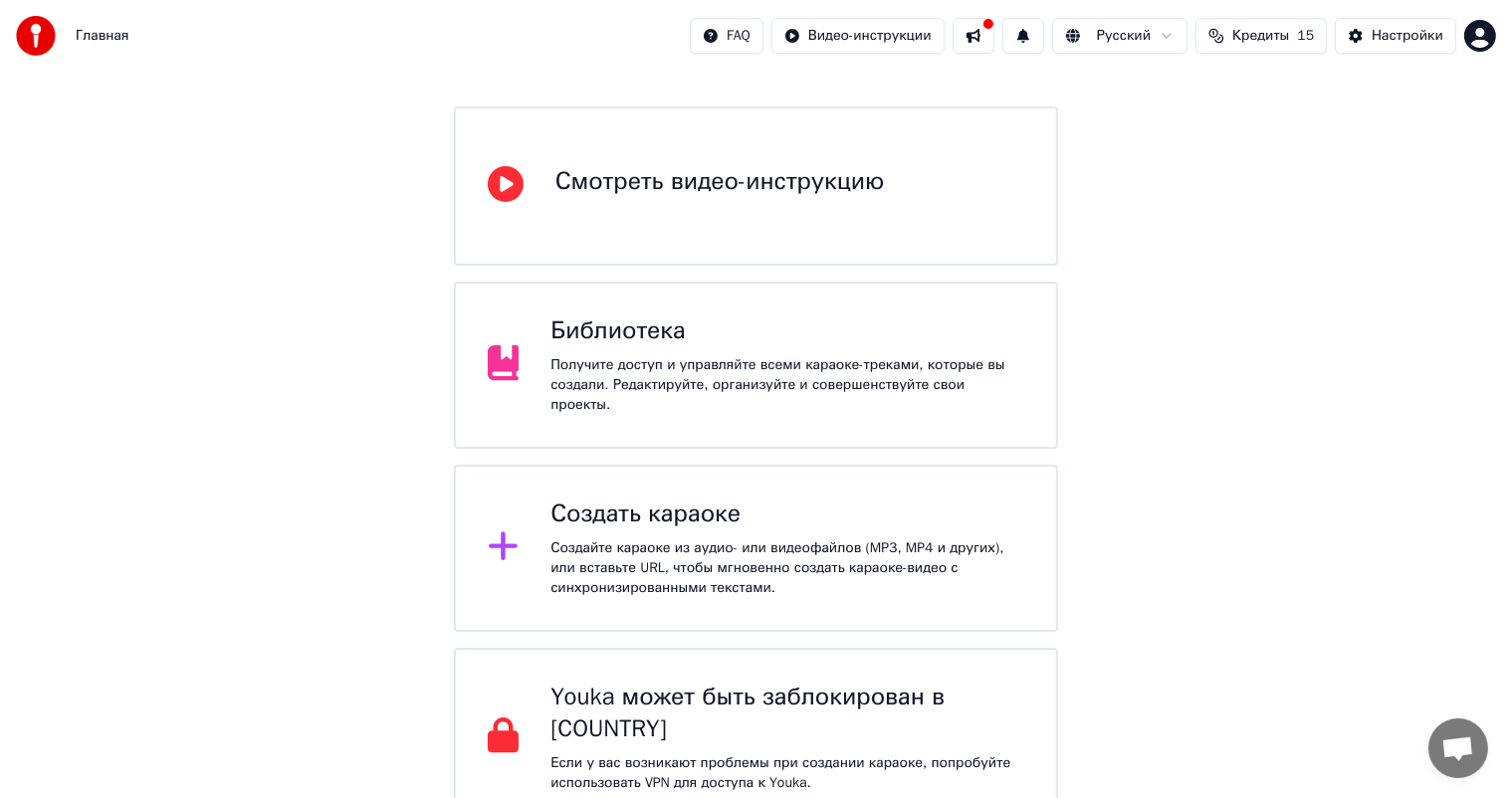 click on "Создайте караоке из аудио- или видеофайлов (MP3, MP4 и других), или вставьте URL, чтобы мгновенно создать караоке-видео с синхронизированными текстами." at bounding box center [787, 568] 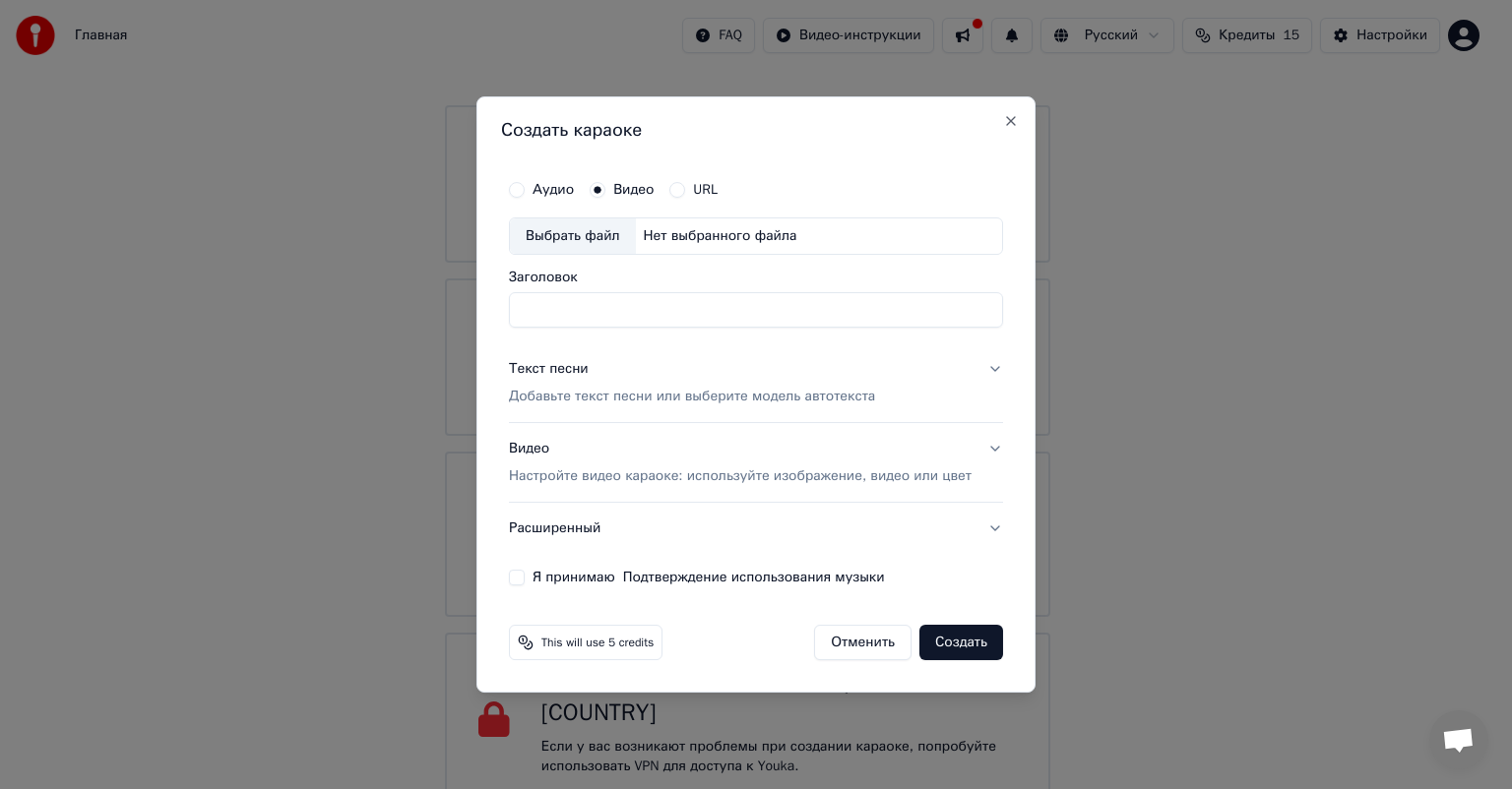 click on "Выбрать файл" at bounding box center (573, 236) 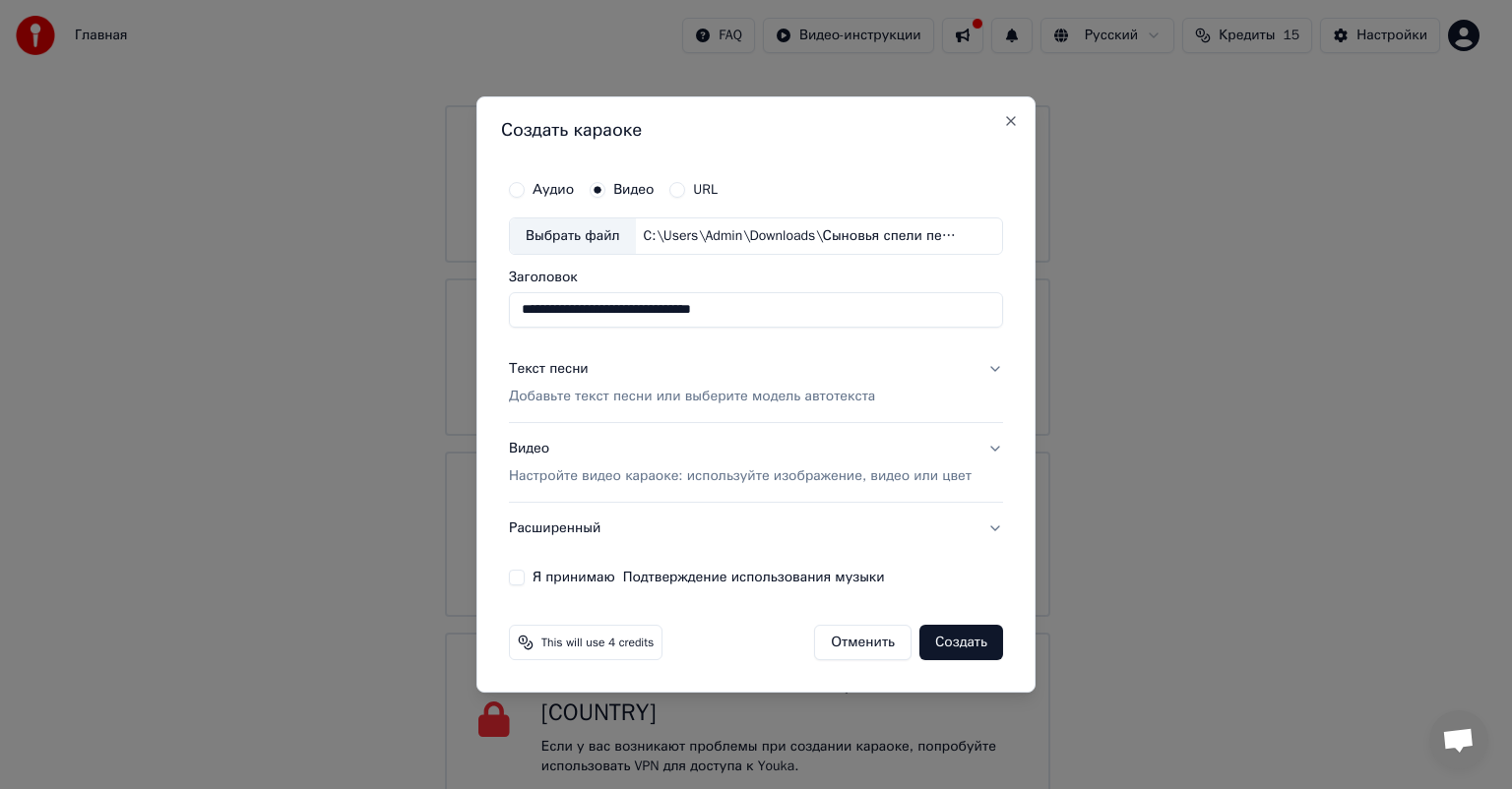 drag, startPoint x: 581, startPoint y: 315, endPoint x: 210, endPoint y: 278, distance: 372.8404 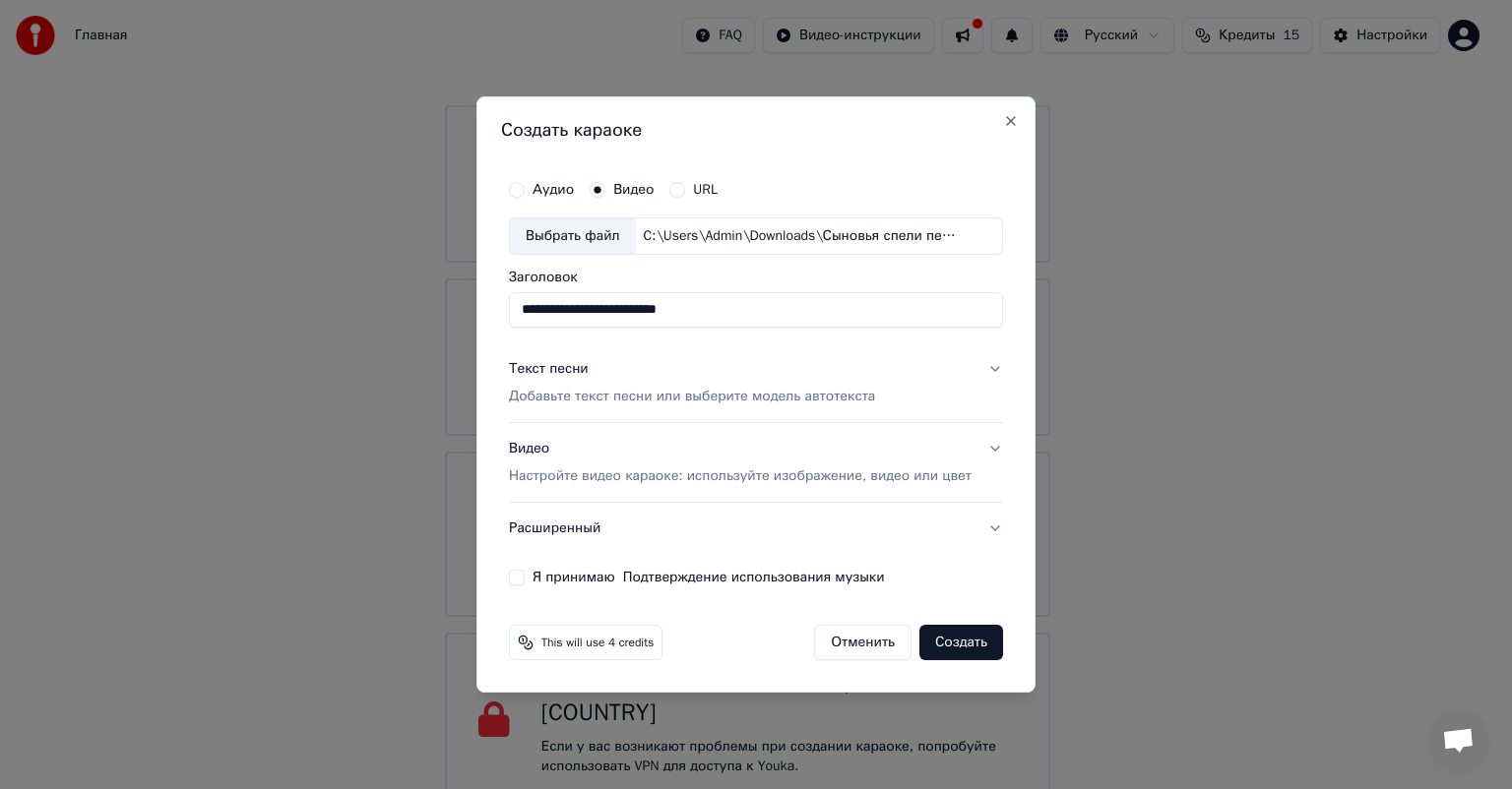 click on "**********" at bounding box center [756, 310] 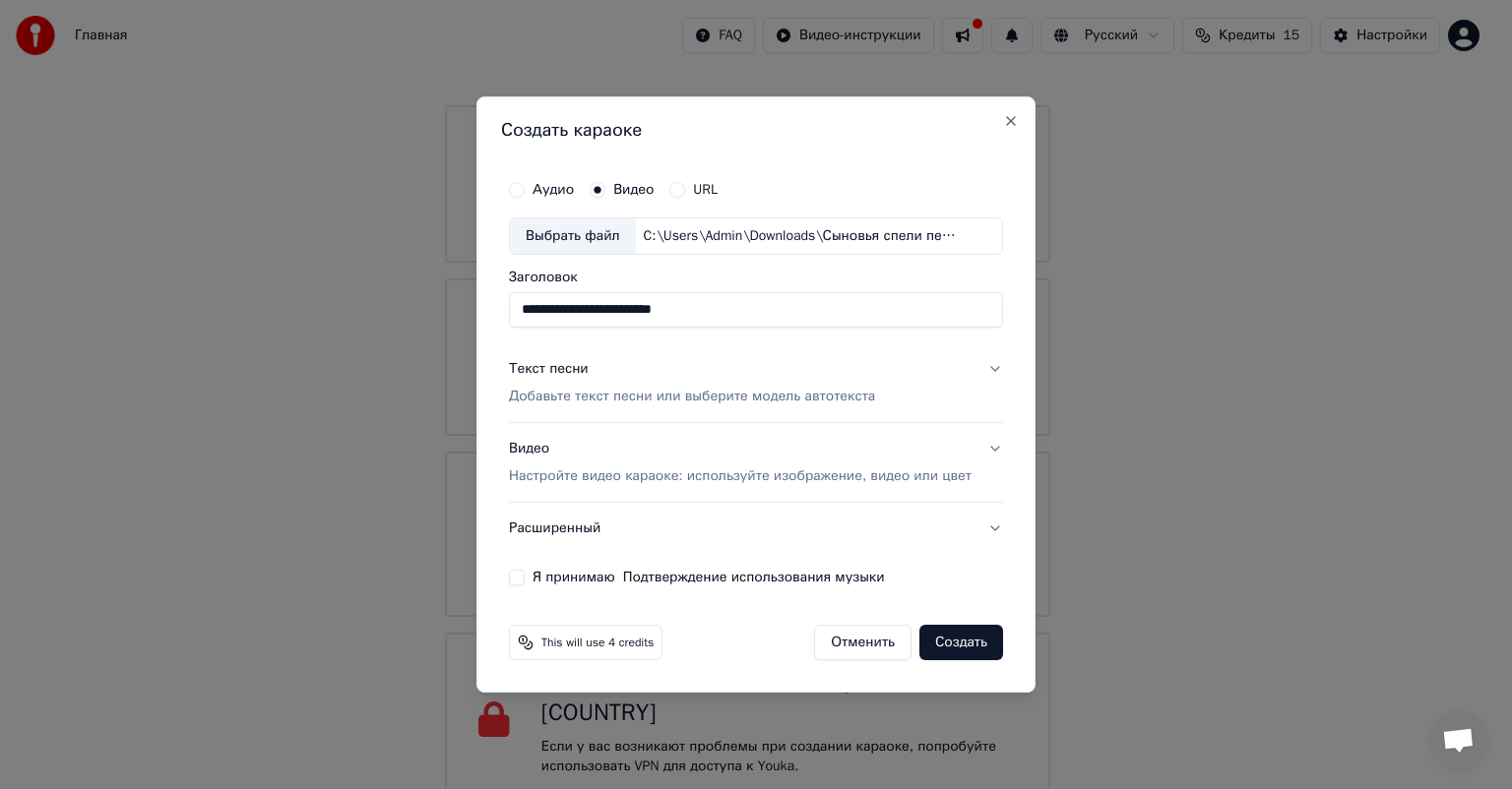 type on "**********" 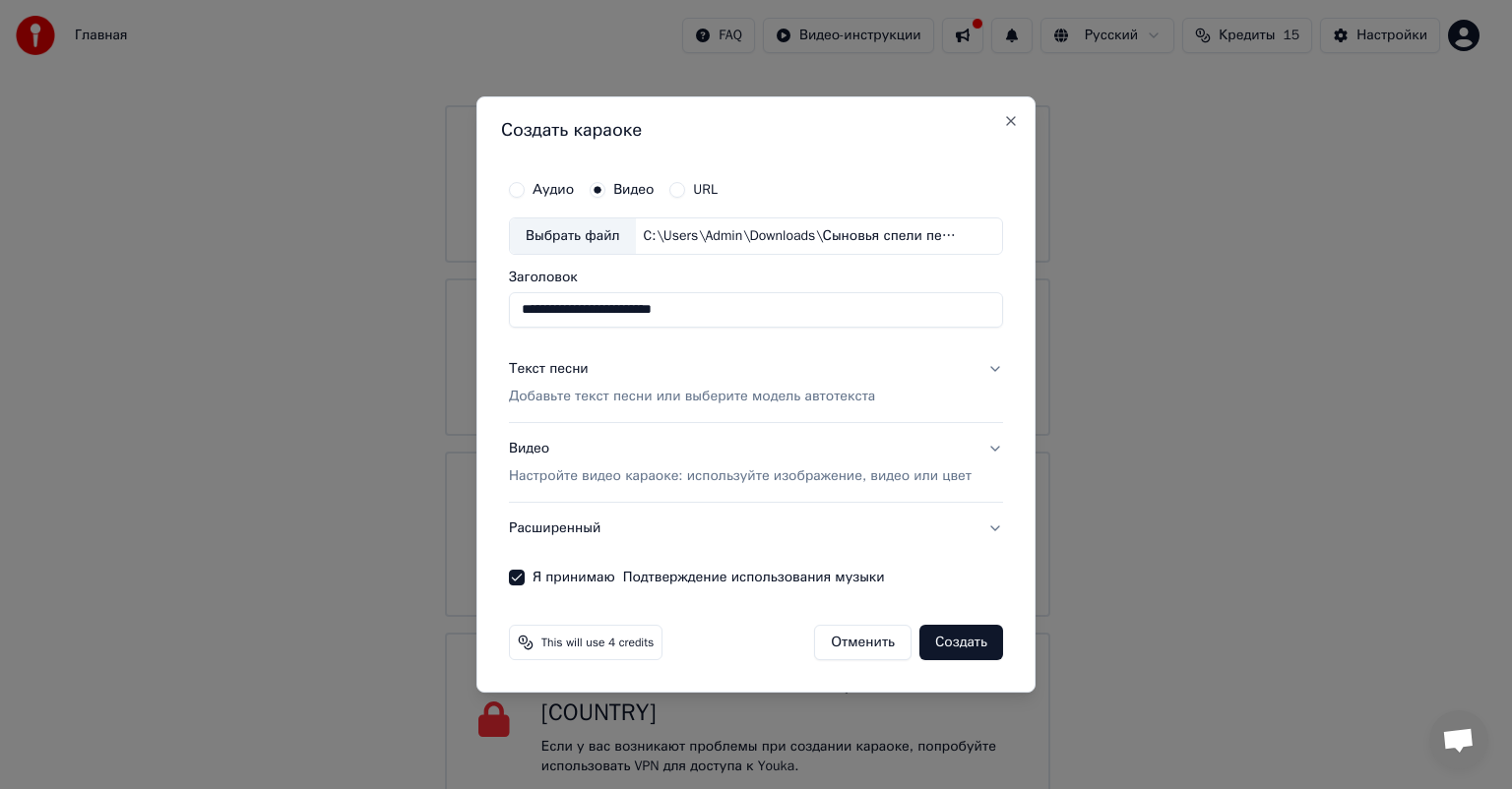 click on "Добавьте текст песни или выберите модель автотекста" at bounding box center [692, 396] 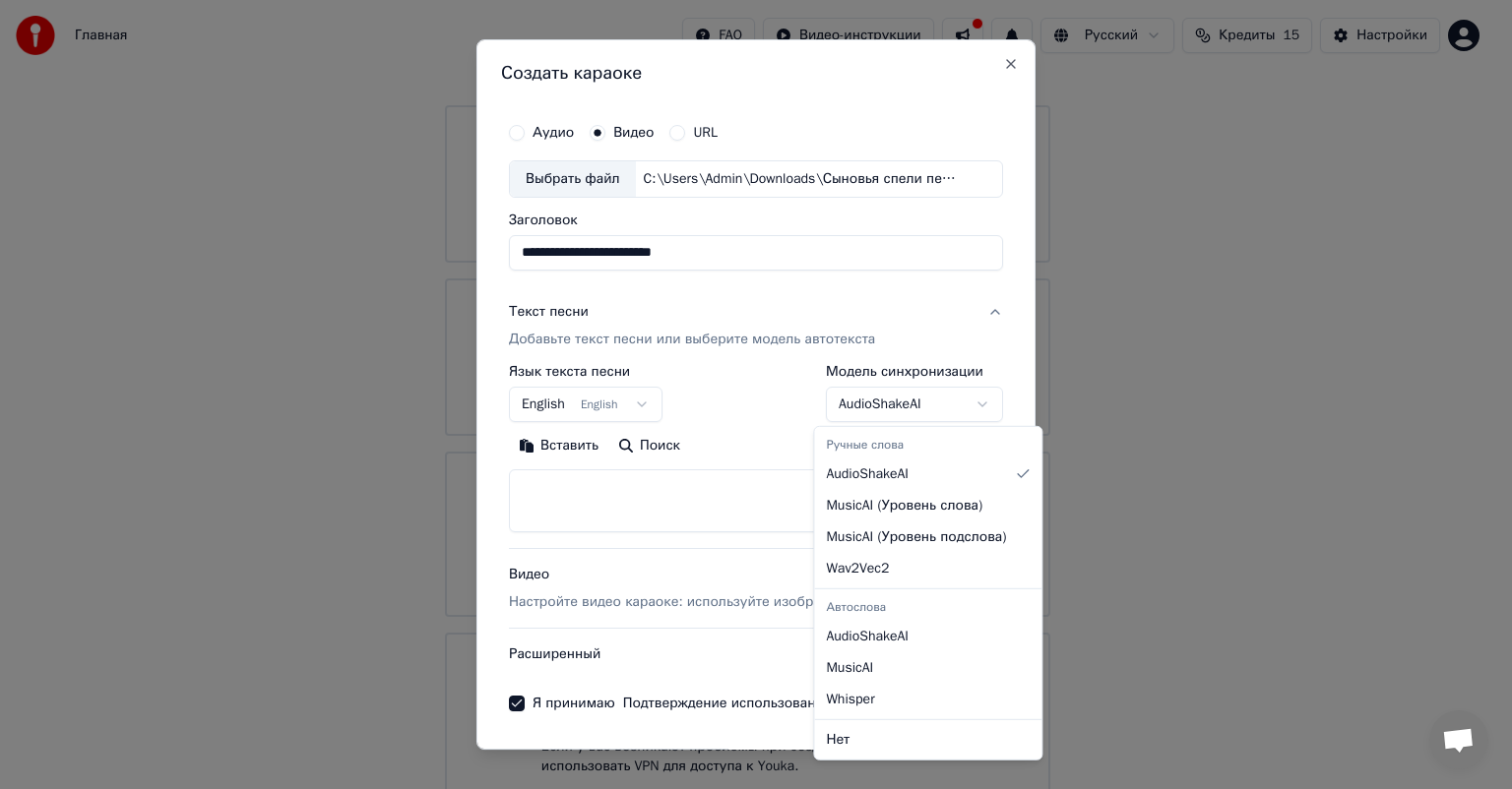click on "Главная FAQ Видео-инструкции Русский Кредиты 15 Настройки Добро пожаловать в Youka Смотреть видео-инструкцию Библиотека Получите доступ и управляйте всеми караоке-треками, которые вы создали. Редактируйте, организуйте и совершенствуйте свои проекты. Создать караоке Создайте караоке из аудио- или видеофайлов (MP3, MP4 и других), или вставьте URL, чтобы мгновенно создать караоке-видео с синхронизированными текстами. Youka может быть заблокирован в [COUNTRY] Если у вас возникают проблемы при создании караоке, попробуйте использовать VPN для доступа к Youka. Создать караоке" at bounding box center (747, 332) 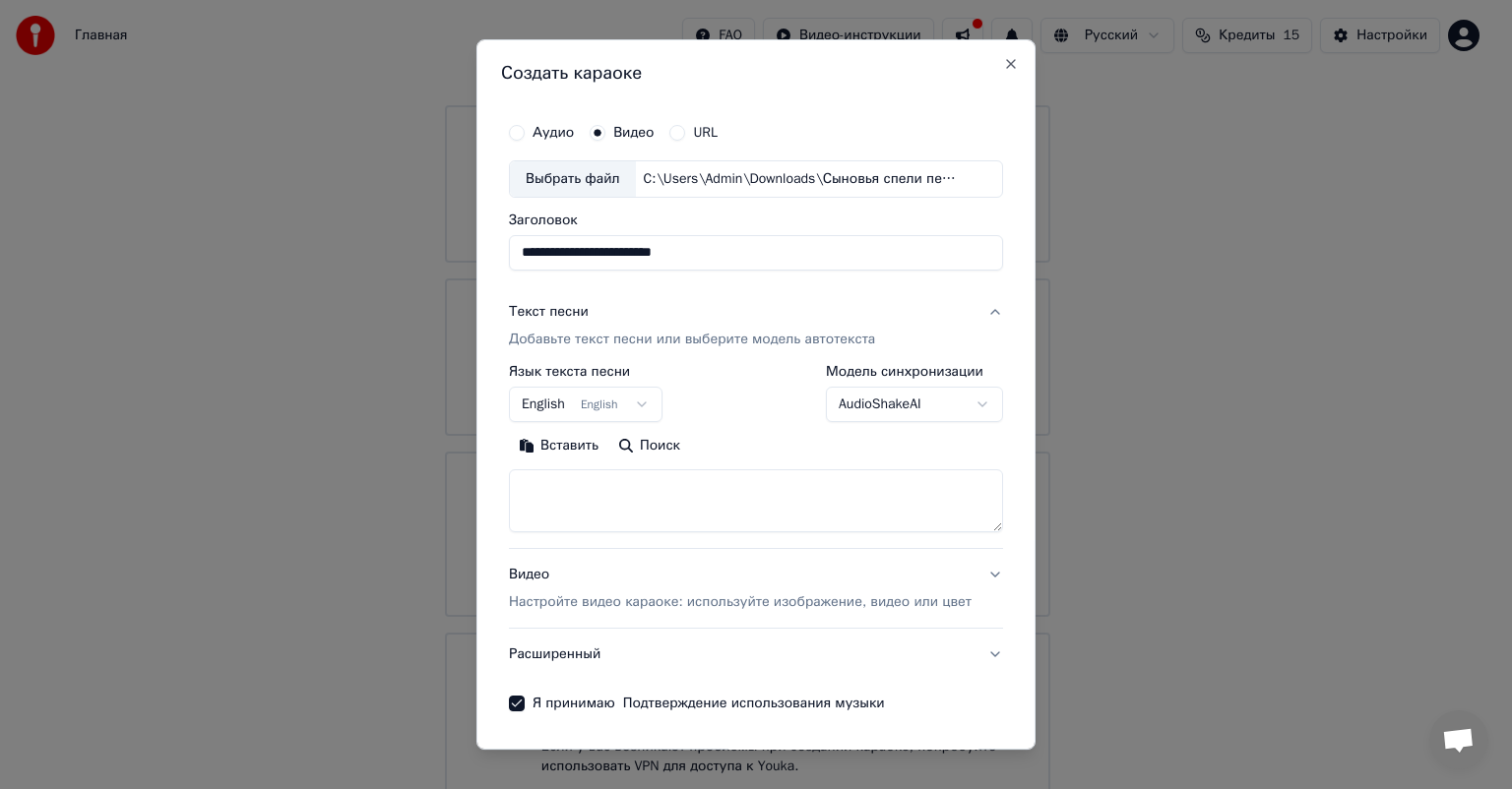 click on "Главная FAQ Видео-инструкции Русский Кредиты 15 Настройки Добро пожаловать в Youka Смотреть видео-инструкцию Библиотека Получите доступ и управляйте всеми караоке-треками, которые вы создали. Редактируйте, организуйте и совершенствуйте свои проекты. Создать караоке Создайте караоке из аудио- или видеофайлов (MP3, MP4 и других), или вставьте URL, чтобы мгновенно создать караоке-видео с синхронизированными текстами. Youka может быть заблокирован в [COUNTRY] Если у вас возникают проблемы при создании караоке, попробуйте использовать VPN для доступа к Youka. Создать караоке" at bounding box center [747, 332] 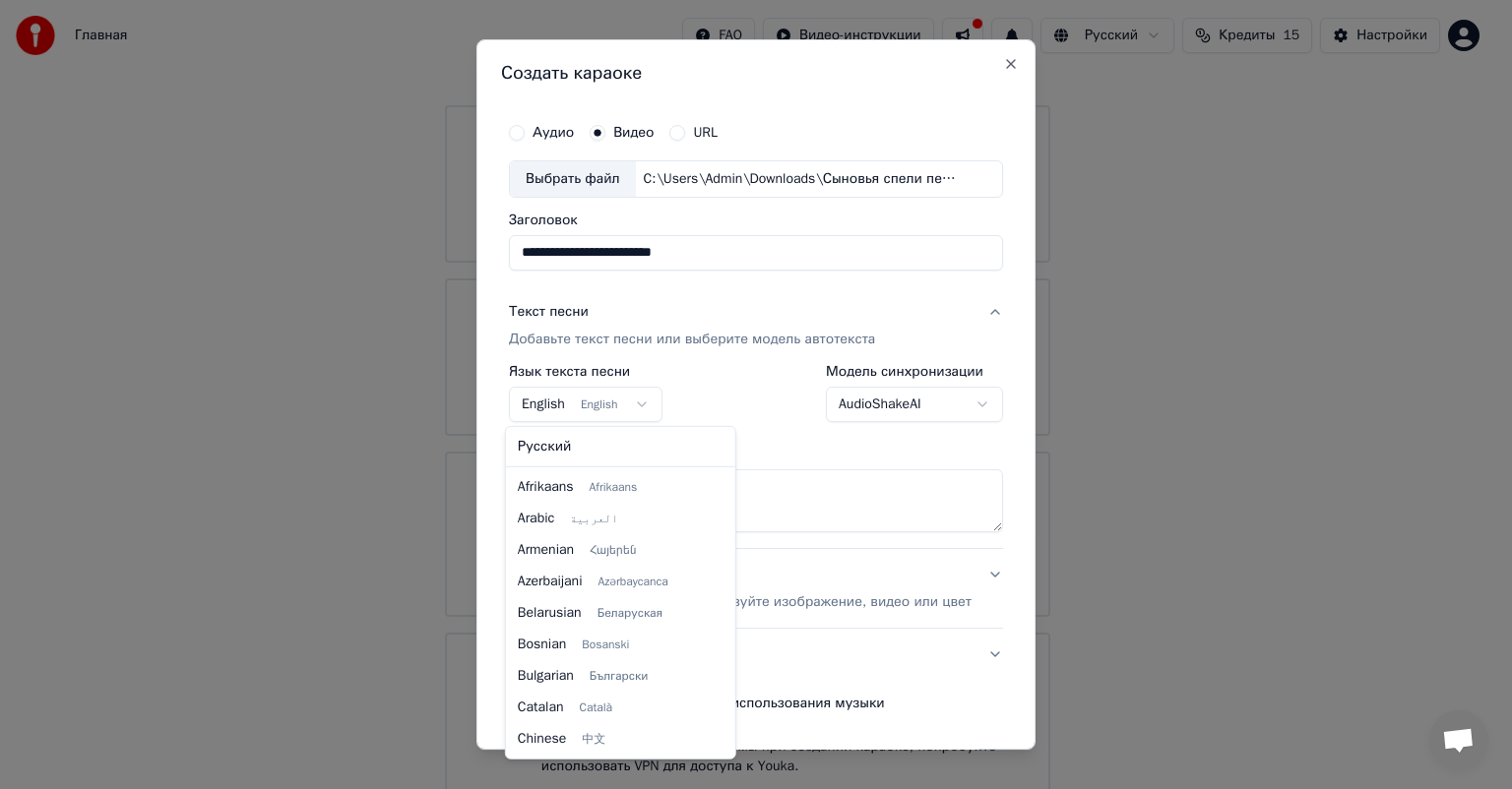 scroll, scrollTop: 157, scrollLeft: 0, axis: vertical 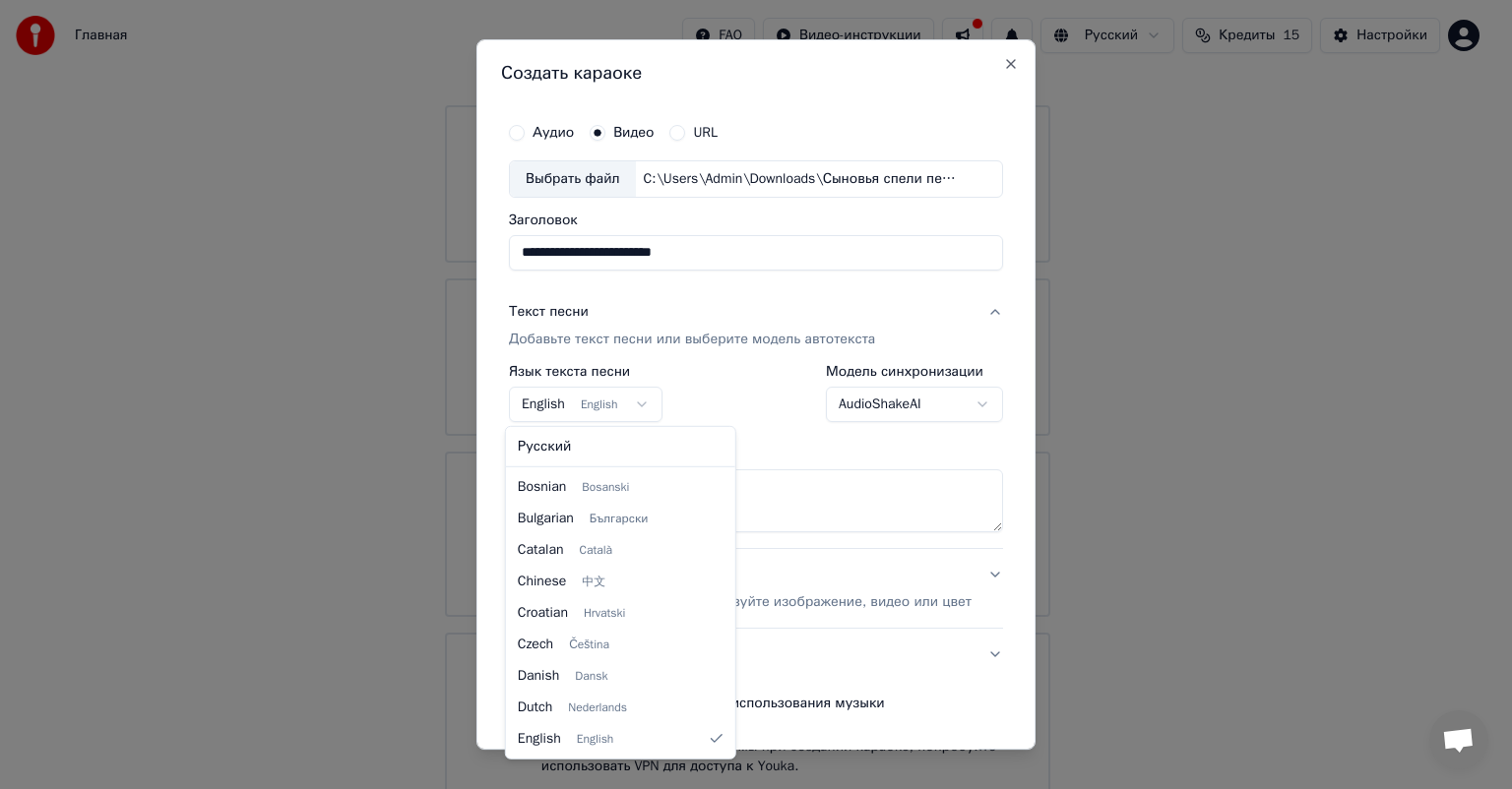 select on "**" 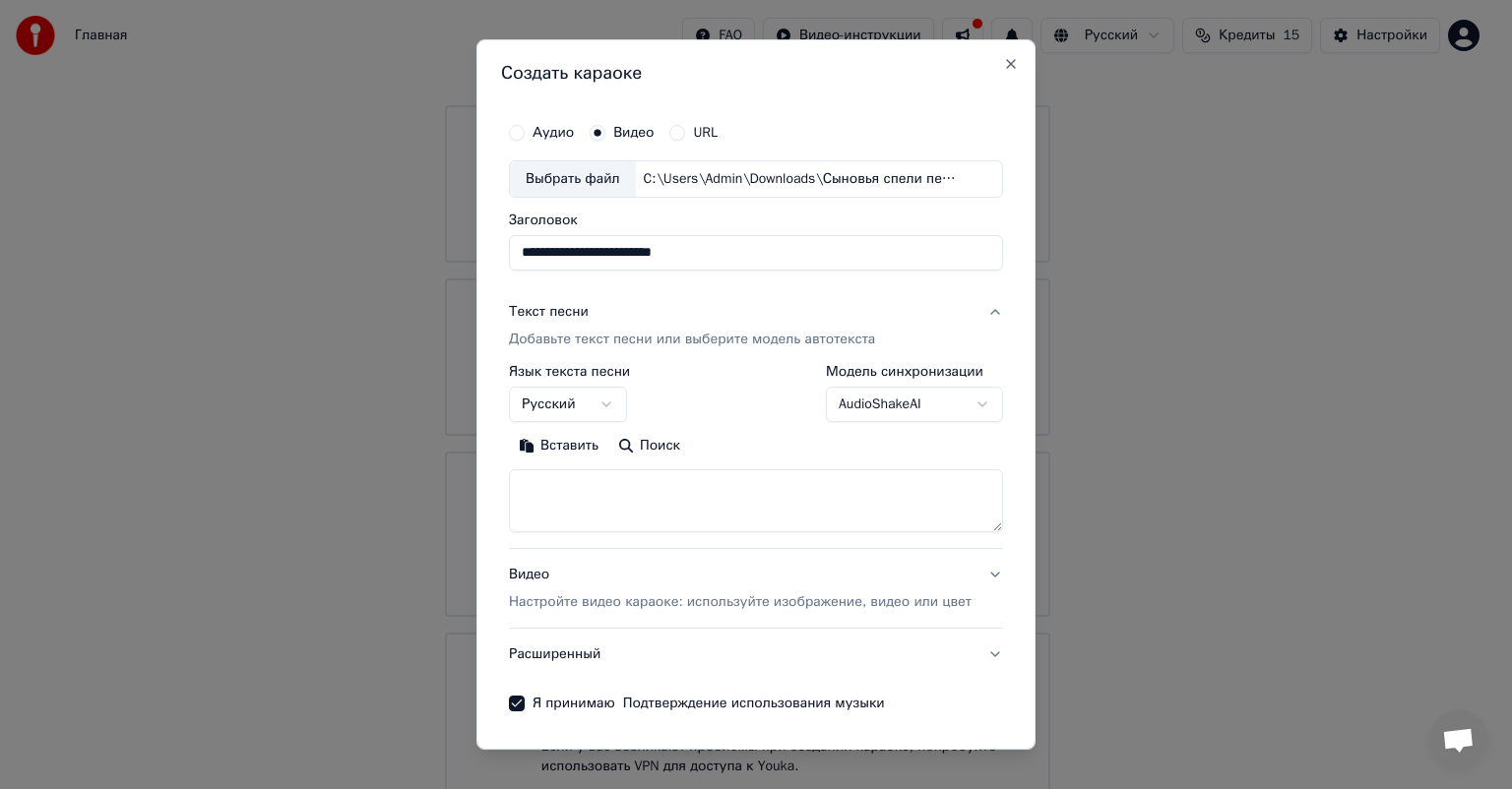 click on "Главная FAQ Видео-инструкции Русский Кредиты 15 Настройки Добро пожаловать в Youka Смотреть видео-инструкцию Библиотека Получите доступ и управляйте всеми караоке-треками, которые вы создали. Редактируйте, организуйте и совершенствуйте свои проекты. Создать караоке Создайте караоке из аудио- или видеофайлов (MP3, MP4 и других), или вставьте URL, чтобы мгновенно создать караоке-видео с синхронизированными текстами. Youka может быть заблокирован в [COUNTRY] Если у вас возникают проблемы при создании караоке, попробуйте использовать VPN для доступа к Youka. Создать караоке" at bounding box center [747, 332] 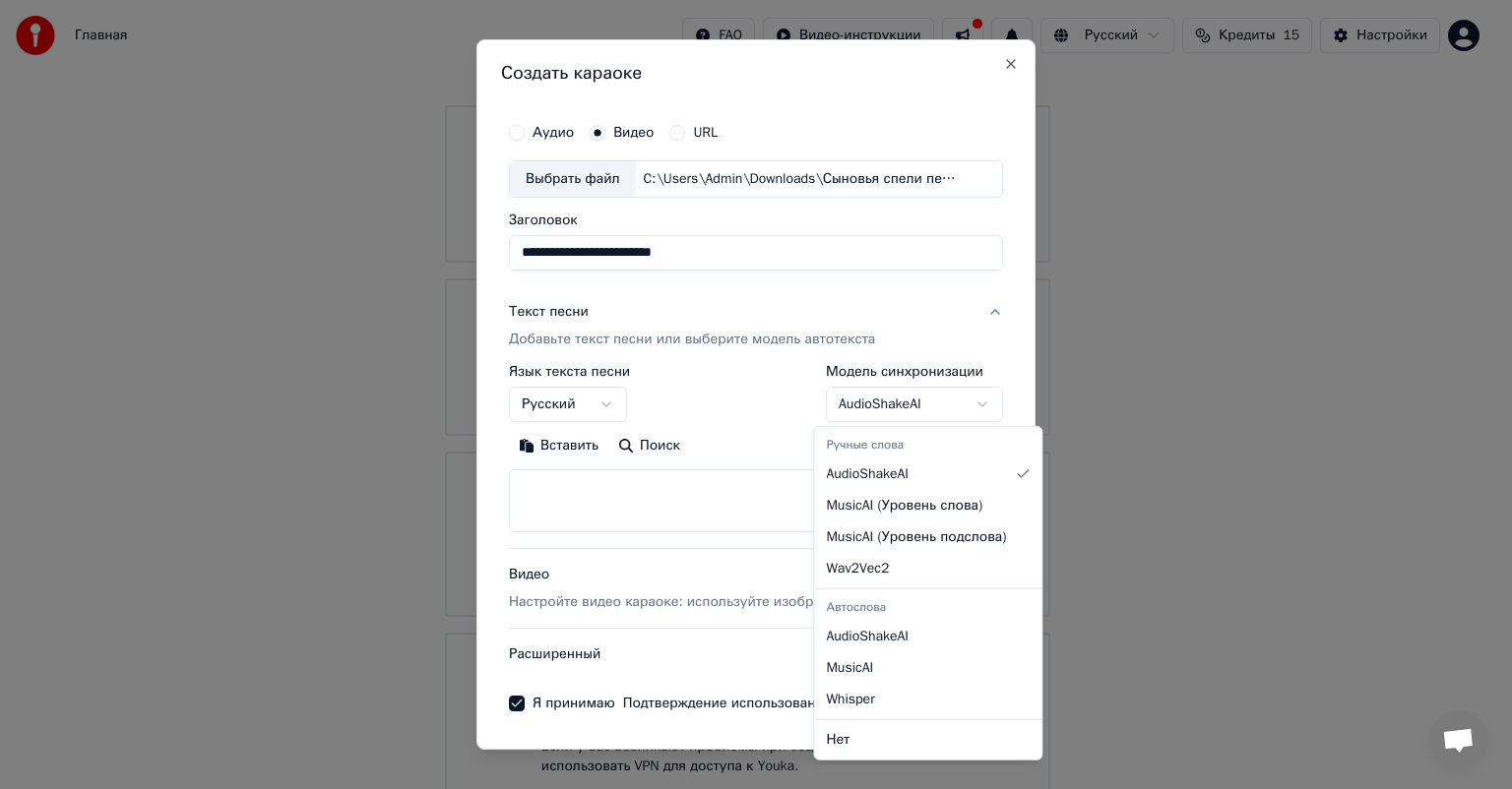 select on "**********" 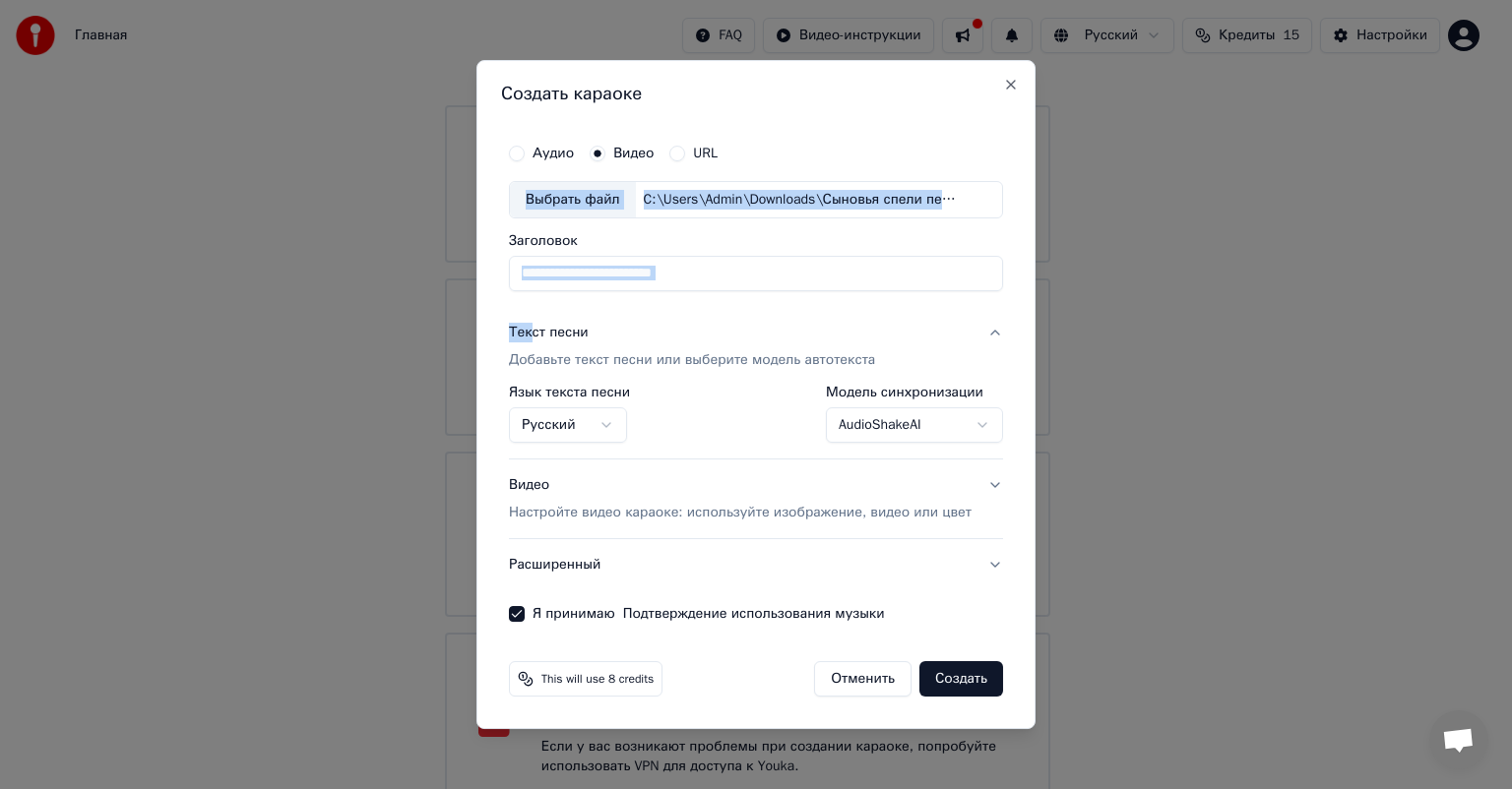 click on "**********" at bounding box center (756, 378) 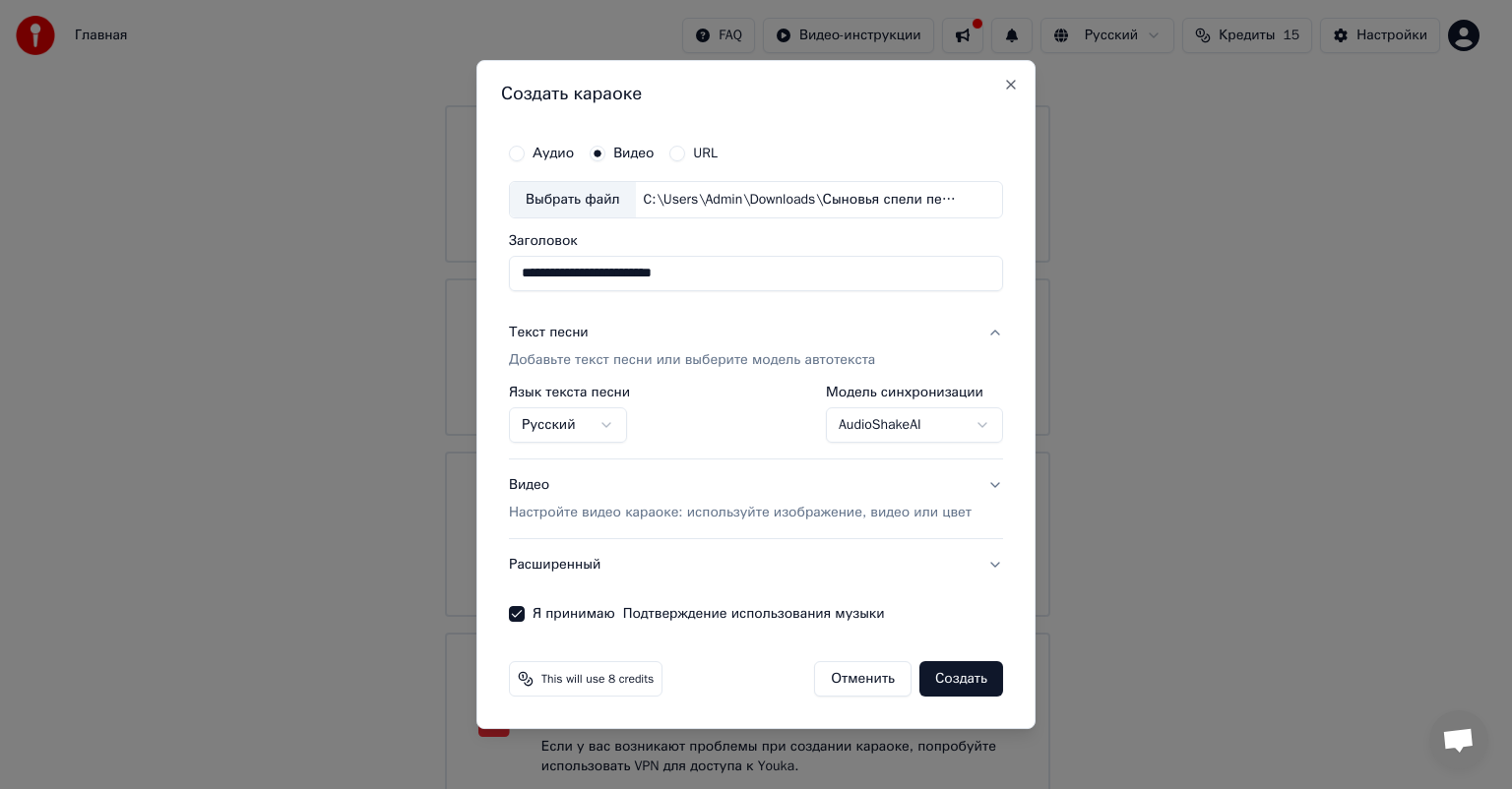 click on "This will use 8 credits Отменить Создать" at bounding box center [756, 679] 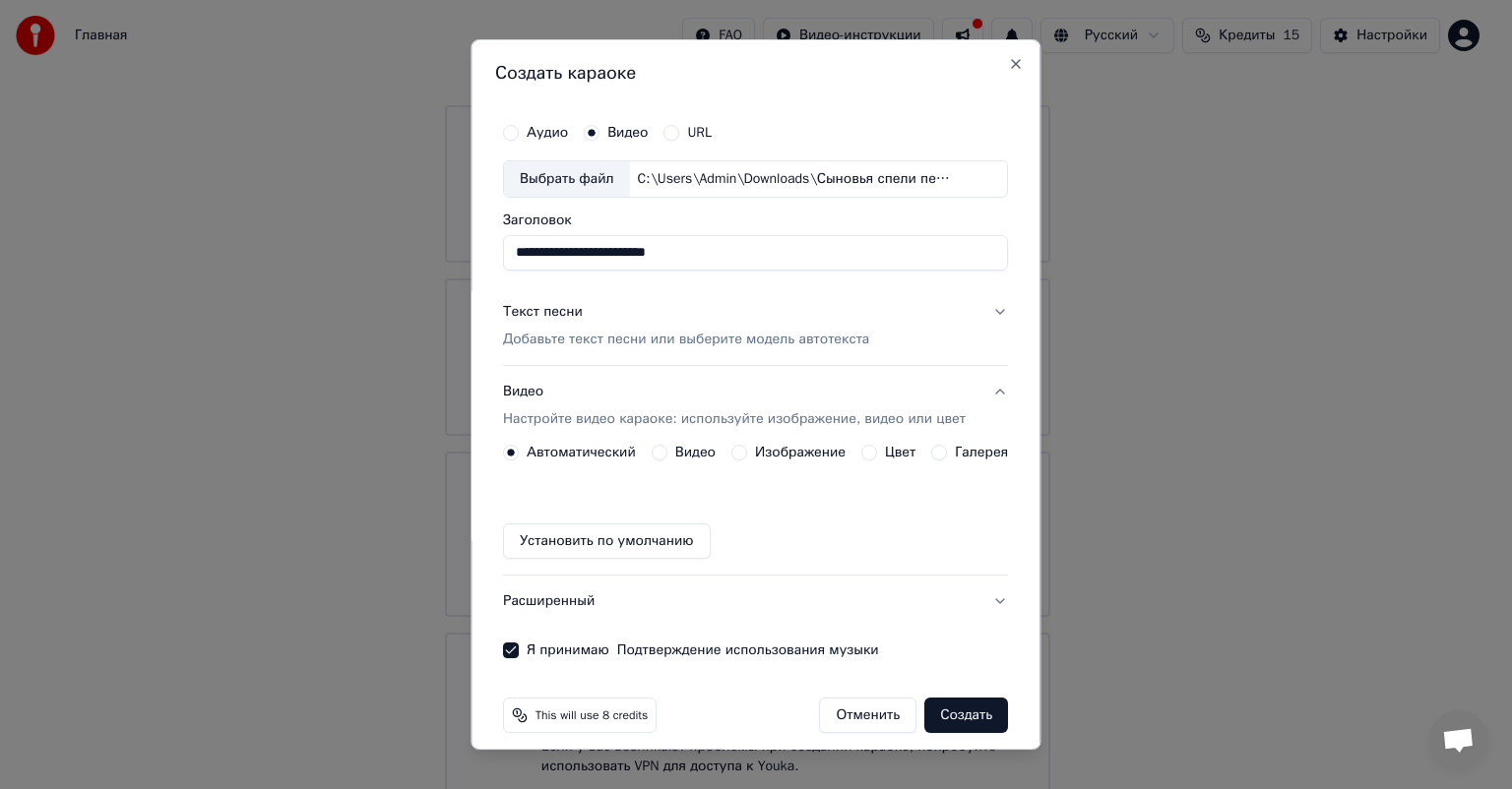 click on "Видео Настройте видео караоке: используйте изображение, видео или цвет" at bounding box center (734, 405) 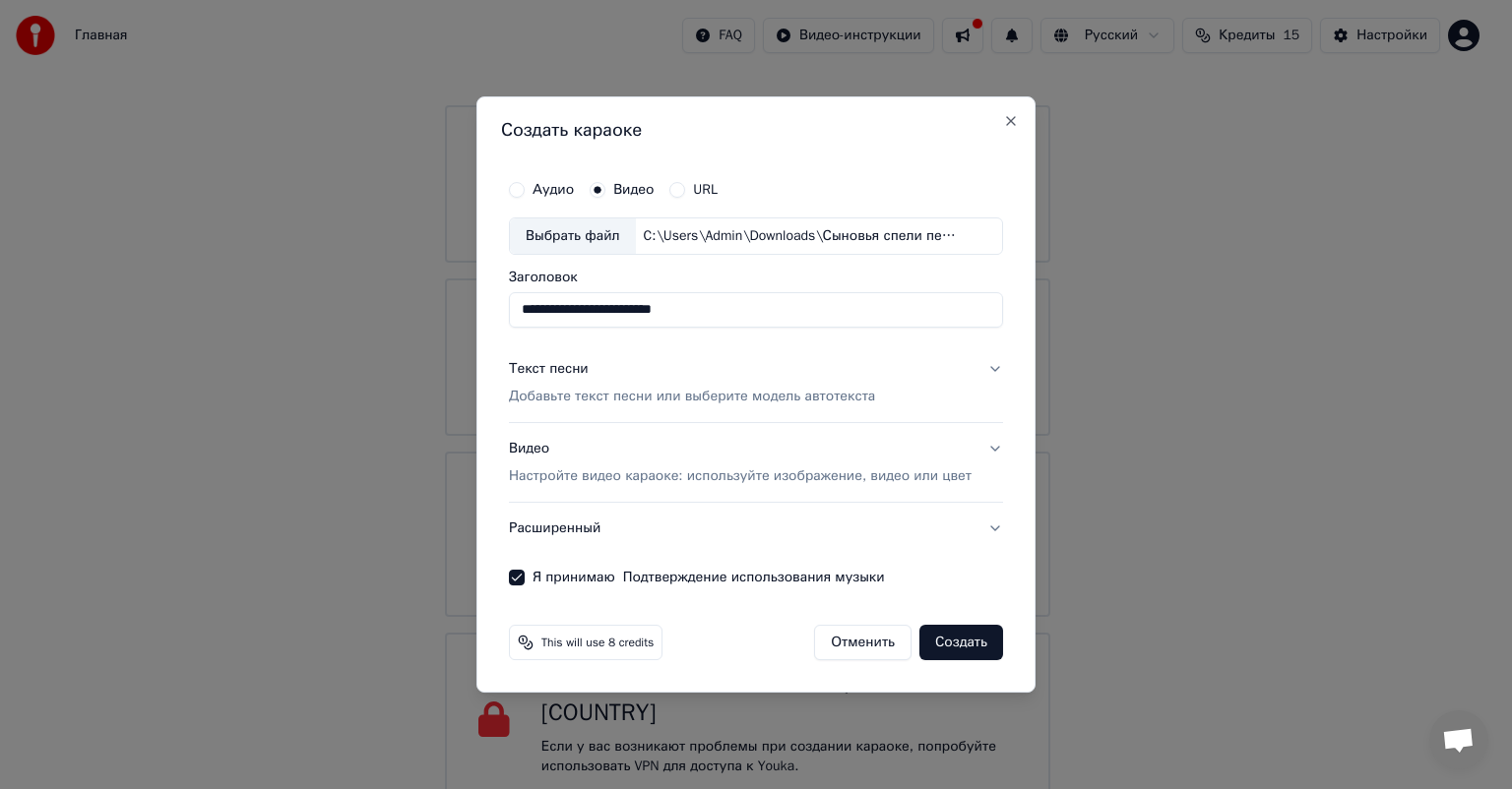 click on "Текст песни Добавьте текст песни или выберите модель автотекста" at bounding box center [756, 383] 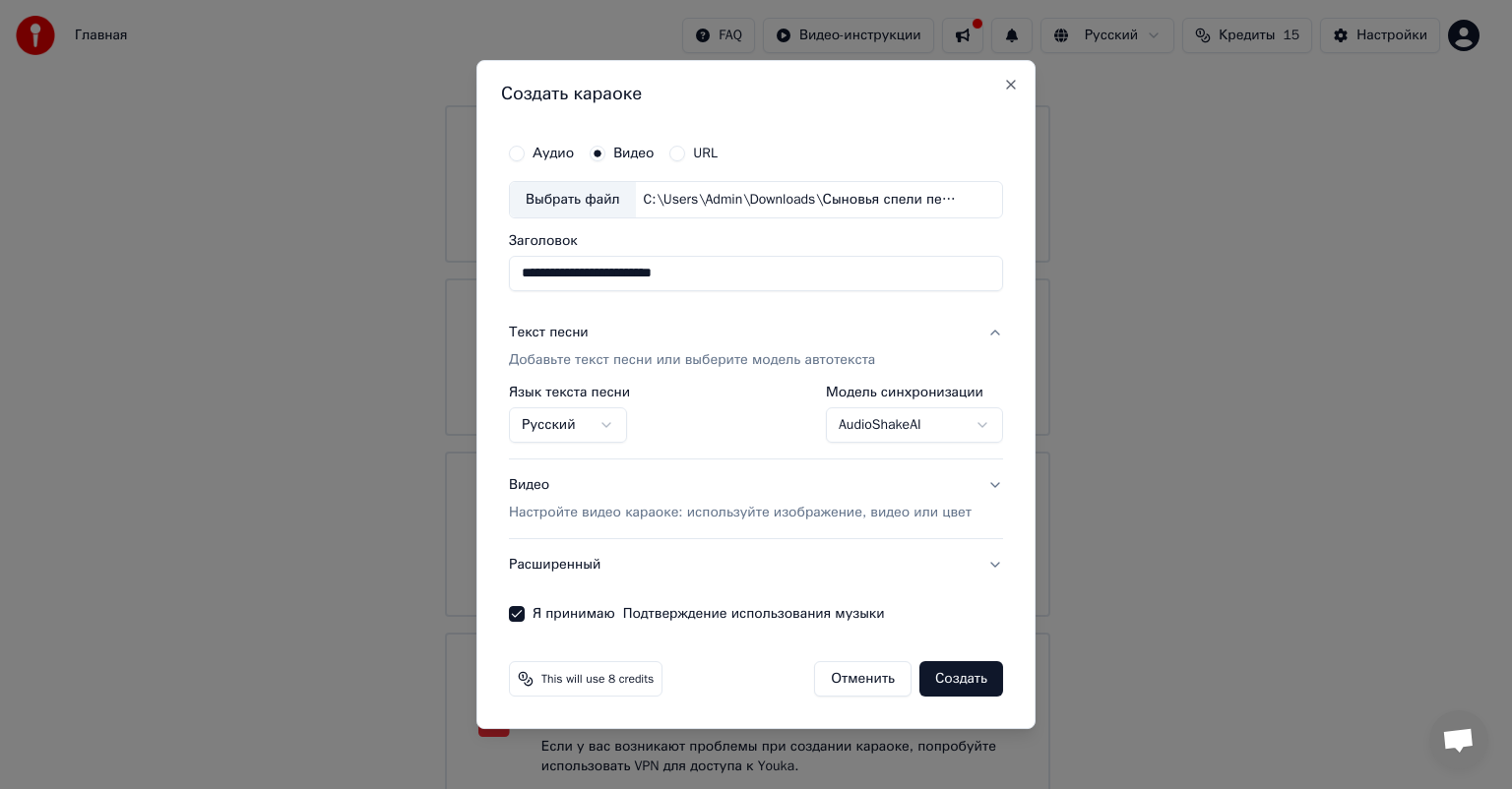 click on "Создать" at bounding box center (961, 679) 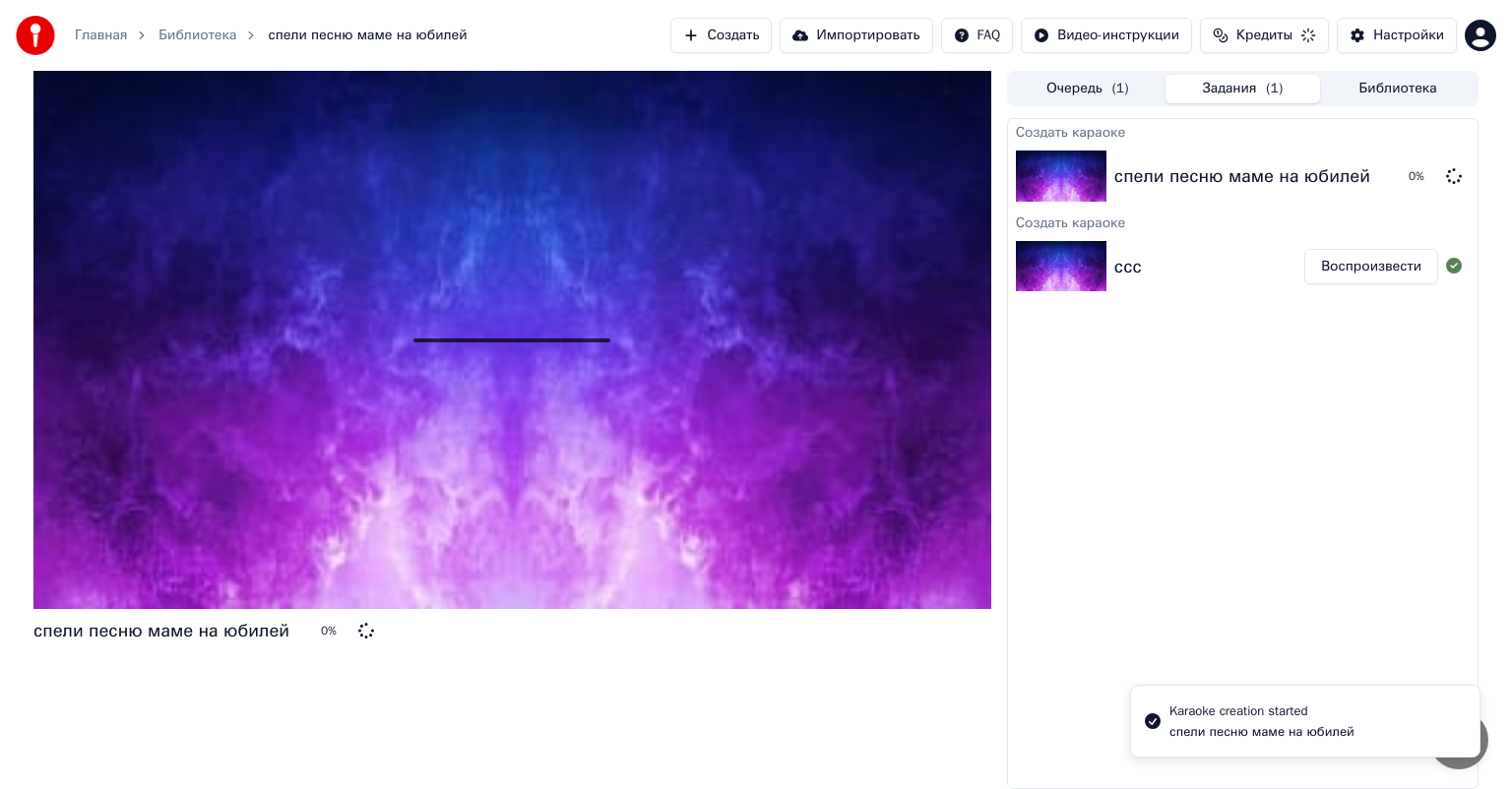 scroll, scrollTop: 0, scrollLeft: 0, axis: both 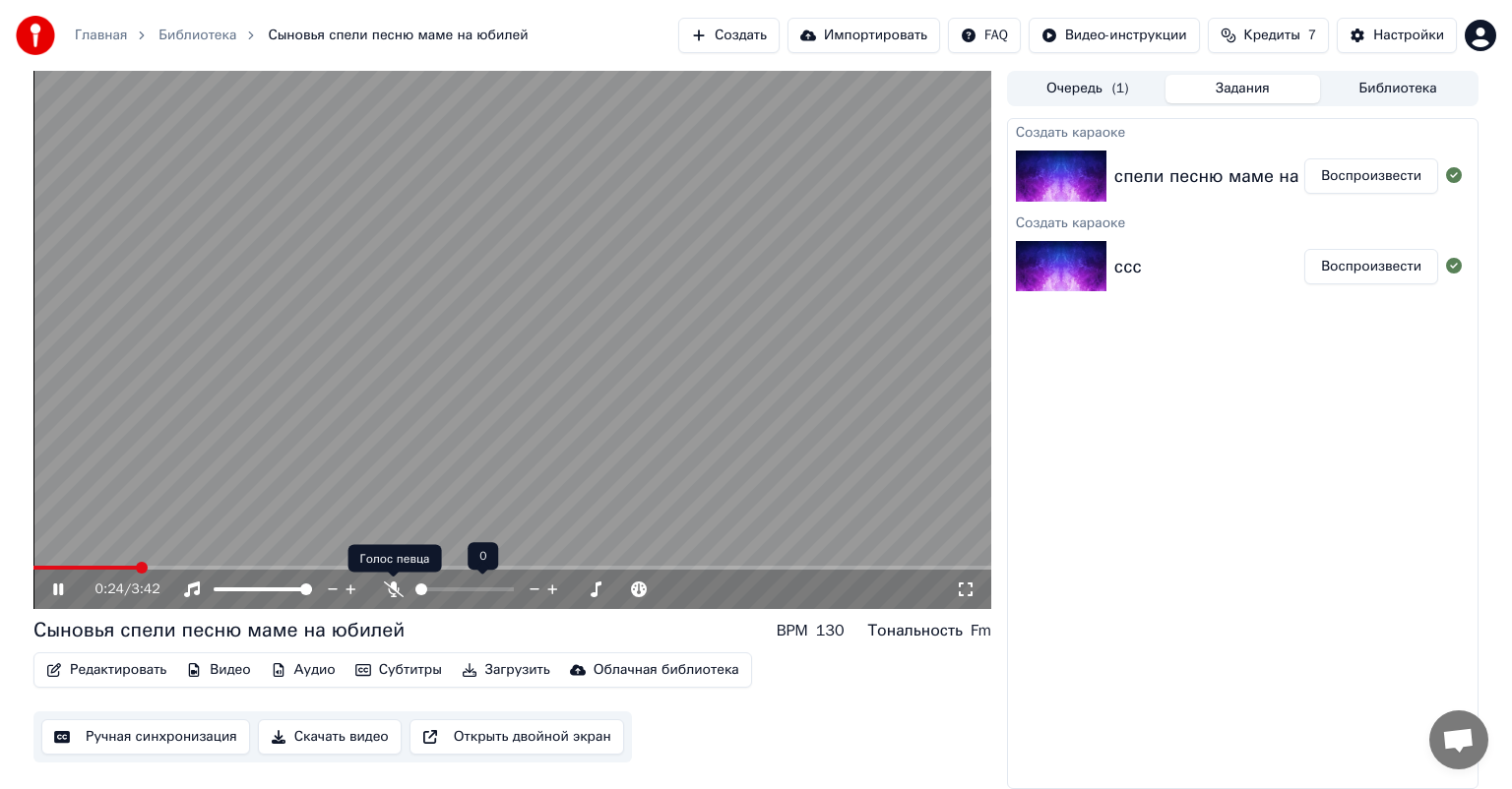 click at bounding box center (472, 589) 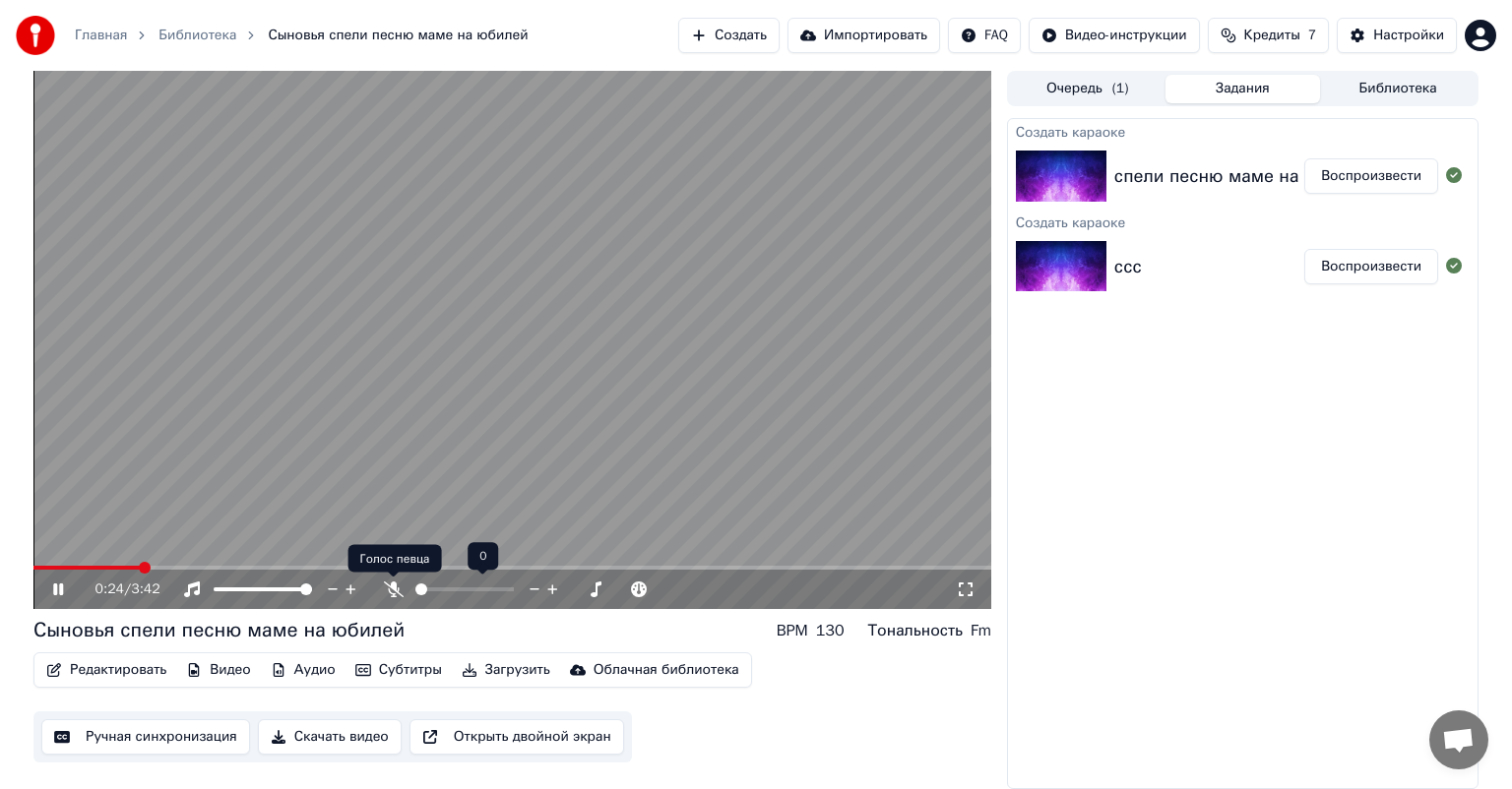 click 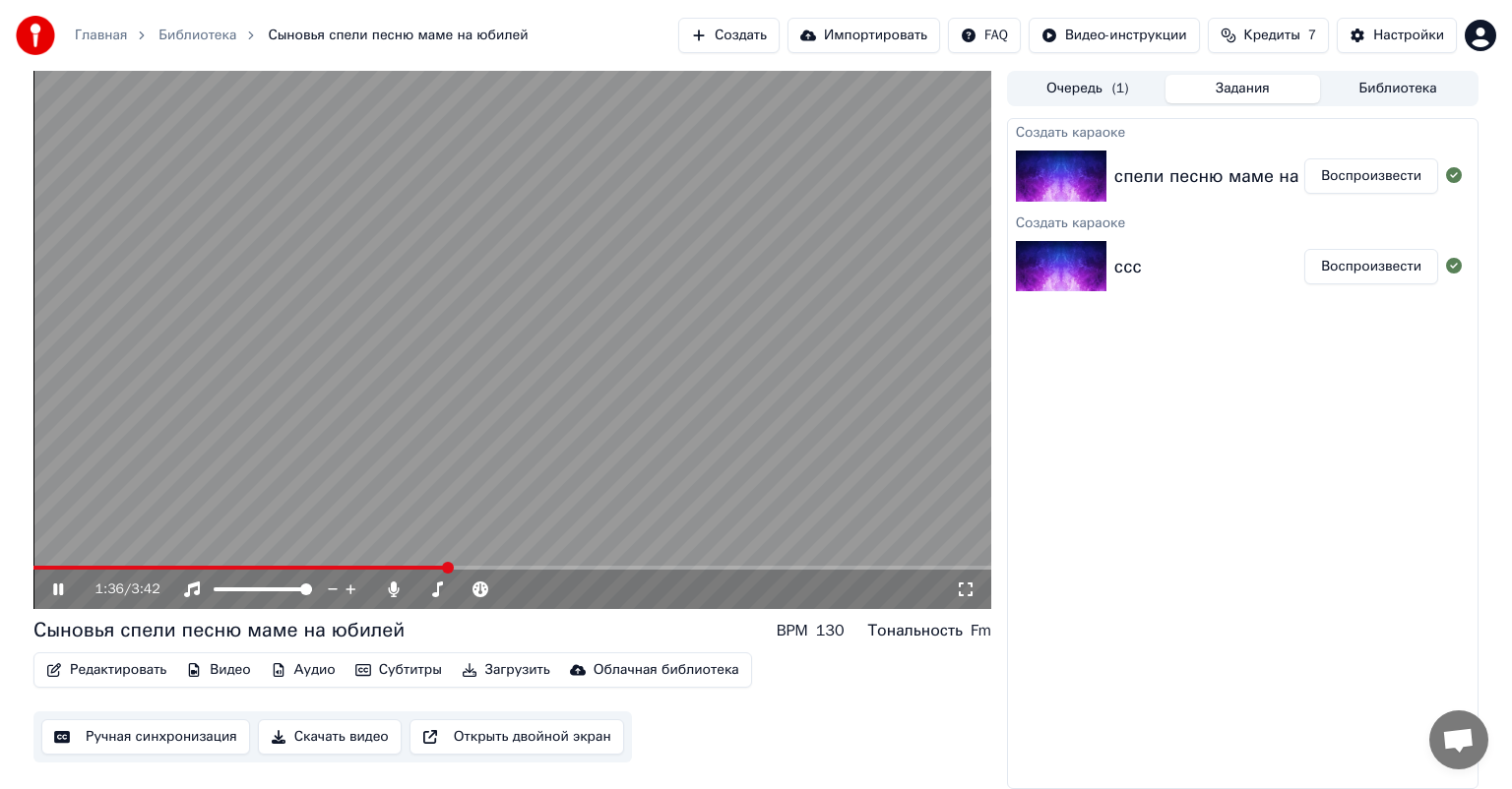 click at bounding box center (512, 339) 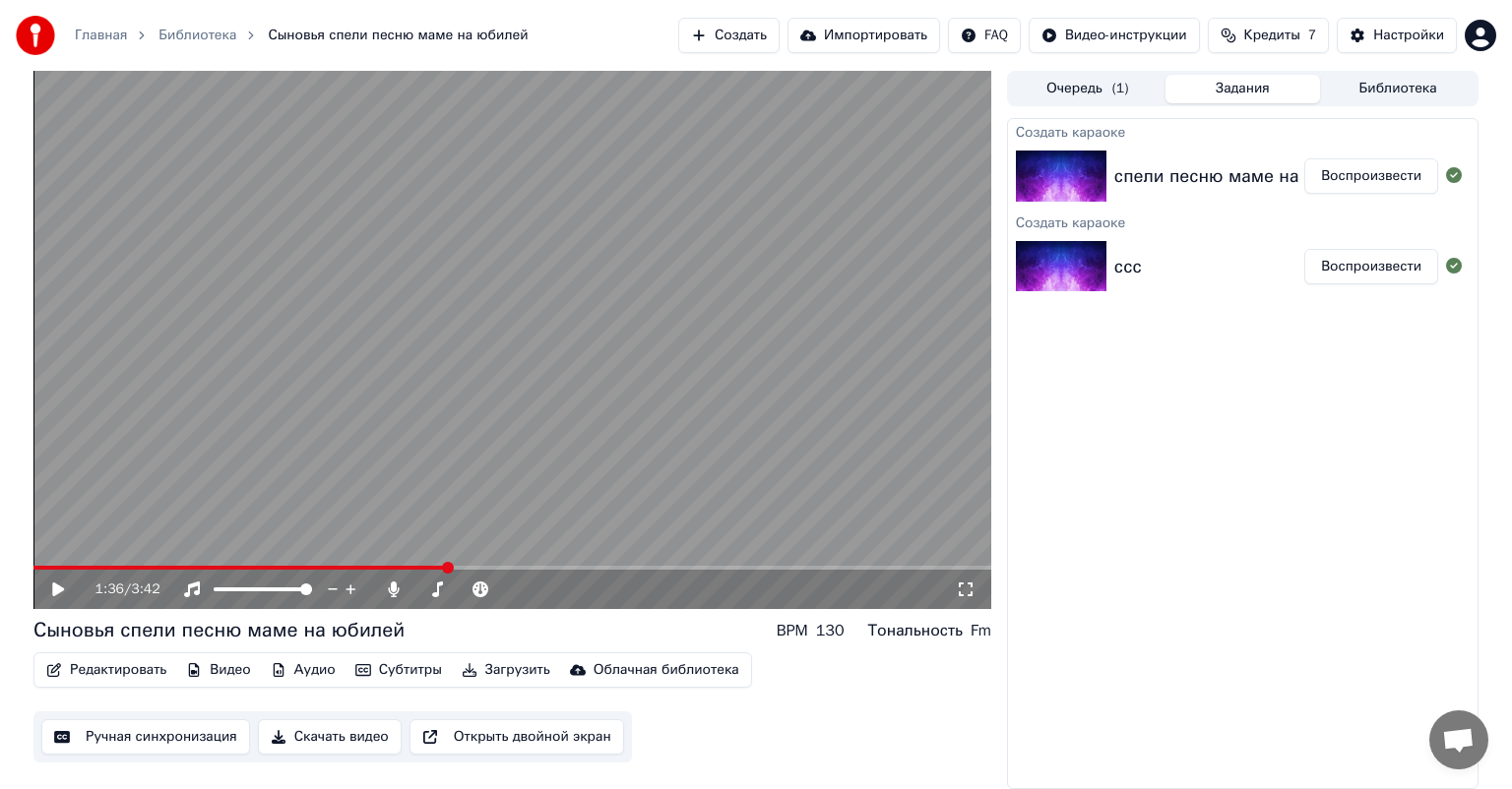 click at bounding box center [512, 568] 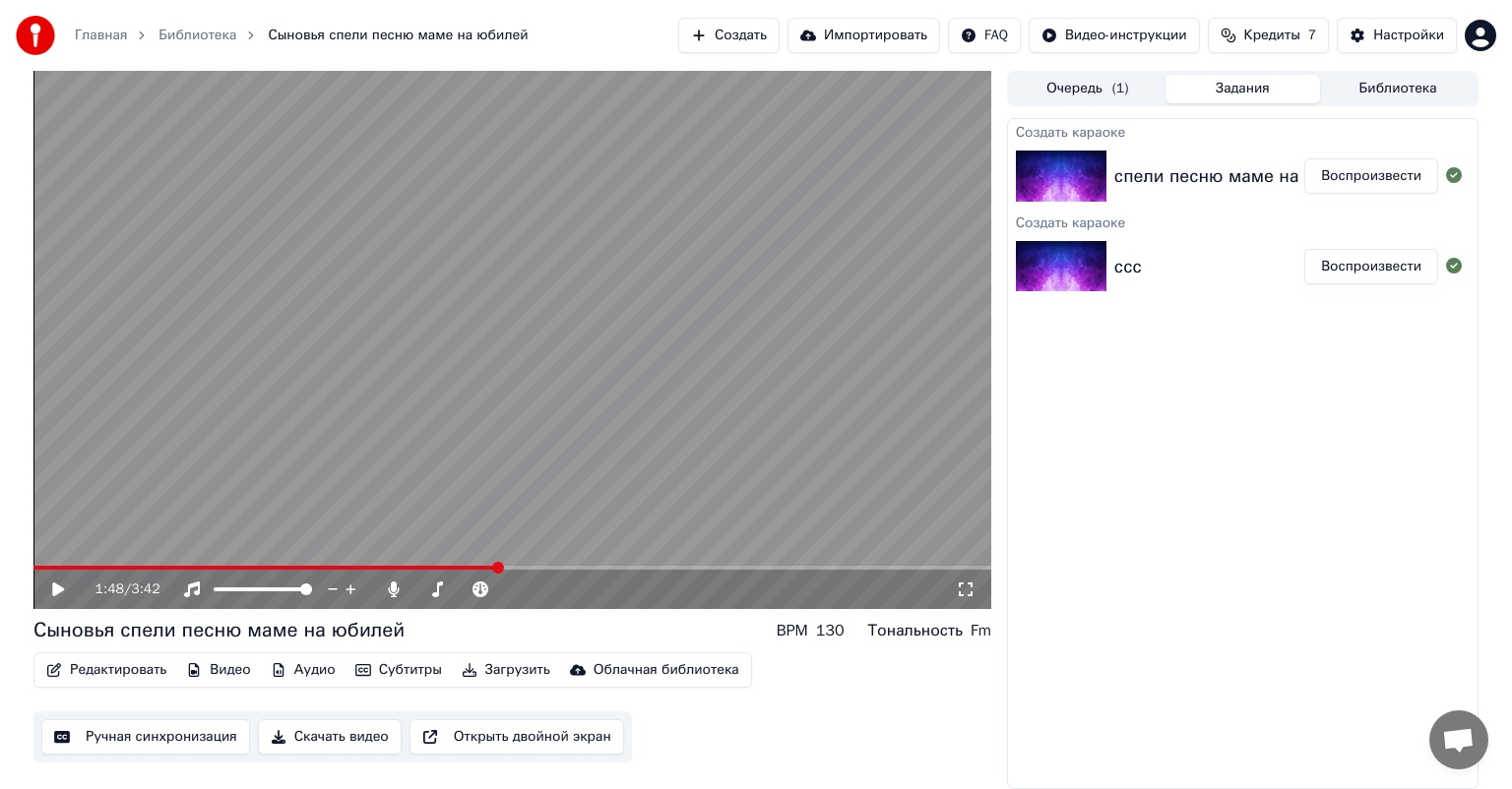 click 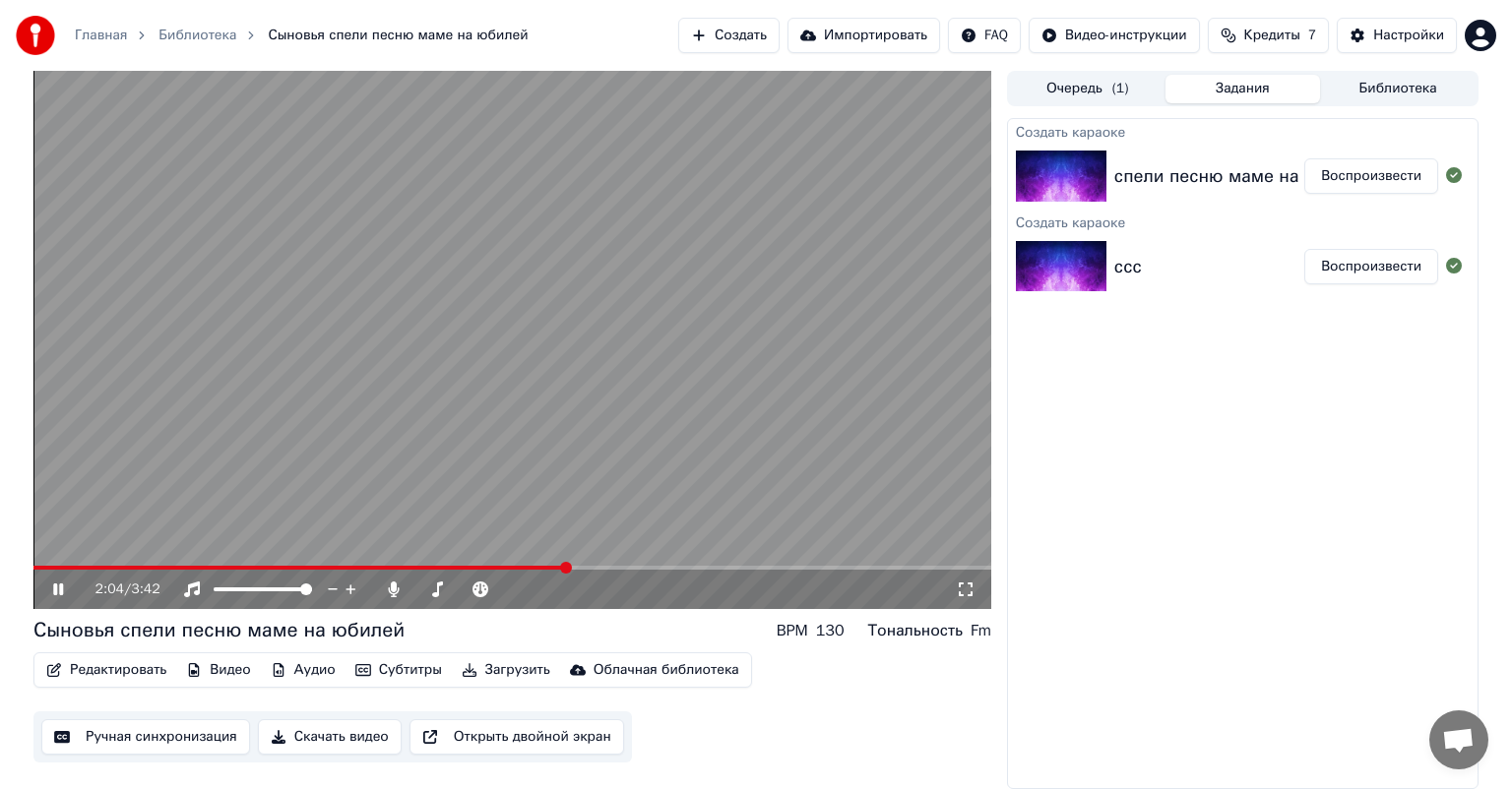 click at bounding box center [512, 568] 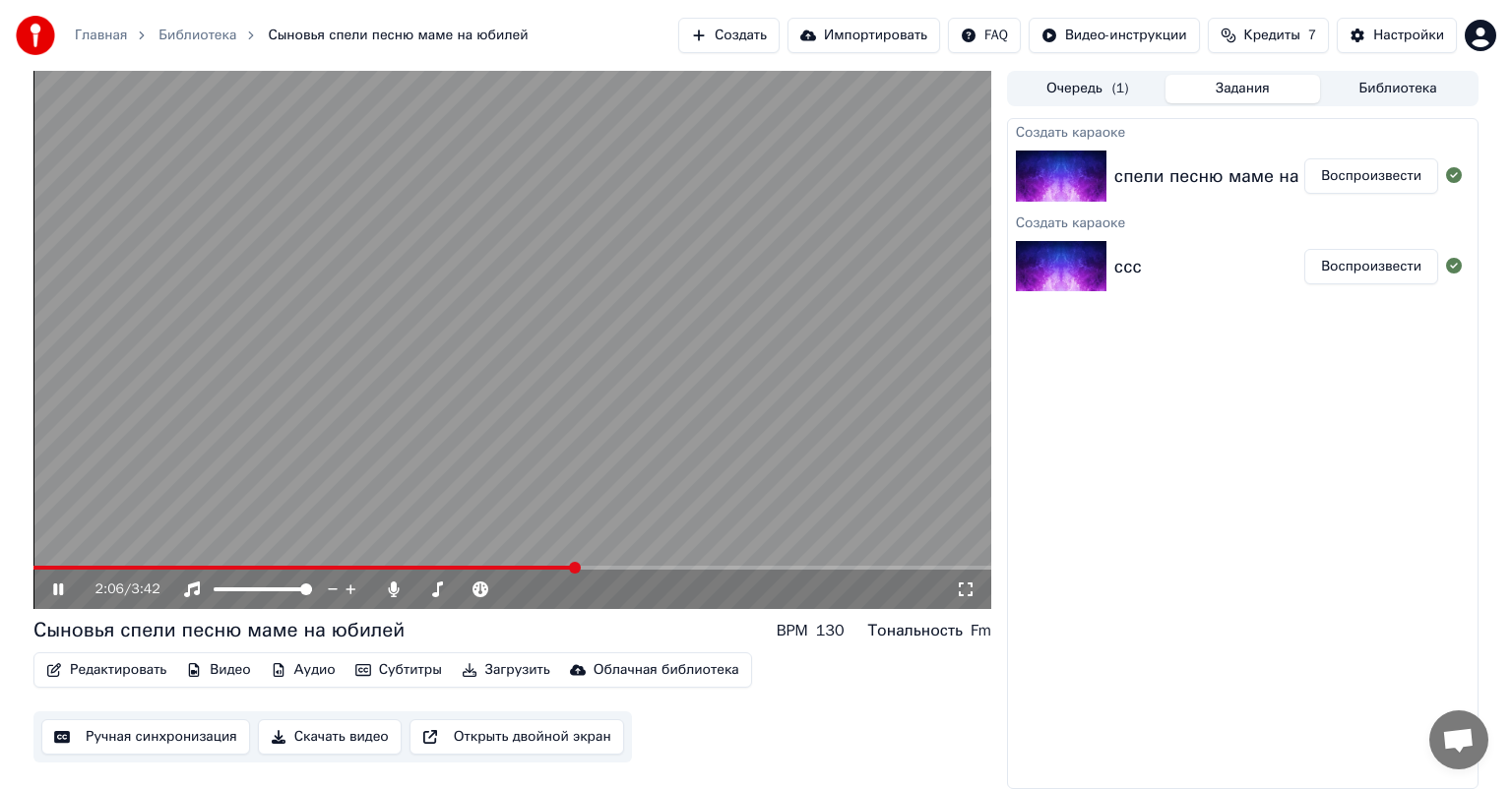 click 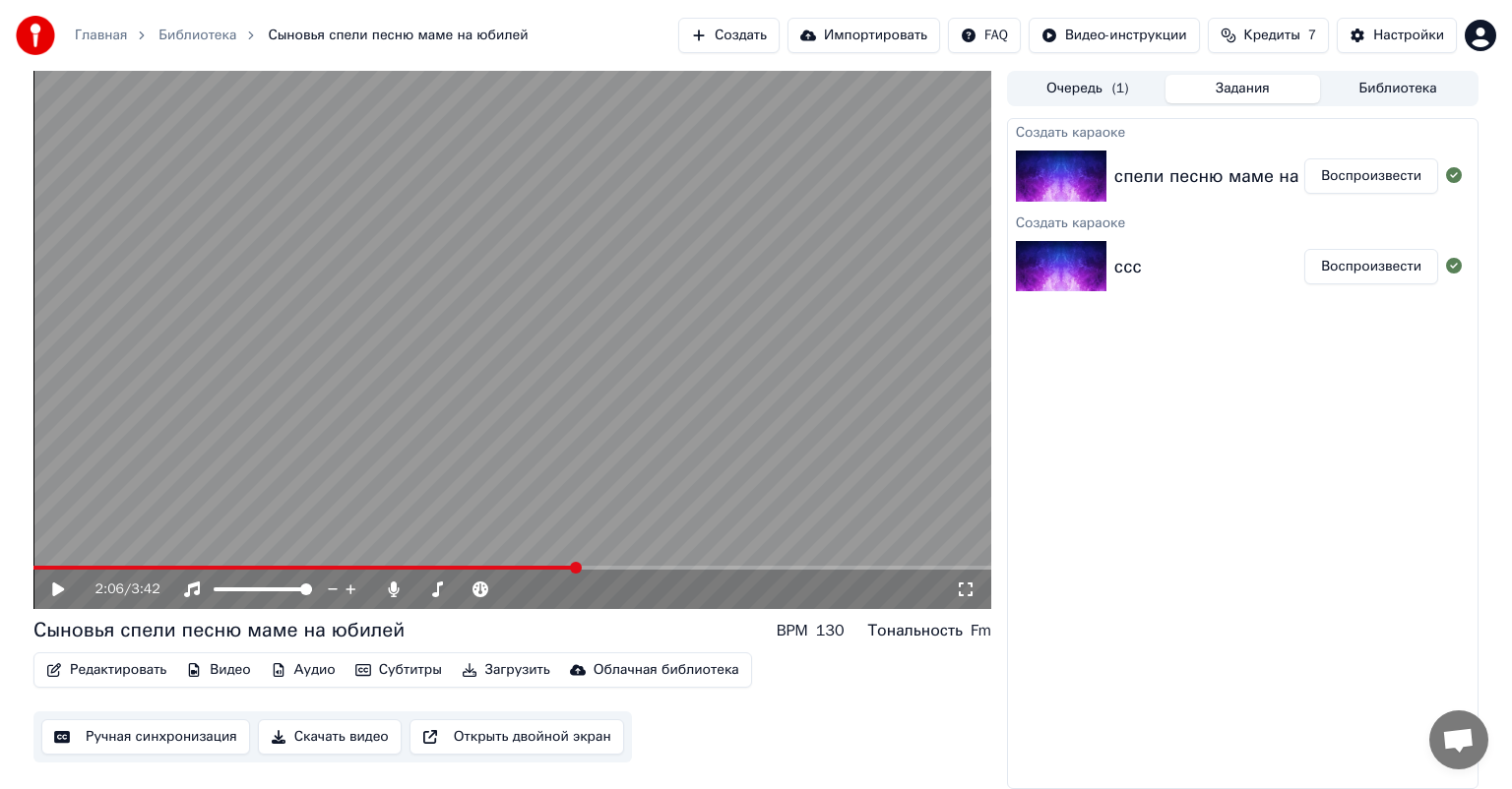 click on "Очередь ( 1 )" at bounding box center (1088, 89) 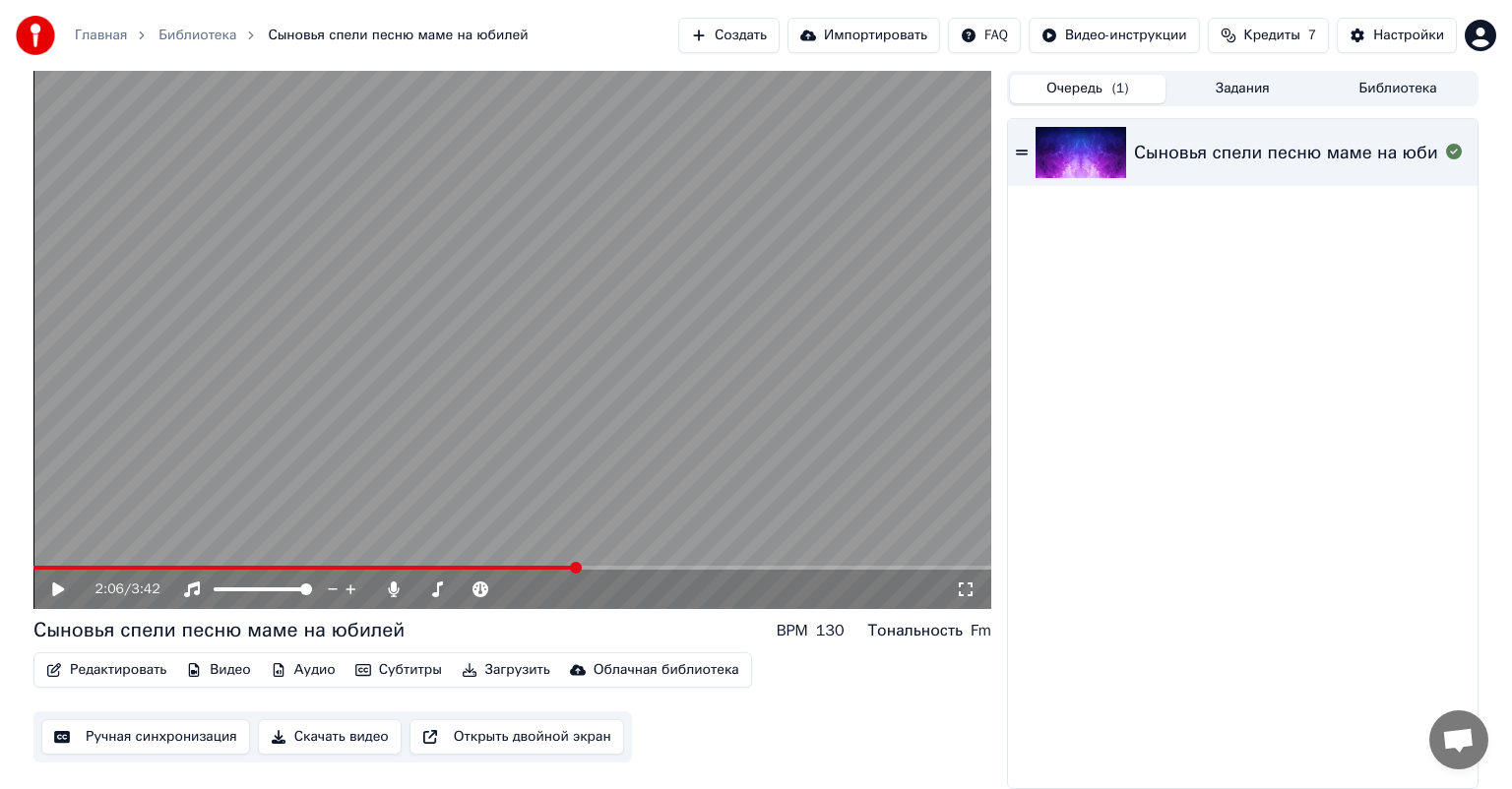 click on "Сыновья спели песню маме на юбилей" at bounding box center [1242, 152] 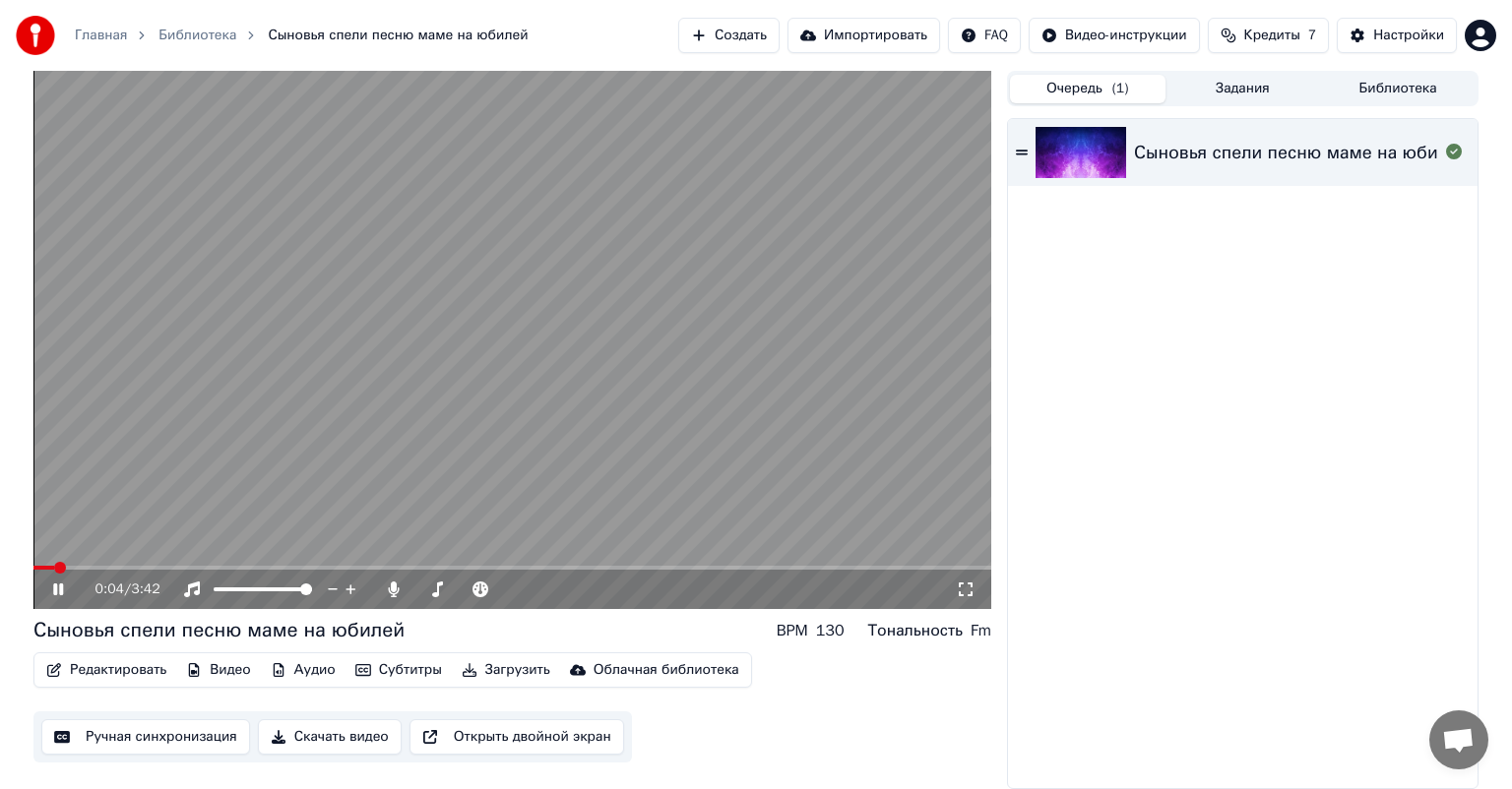 click at bounding box center (512, 339) 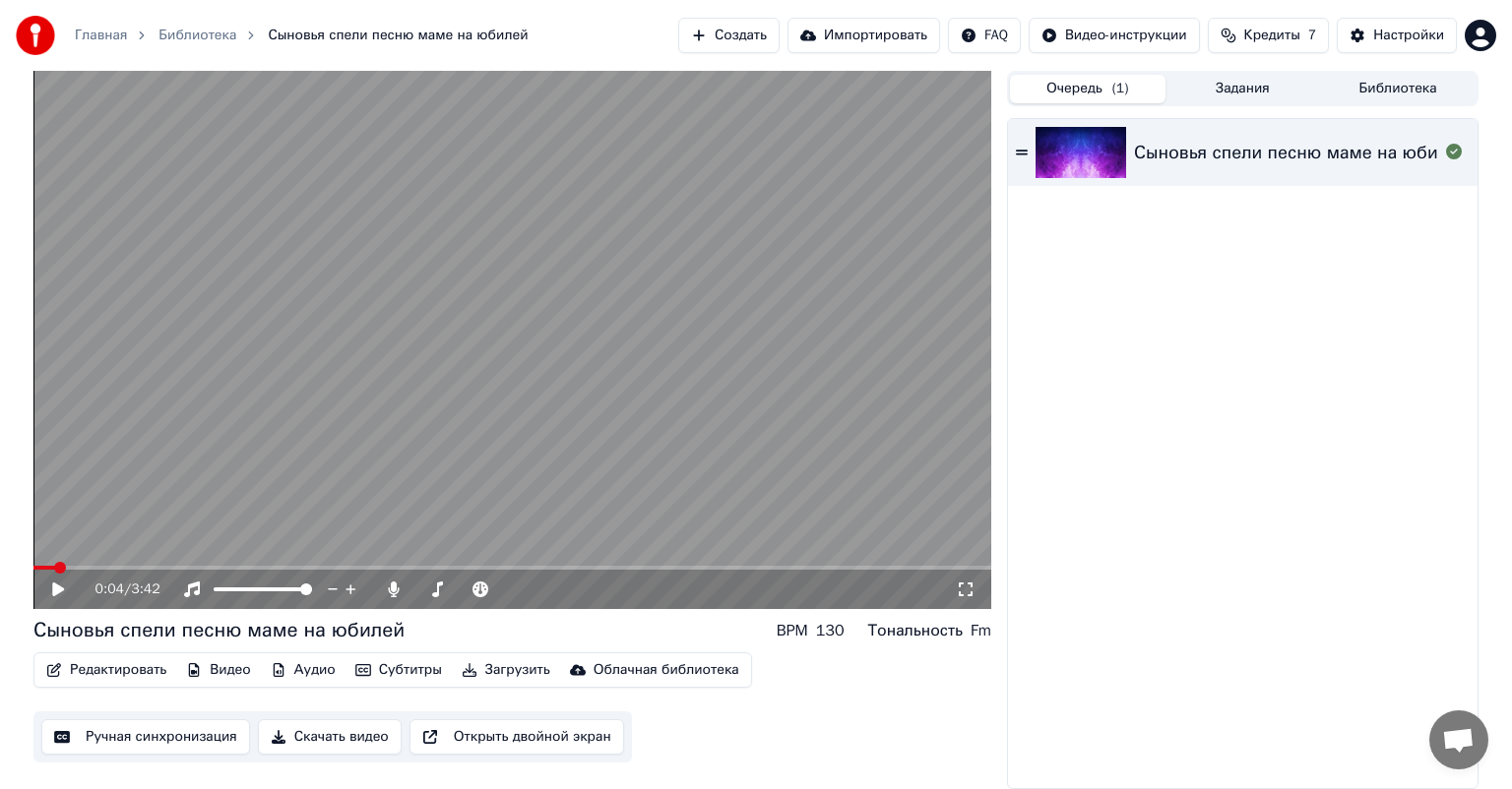 click on "0:04  /  3:42" at bounding box center [512, 589] 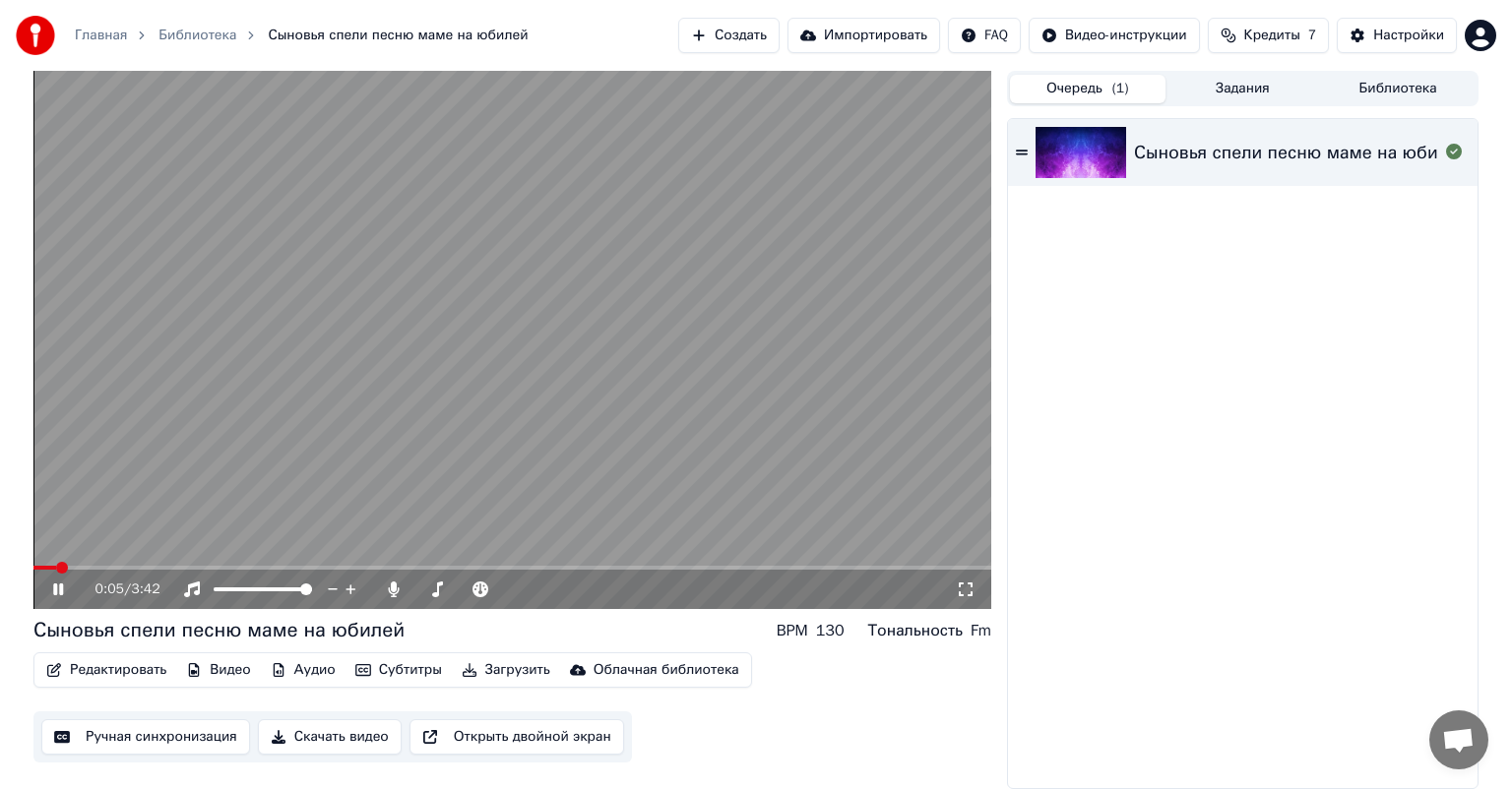 click at bounding box center [512, 568] 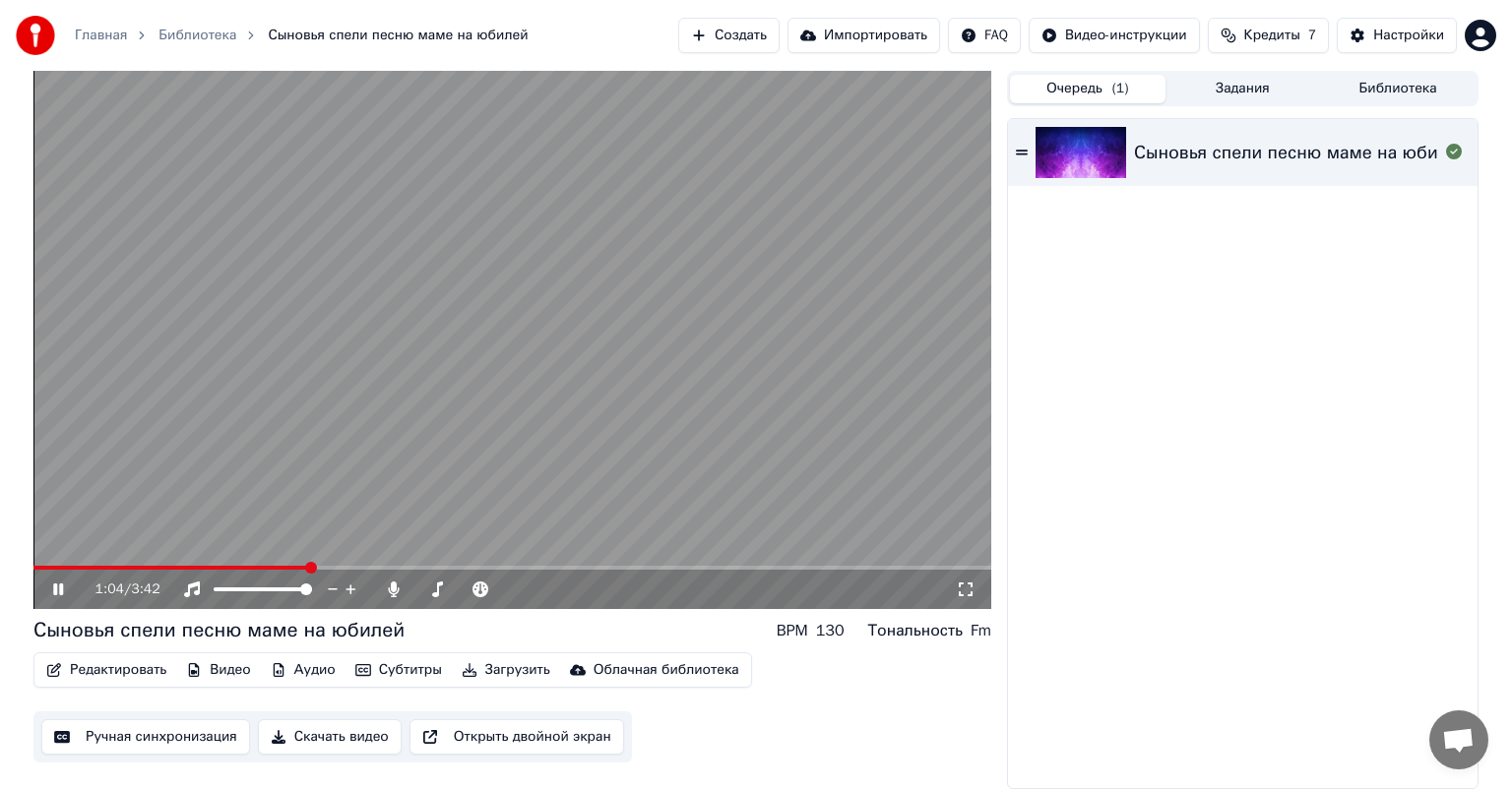 click 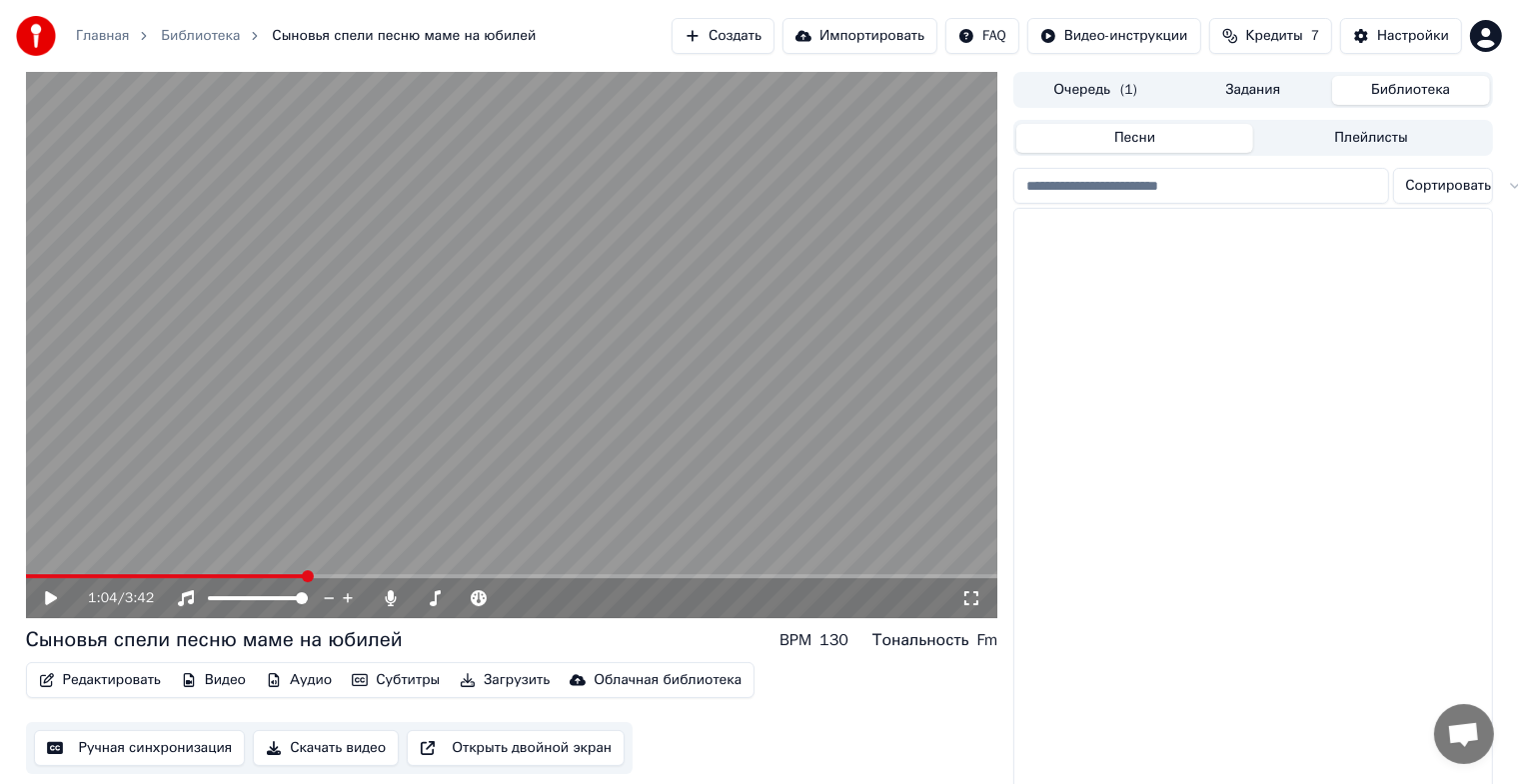 click on "Библиотека" at bounding box center (1411, 90) 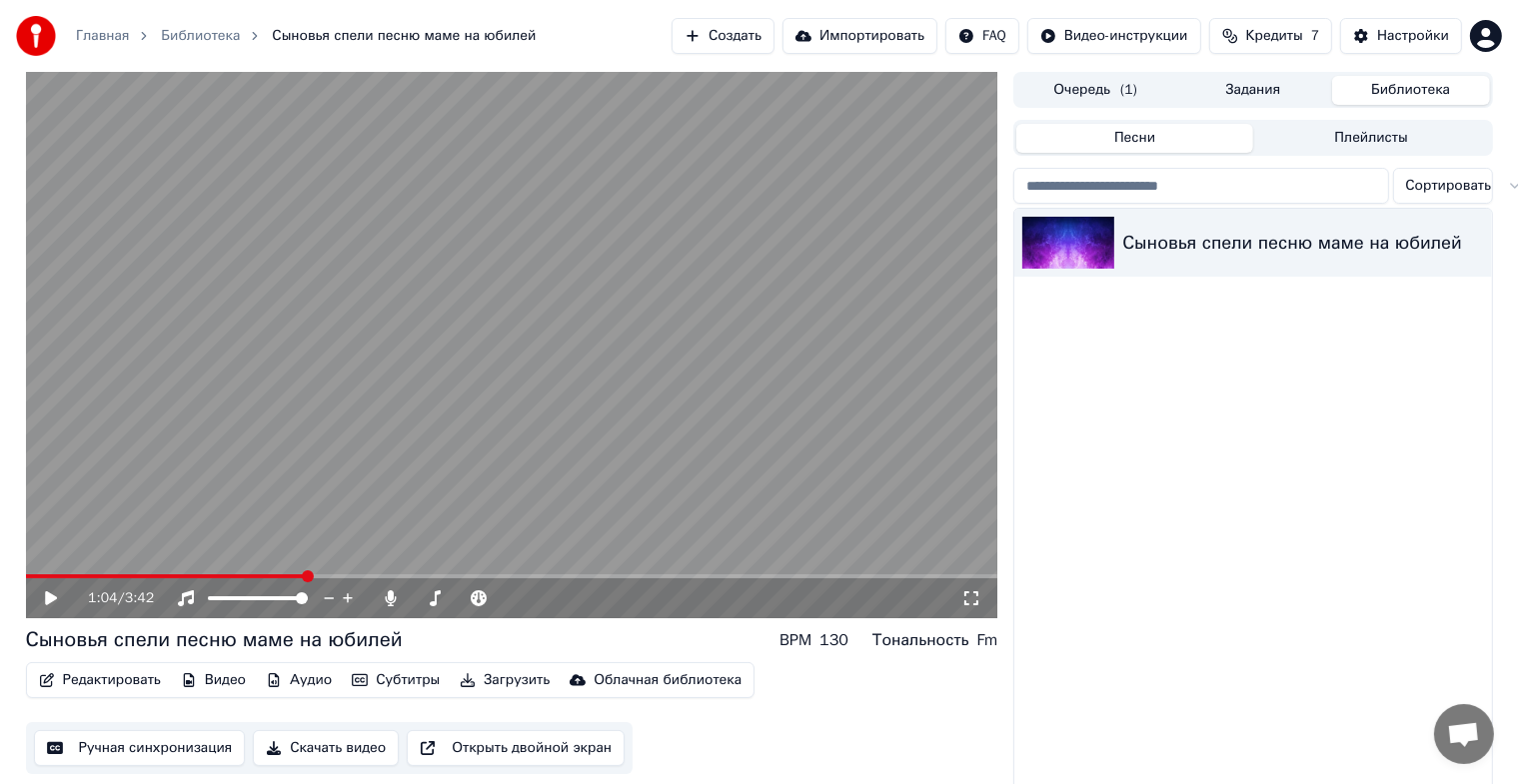 click at bounding box center (36, 36) 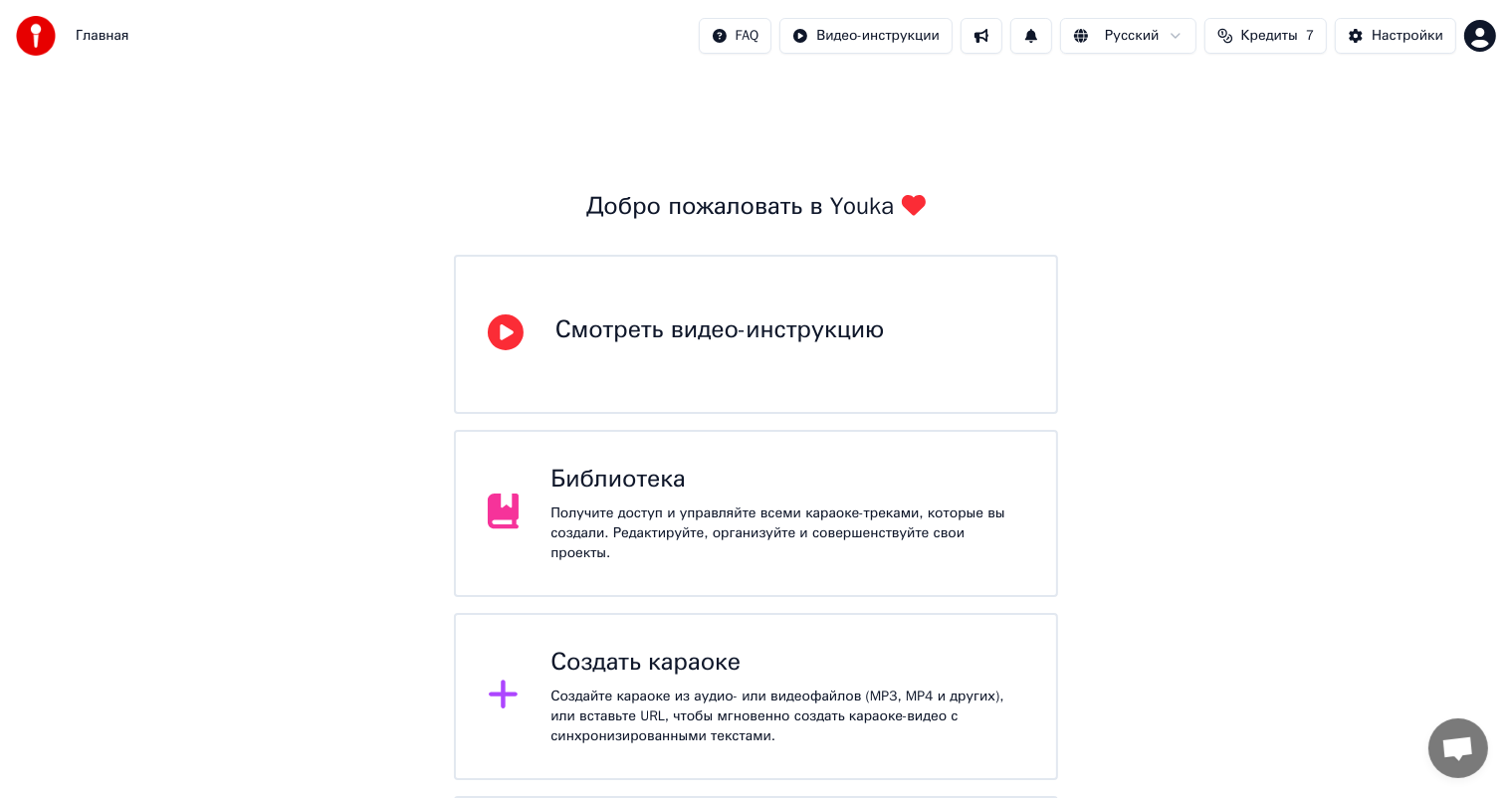 click on "Создайте караоке из аудио- или видеофайлов (MP3, MP4 и других), или вставьте URL, чтобы мгновенно создать караоке-видео с синхронизированными текстами." at bounding box center [787, 716] 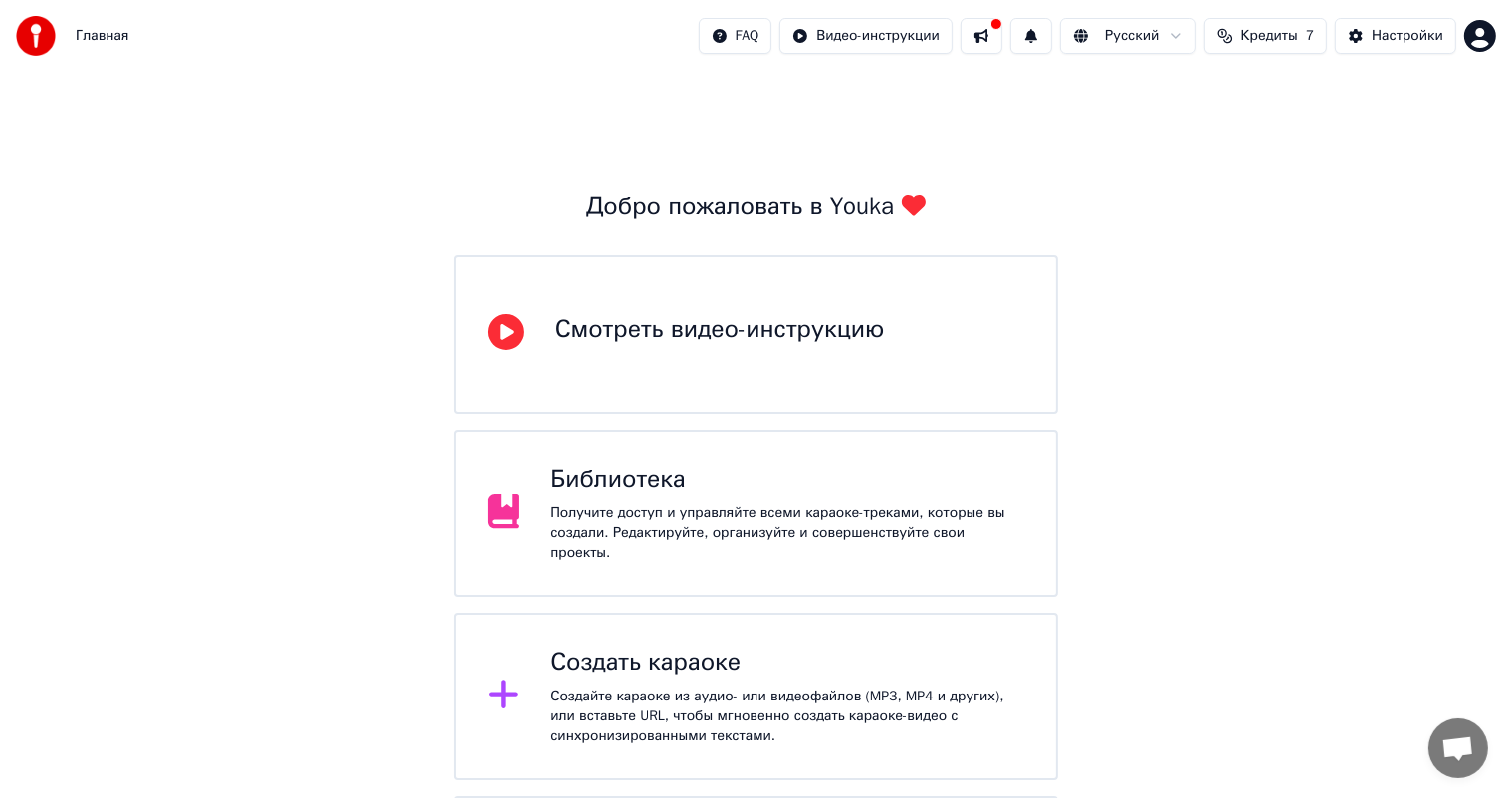 click on "Создайте караоке из аудио- или видеофайлов (MP3, MP4 и других), или вставьте URL, чтобы мгновенно создать караоке-видео с синхронизированными текстами." at bounding box center (787, 716) 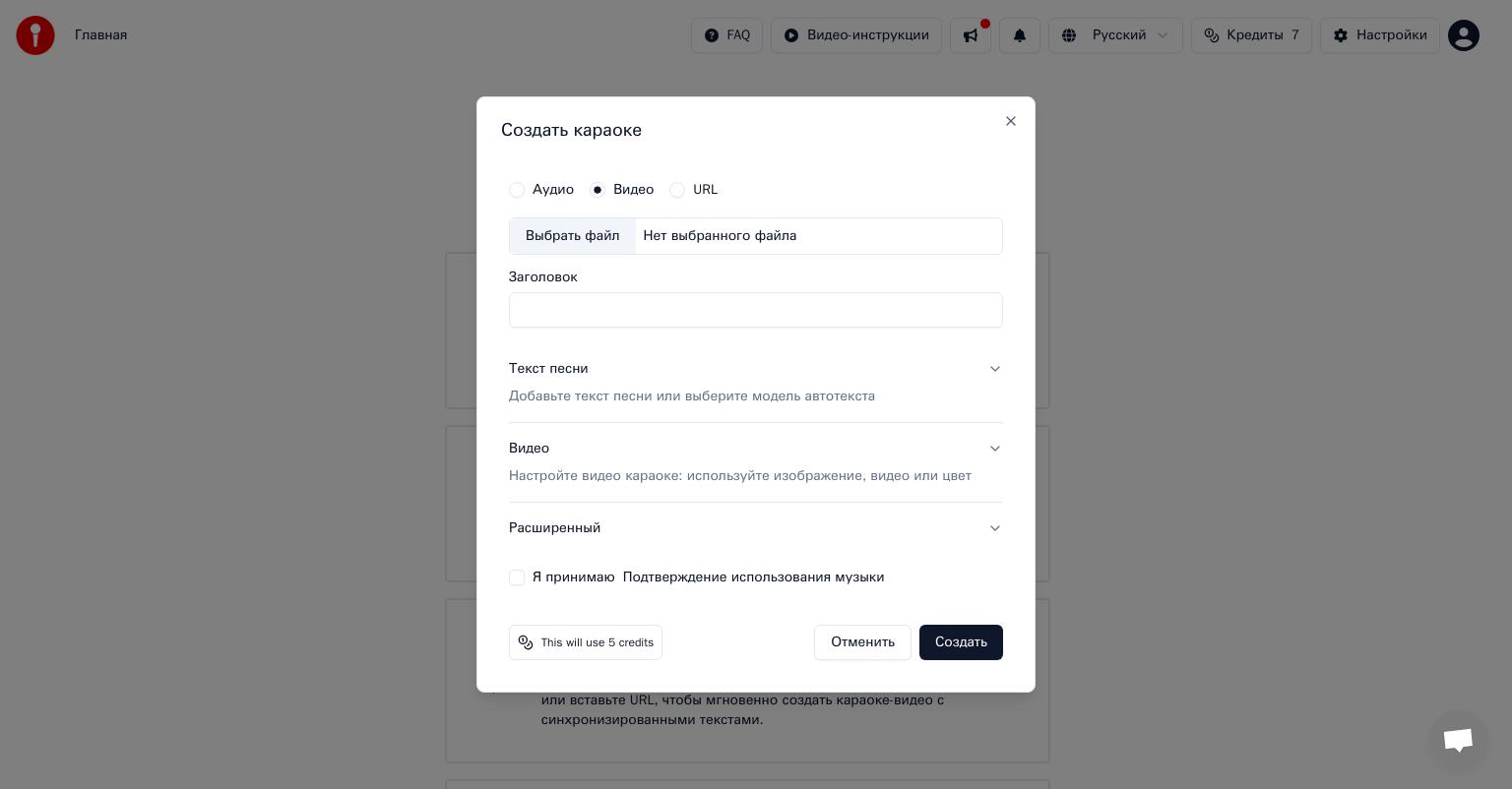click on "Текст песни Добавьте текст песни или выберите модель автотекста" at bounding box center [756, 383] 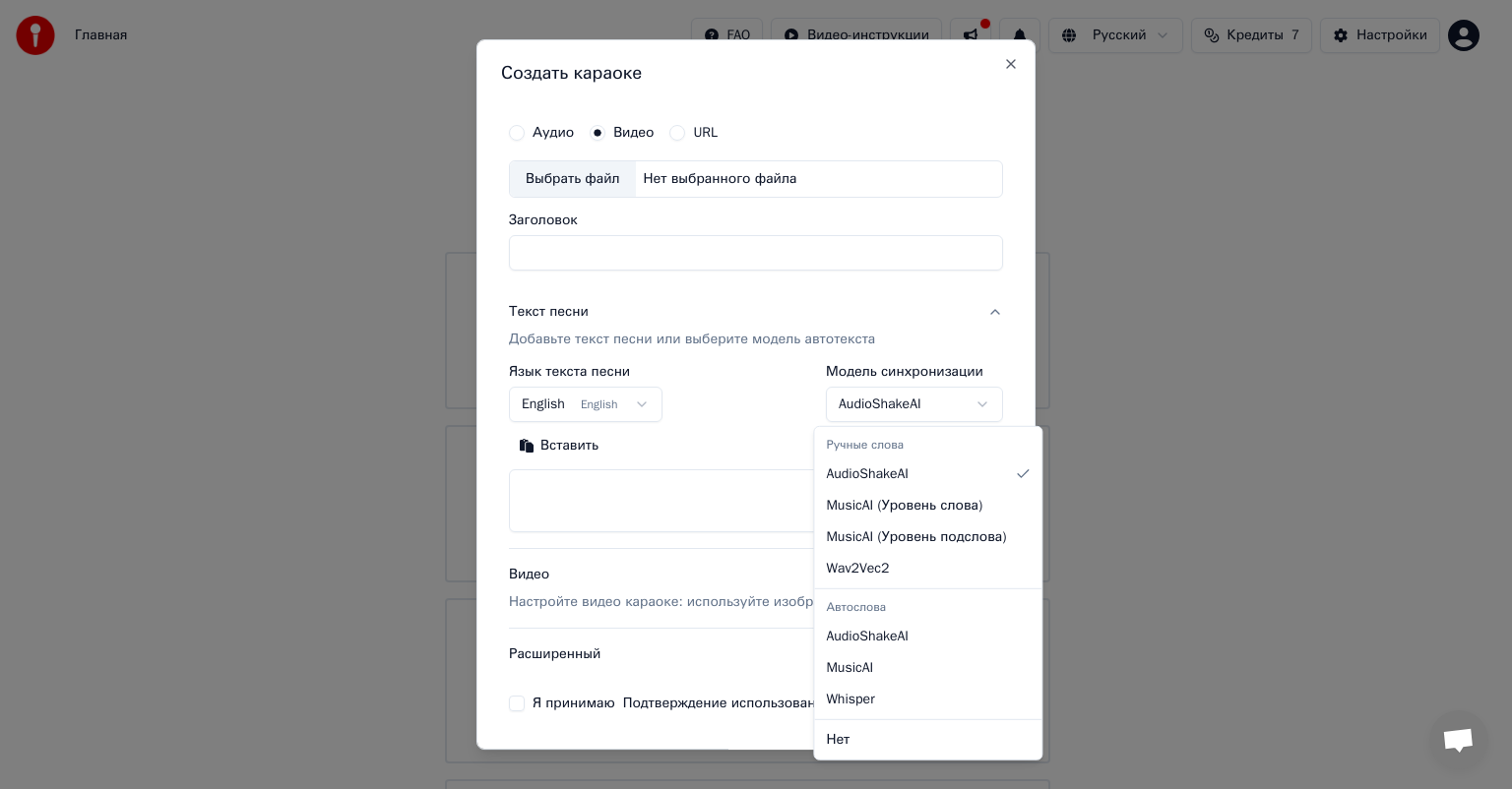 click on "Главная FAQ Видео-инструкции Русский Кредиты 7 Настройки Добро пожаловать в Youka Смотреть видео-инструкцию Библиотека Получите доступ и управляйте всеми караоке-треками, которые вы создали. Редактируйте, организуйте и совершенствуйте свои проекты. Создать караоке Создайте караоке из аудио- или видеофайлов (MP3, MP4 и других), или вставьте URL, чтобы мгновенно создать караоке-видео с синхронизированными текстами. Youka может быть заблокирован в [COUNTRY] Если у вас возникают проблемы при создании караоке, попробуйте использовать VPN для доступа к Youka. Создать караоке" at bounding box center (747, 478) 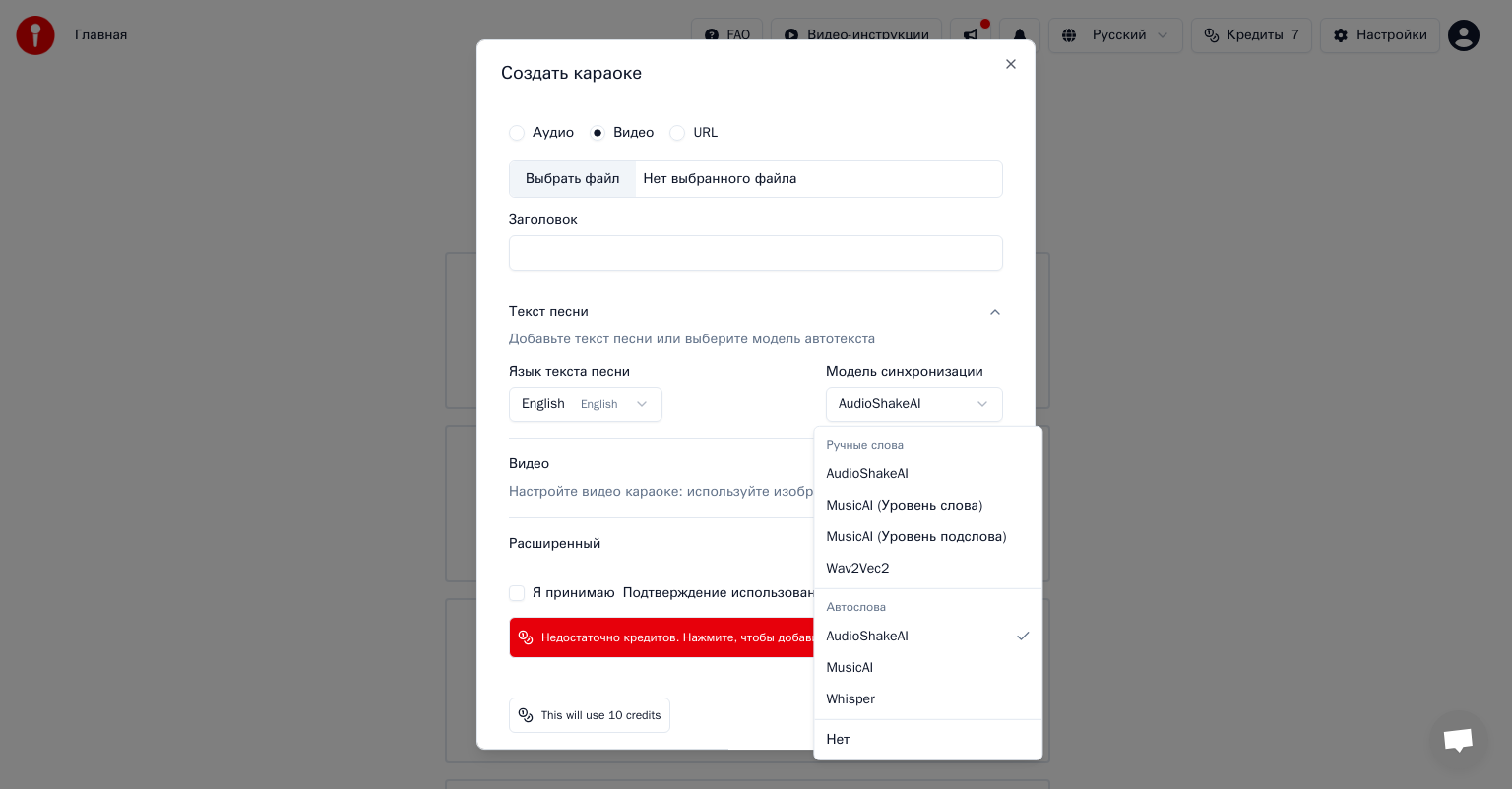 click on "Главная FAQ Видео-инструкции Русский Кредиты 7 Настройки Добро пожаловать в Youka Смотреть видео-инструкцию Библиотека Получите доступ и управляйте всеми караоке-треками, которые вы создали. Редактируйте, организуйте и совершенствуйте свои проекты. Создать караоке Создайте караоке из аудио- или видеофайлов (MP3, MP4 и других), или вставьте URL, чтобы мгновенно создать караоке-видео с синхронизированными текстами. Youka может быть заблокирован в [COUNTRY] Если у вас возникают проблемы при создании караоке, попробуйте использовать VPN для доступа к Youka. Создать караоке" at bounding box center [747, 478] 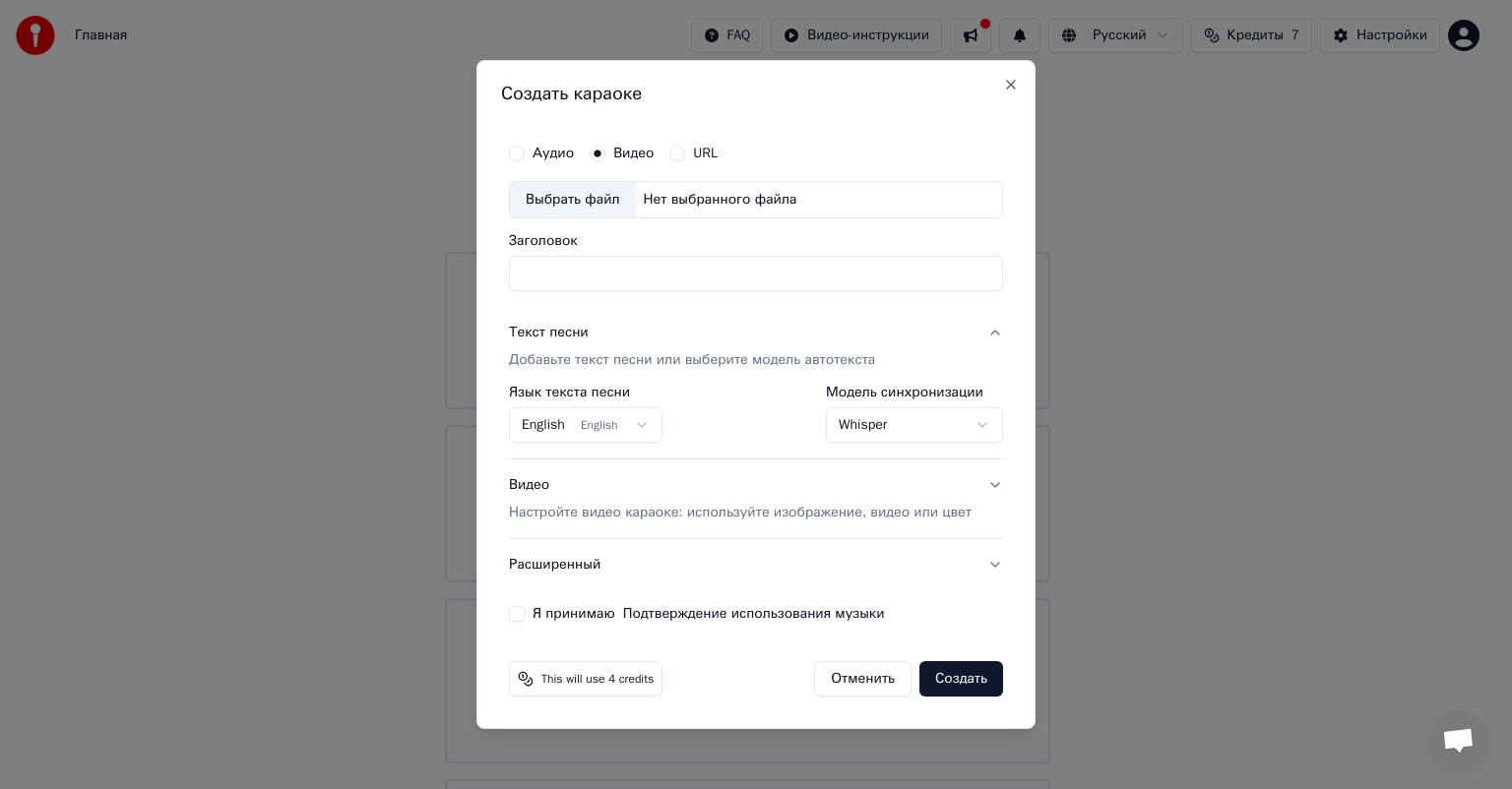 click on "Главная FAQ Видео-инструкции Русский Кредиты 7 Настройки Добро пожаловать в Youka Смотреть видео-инструкцию Библиотека Получите доступ и управляйте всеми караоке-треками, которые вы создали. Редактируйте, организуйте и совершенствуйте свои проекты. Создать караоке Создайте караоке из аудио- или видеофайлов (MP3, MP4 и других), или вставьте URL, чтобы мгновенно создать караоке-видео с синхронизированными текстами. Youka может быть заблокирован в [COUNTRY] Если у вас возникают проблемы при создании караоке, попробуйте использовать VPN для доступа к Youka. Создать караоке" at bounding box center [747, 478] 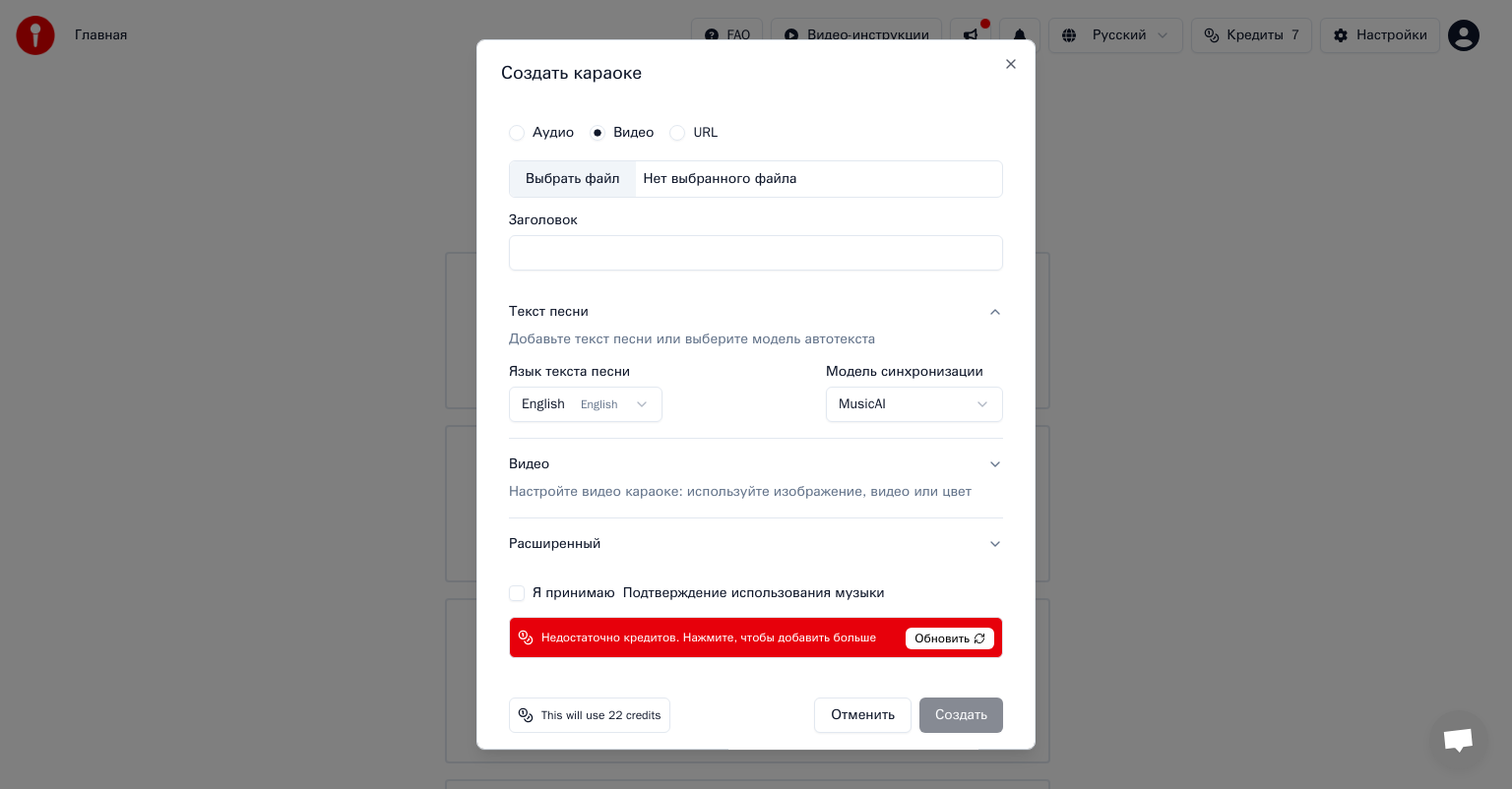 click on "Отменить" at bounding box center (862, 715) 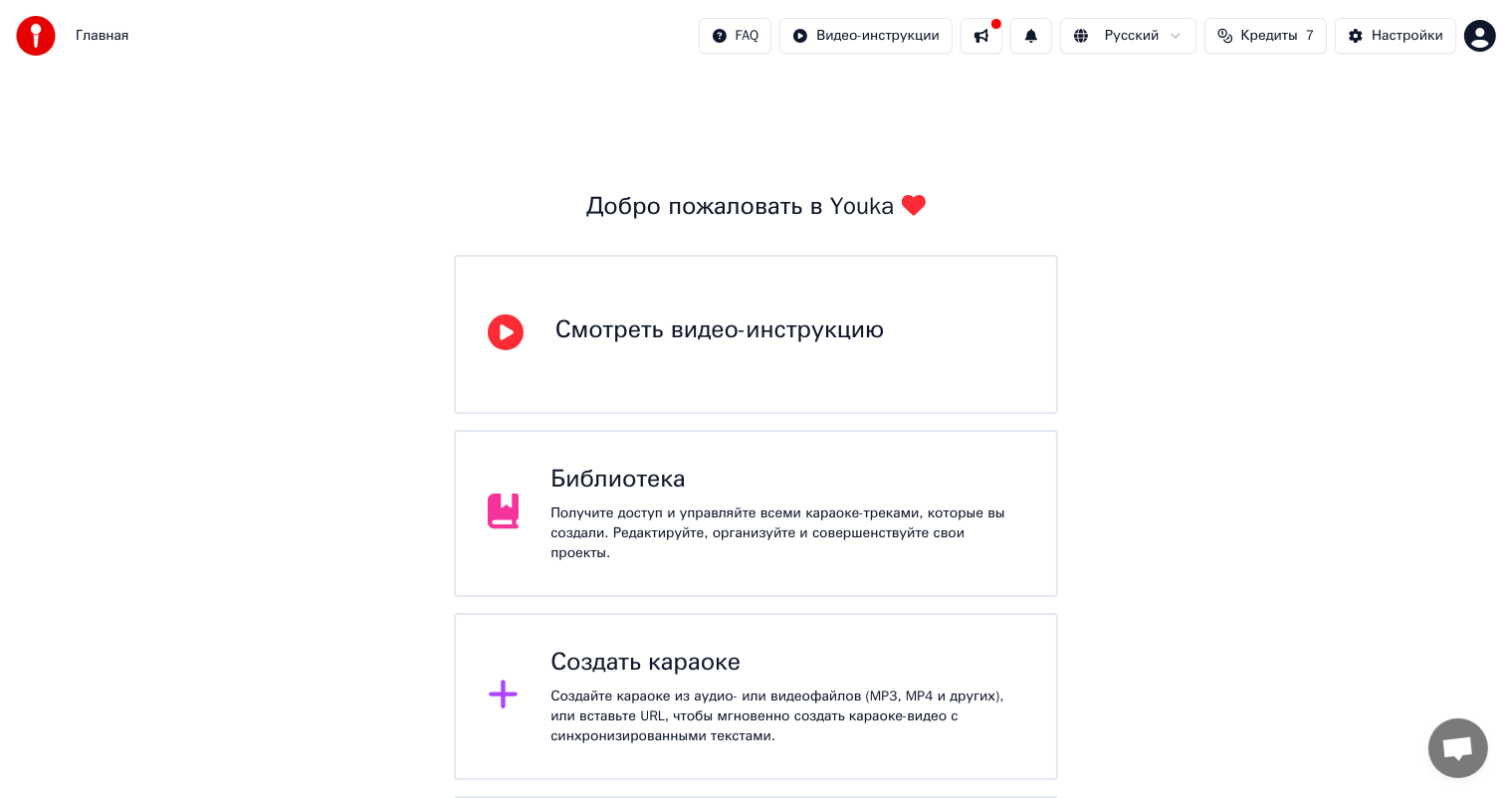 click on "Создайте караоке из аудио- или видеофайлов (MP3, MP4 и других), или вставьте URL, чтобы мгновенно создать караоке-видео с синхронизированными текстами." at bounding box center (787, 716) 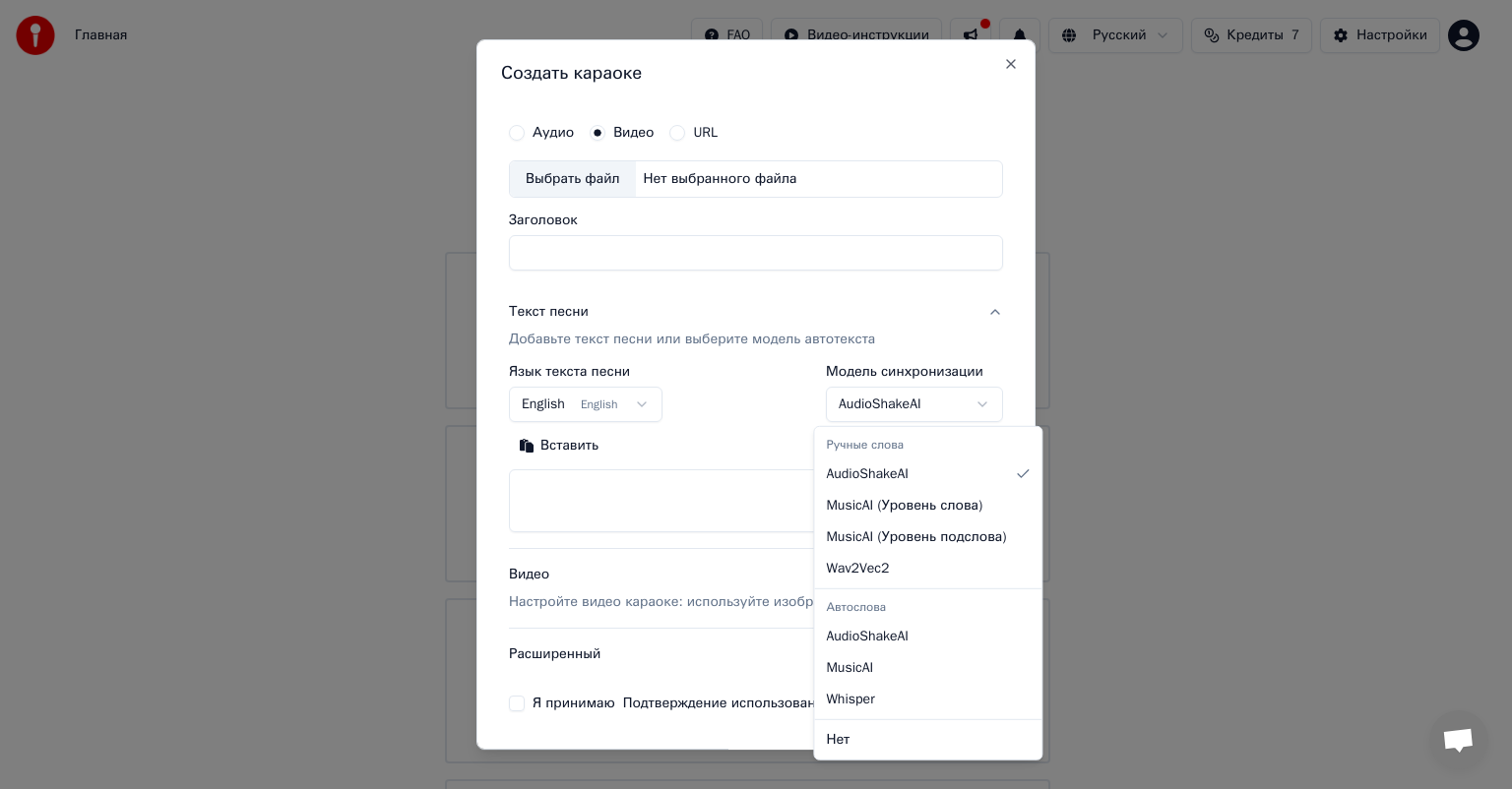 click on "Главная FAQ Видео-инструкции Русский Кредиты 7 Настройки Добро пожаловать в Youka Смотреть видео-инструкцию Библиотека Получите доступ и управляйте всеми караоке-треками, которые вы создали. Редактируйте, организуйте и совершенствуйте свои проекты. Создать караоке Создайте караоке из аудио- или видеофайлов (MP3, MP4 и других), или вставьте URL, чтобы мгновенно создать караоке-видео с синхронизированными текстами. Youka может быть заблокирован в [COUNTRY] Если у вас возникают проблемы при создании караоке, попробуйте использовать VPN для доступа к Youka. Создать караоке" at bounding box center (747, 478) 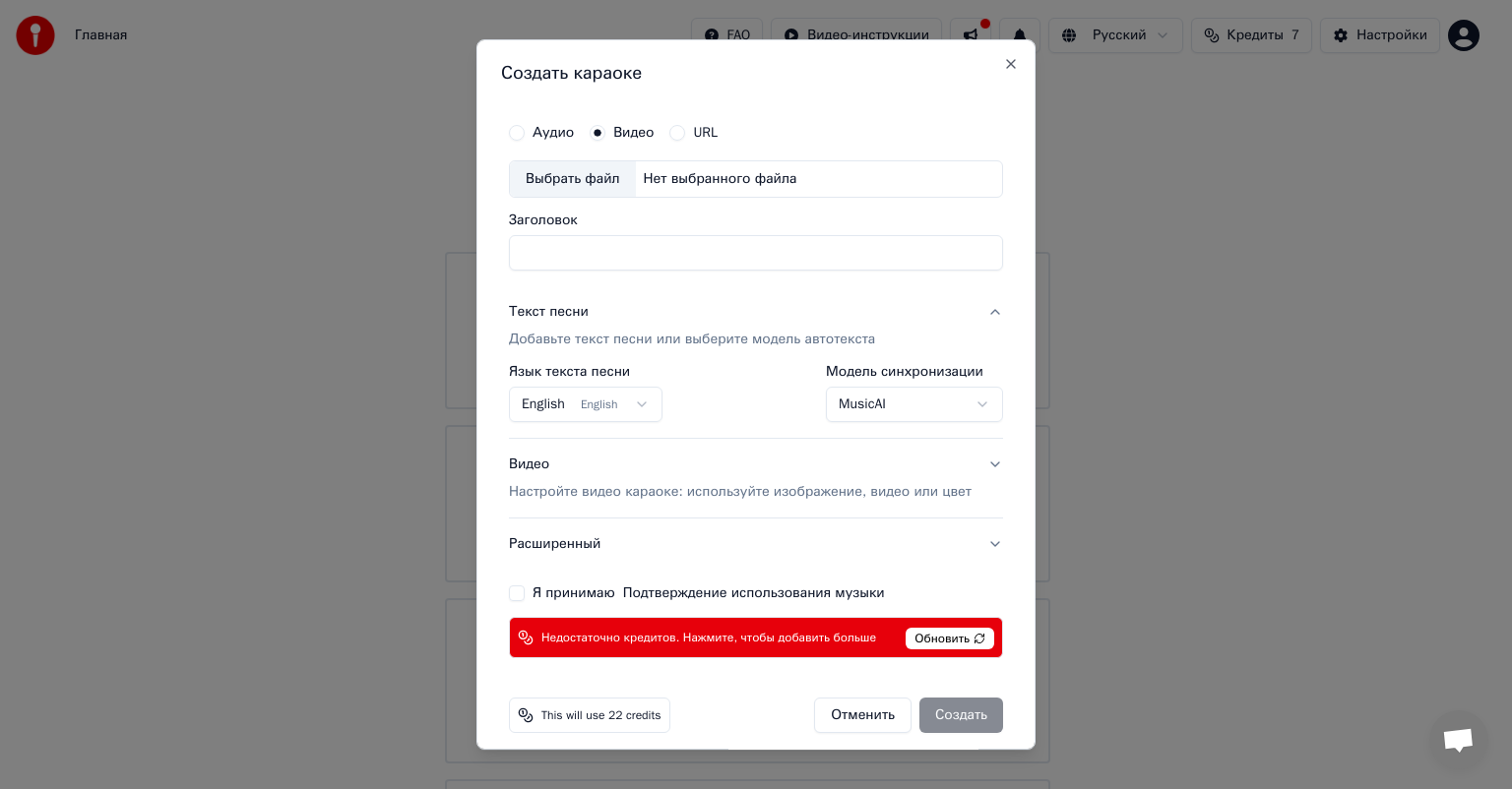 click on "Главная FAQ Видео-инструкции Русский Кредиты 7 Настройки Добро пожаловать в Youka Смотреть видео-инструкцию Библиотека Получите доступ и управляйте всеми караоке-треками, которые вы создали. Редактируйте, организуйте и совершенствуйте свои проекты. Создать караоке Создайте караоке из аудио- или видеофайлов (MP3, MP4 и других), или вставьте URL, чтобы мгновенно создать караоке-видео с синхронизированными текстами. Youka может быть заблокирован в [COUNTRY] Если у вас возникают проблемы при создании караоке, попробуйте использовать VPN для доступа к Youka. Создать караоке" at bounding box center (747, 478) 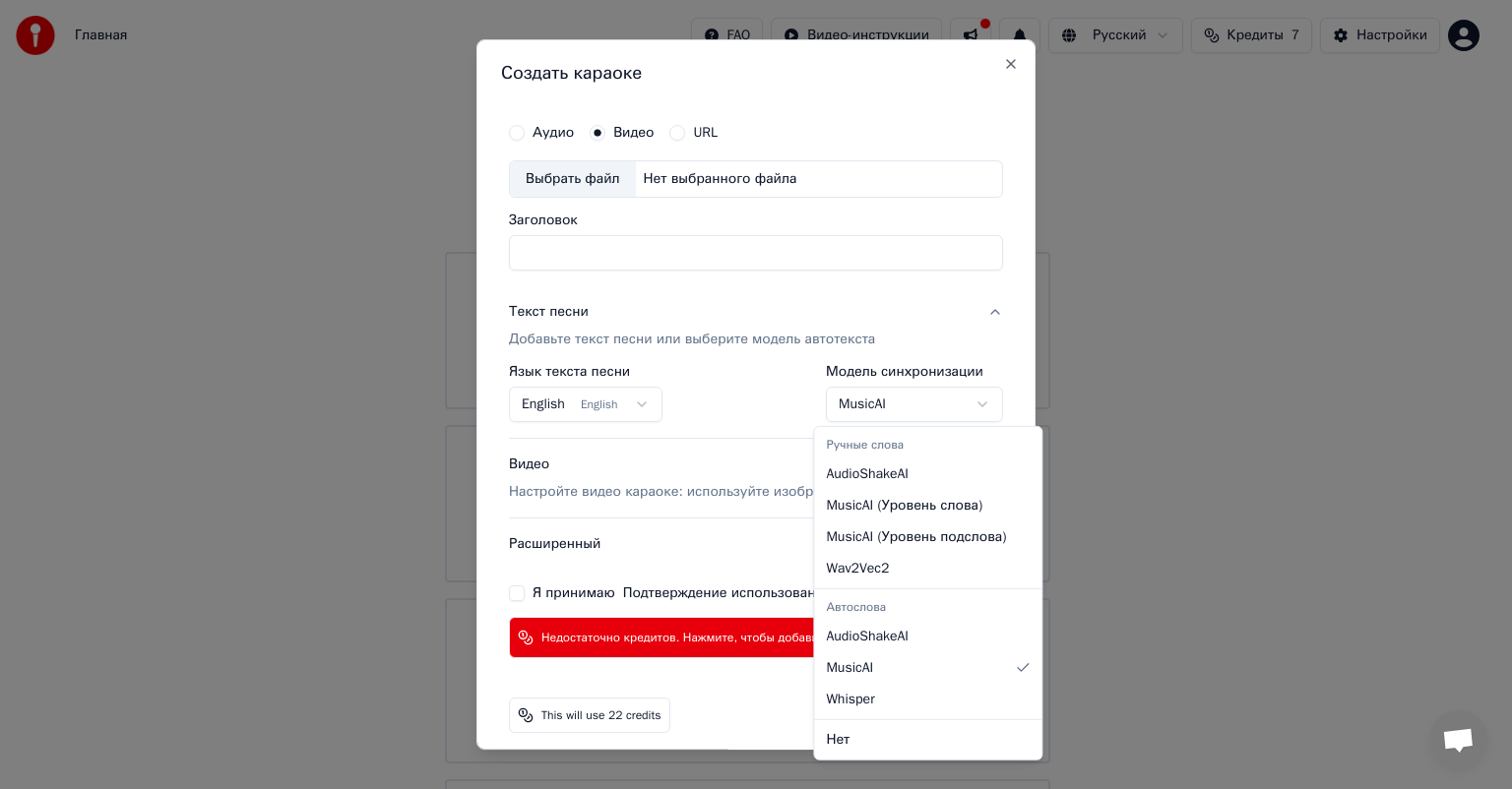 select on "**********" 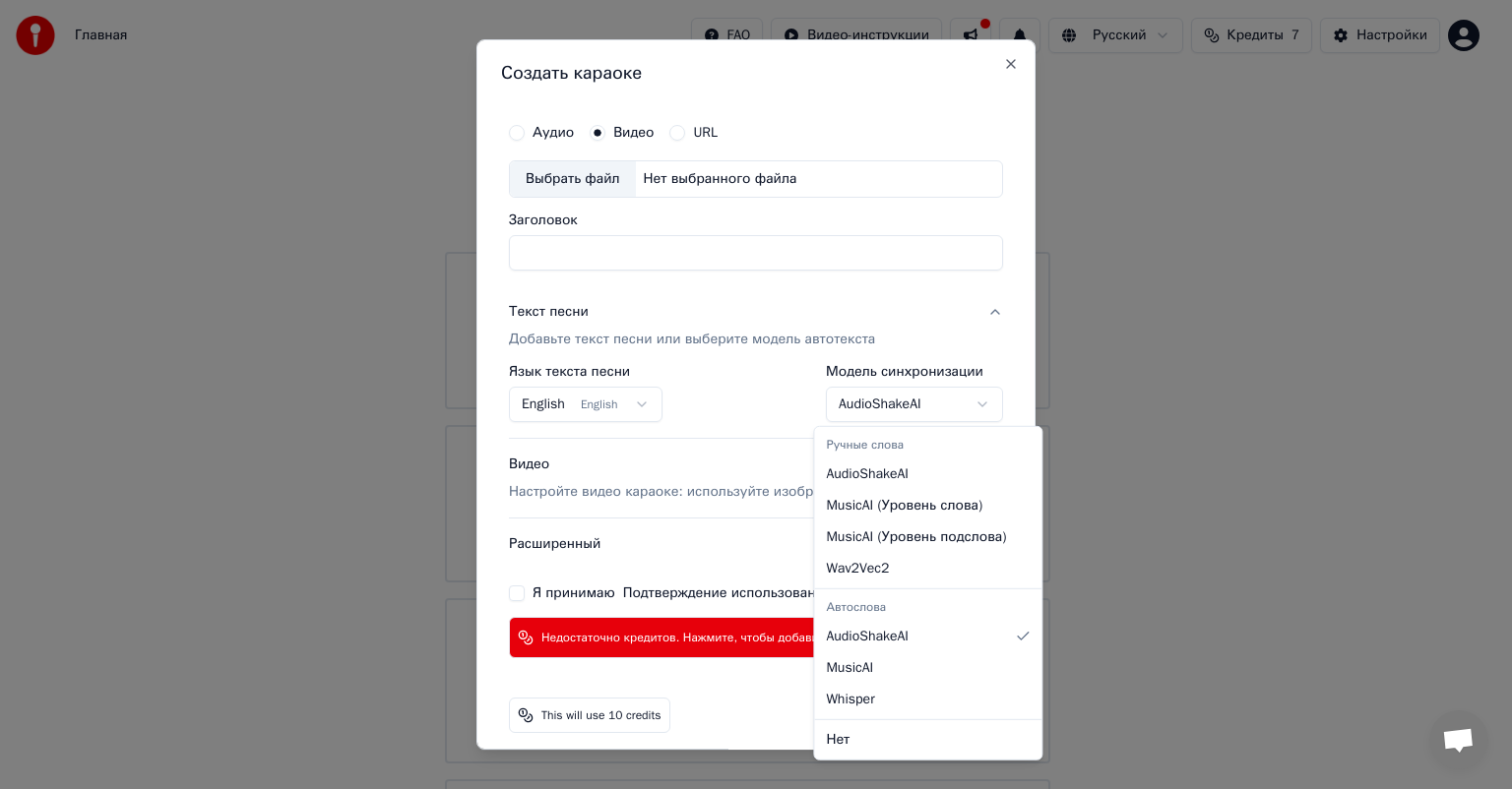 click on "Главная FAQ Видео-инструкции Русский Кредиты 7 Настройки Добро пожаловать в Youka Смотреть видео-инструкцию Библиотека Получите доступ и управляйте всеми караоке-треками, которые вы создали. Редактируйте, организуйте и совершенствуйте свои проекты. Создать караоке Создайте караоке из аудио- или видеофайлов (MP3, MP4 и других), или вставьте URL, чтобы мгновенно создать караоке-видео с синхронизированными текстами. Youka может быть заблокирован в [COUNTRY] Если у вас возникают проблемы при создании караоке, попробуйте использовать VPN для доступа к Youka. Создать караоке" at bounding box center (747, 478) 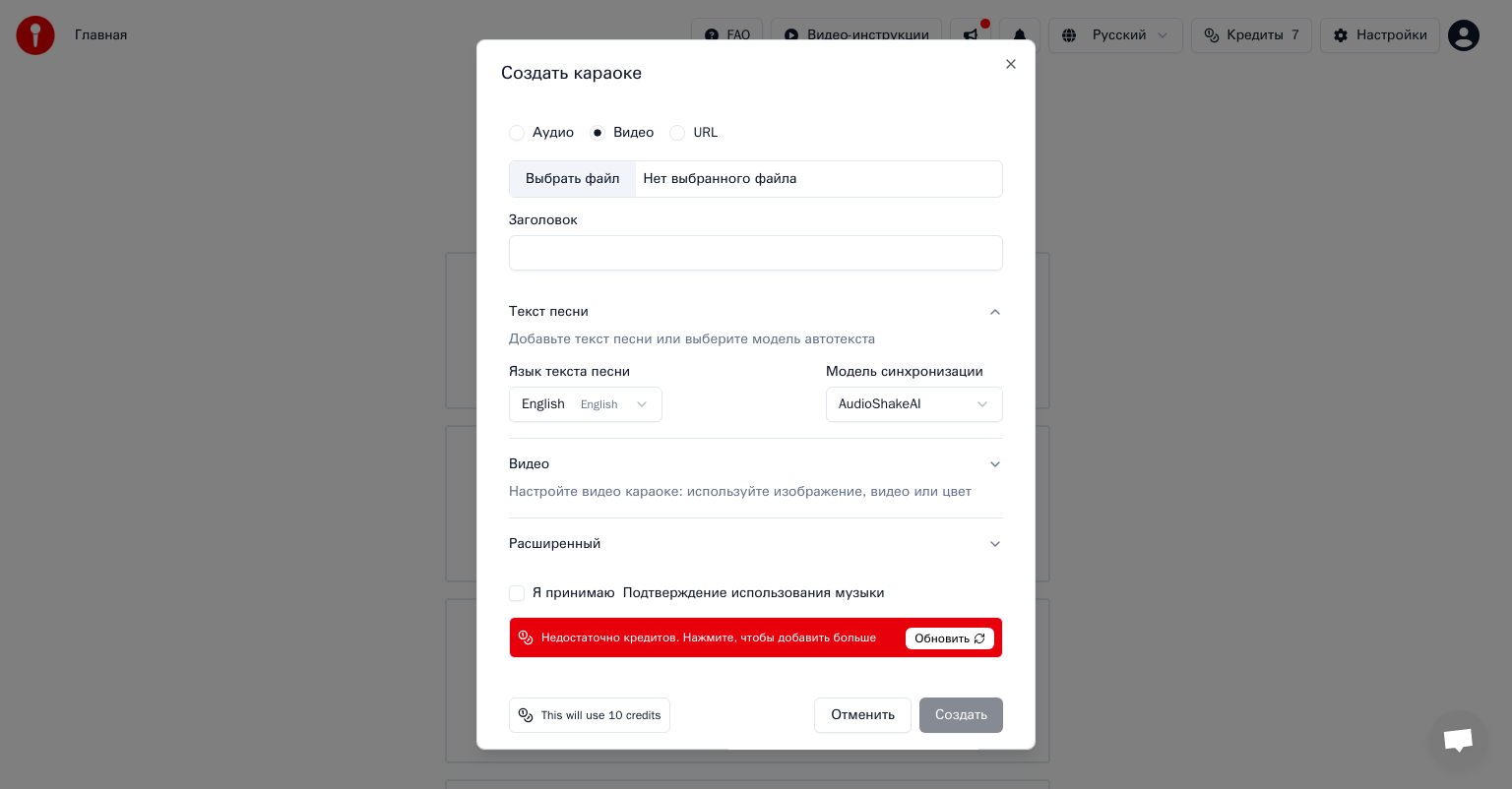 drag, startPoint x: 659, startPoint y: 382, endPoint x: 621, endPoint y: 399, distance: 41.629317 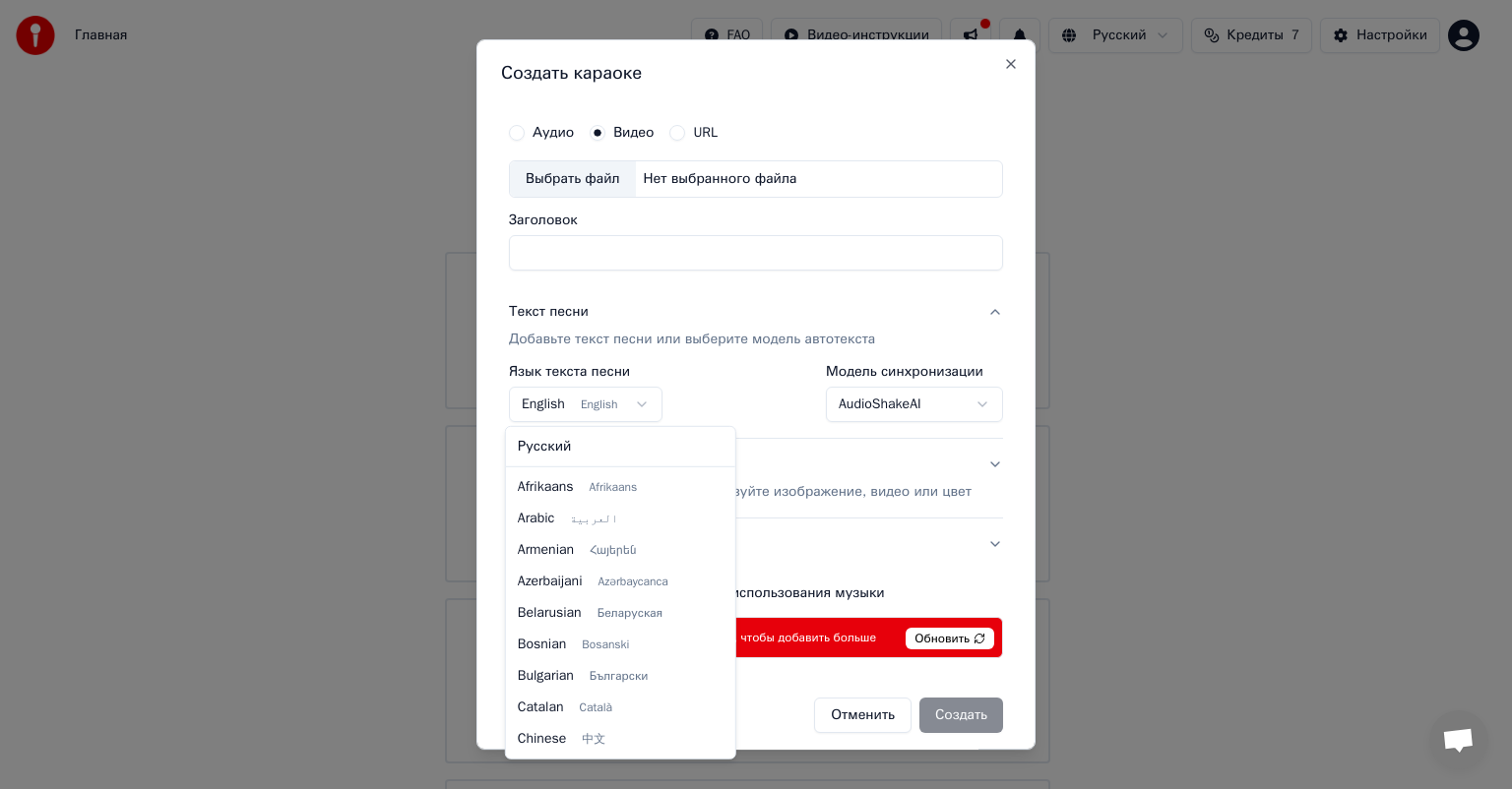 click on "Главная FAQ Видео-инструкции Русский Кредиты 7 Настройки Добро пожаловать в Youka Смотреть видео-инструкцию Библиотека Получите доступ и управляйте всеми караоке-треками, которые вы создали. Редактируйте, организуйте и совершенствуйте свои проекты. Создать караоке Создайте караоке из аудио- или видеофайлов (MP3, MP4 и других), или вставьте URL, чтобы мгновенно создать караоке-видео с синхронизированными текстами. Youka может быть заблокирован в [COUNTRY] Если у вас возникают проблемы при создании караоке, попробуйте использовать VPN для доступа к Youka. Создать караоке" at bounding box center [747, 478] 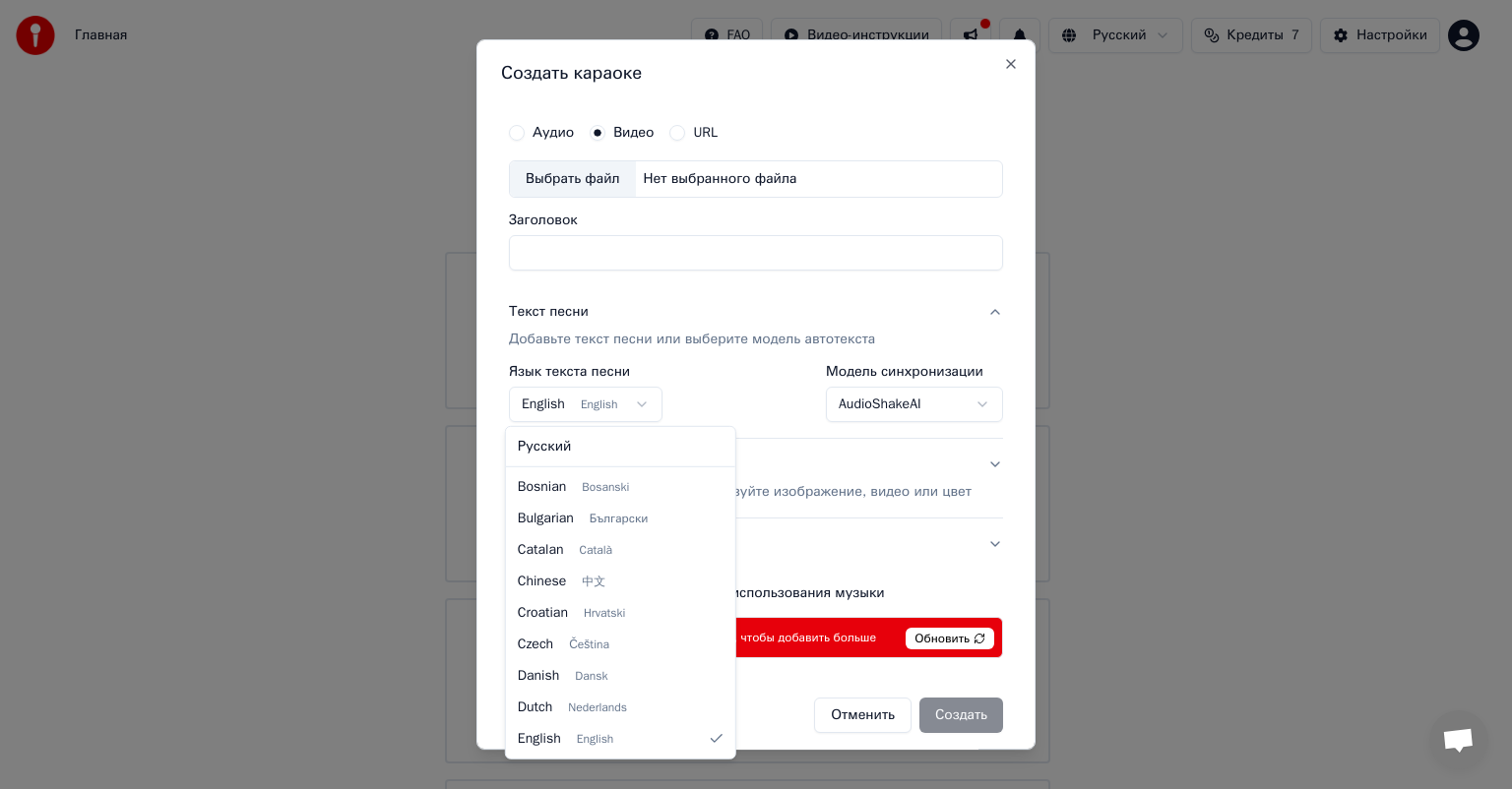 select on "**" 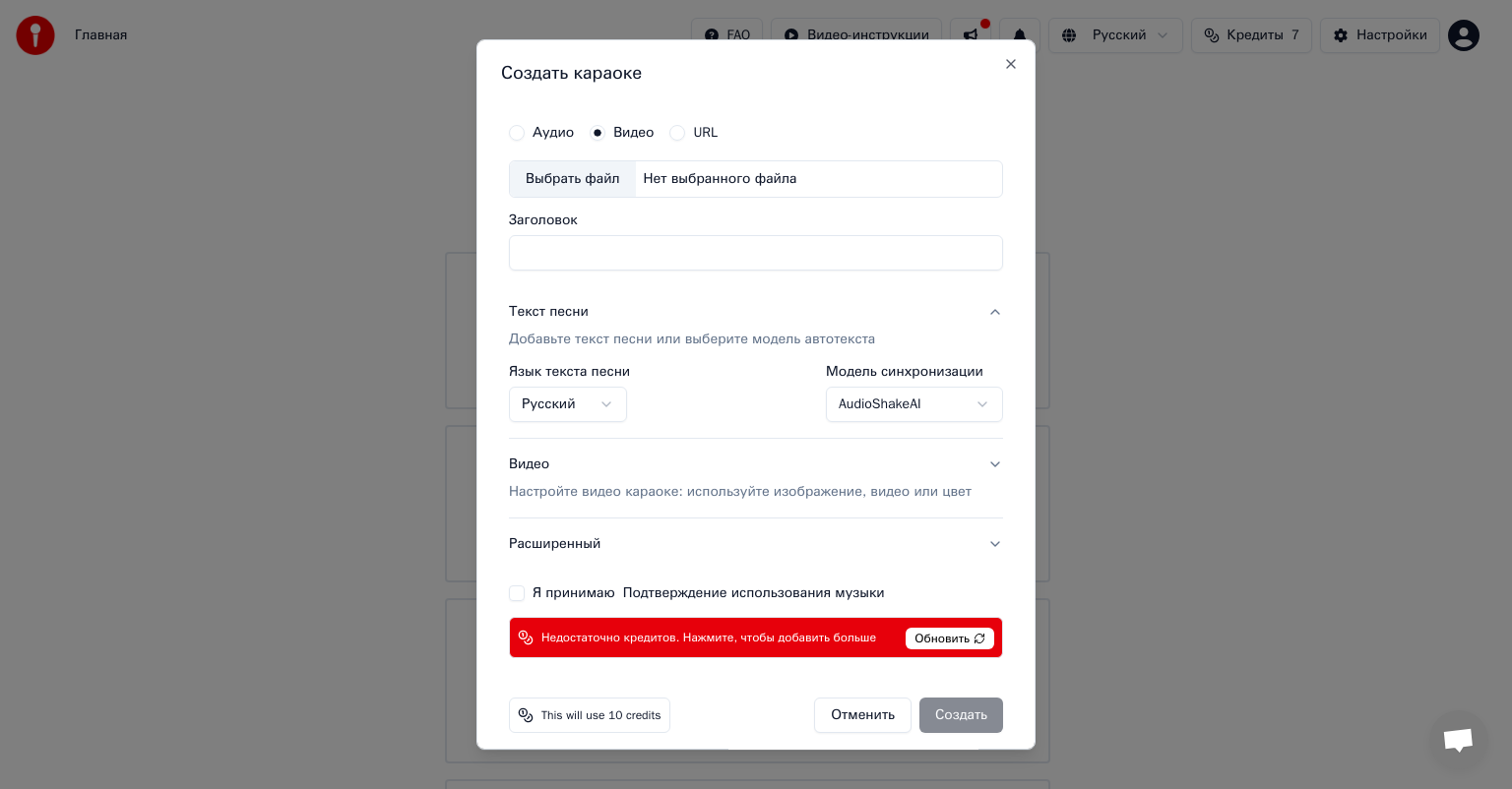 click on "Видео Настройте видео караоке: используйте изображение, видео или цвет" at bounding box center (740, 478) 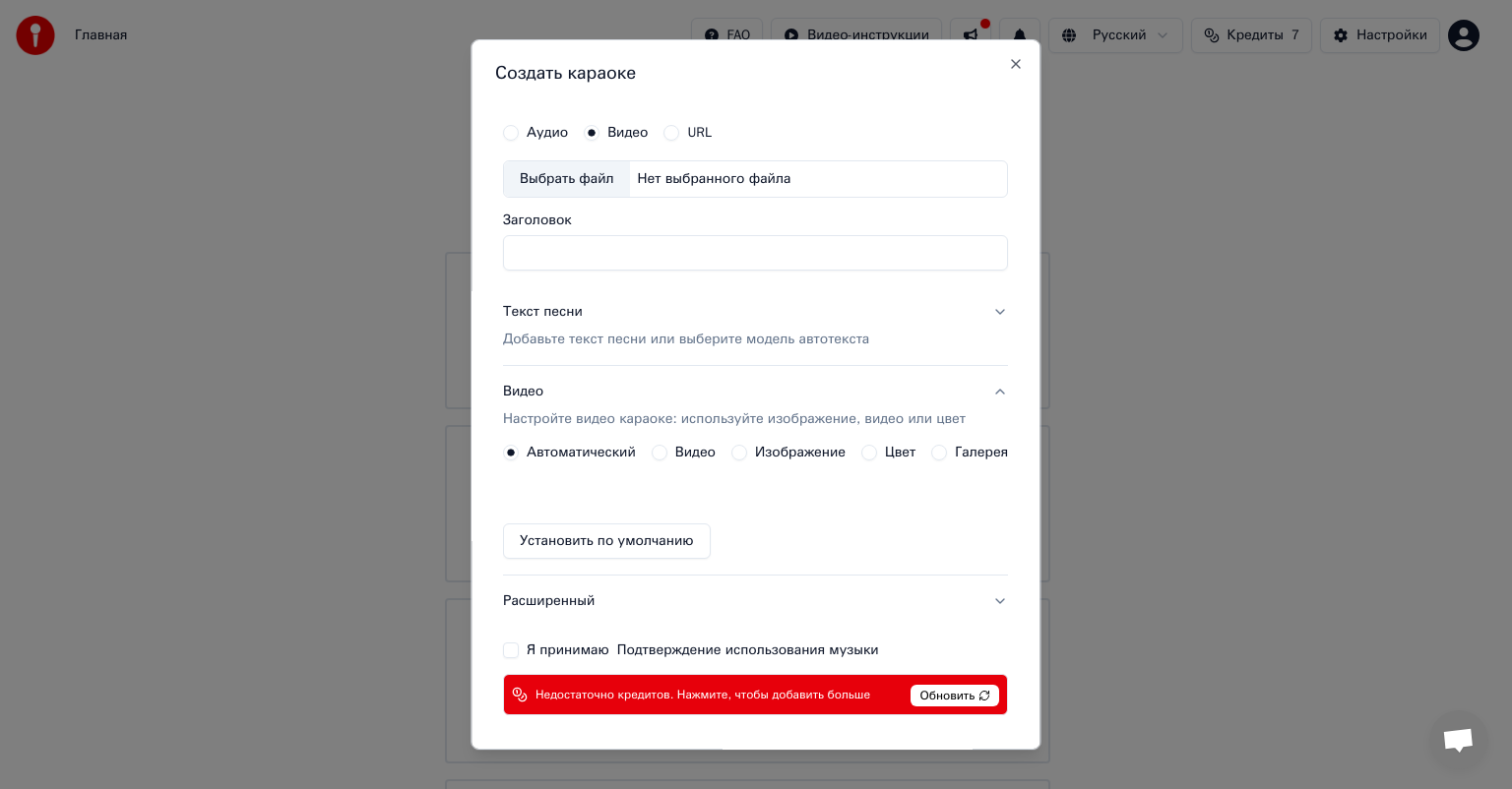click on "Я принимаю   Подтверждение использования музыки" at bounding box center (511, 650) 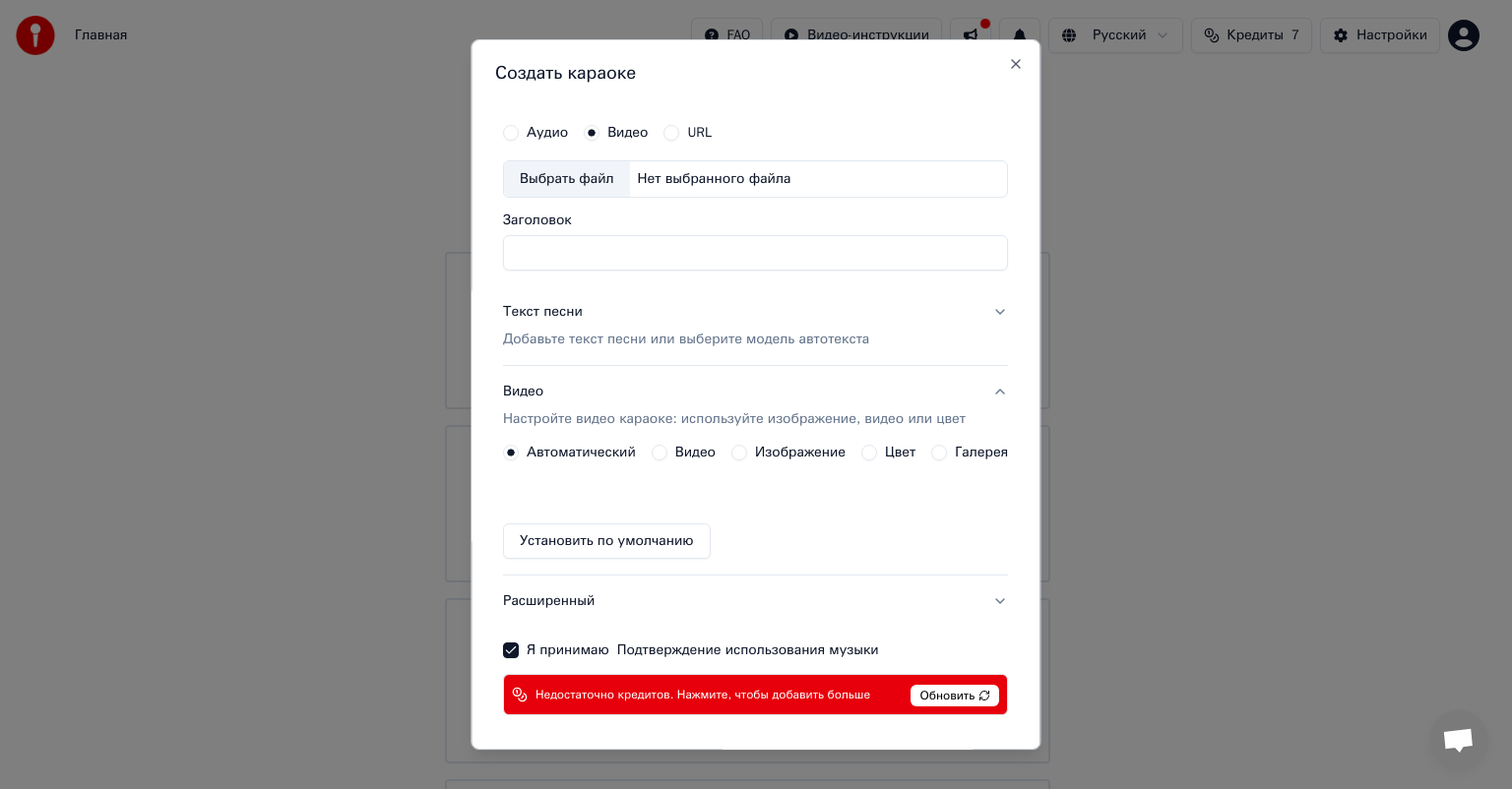 click on "Создать караоке" at bounding box center [755, 73] 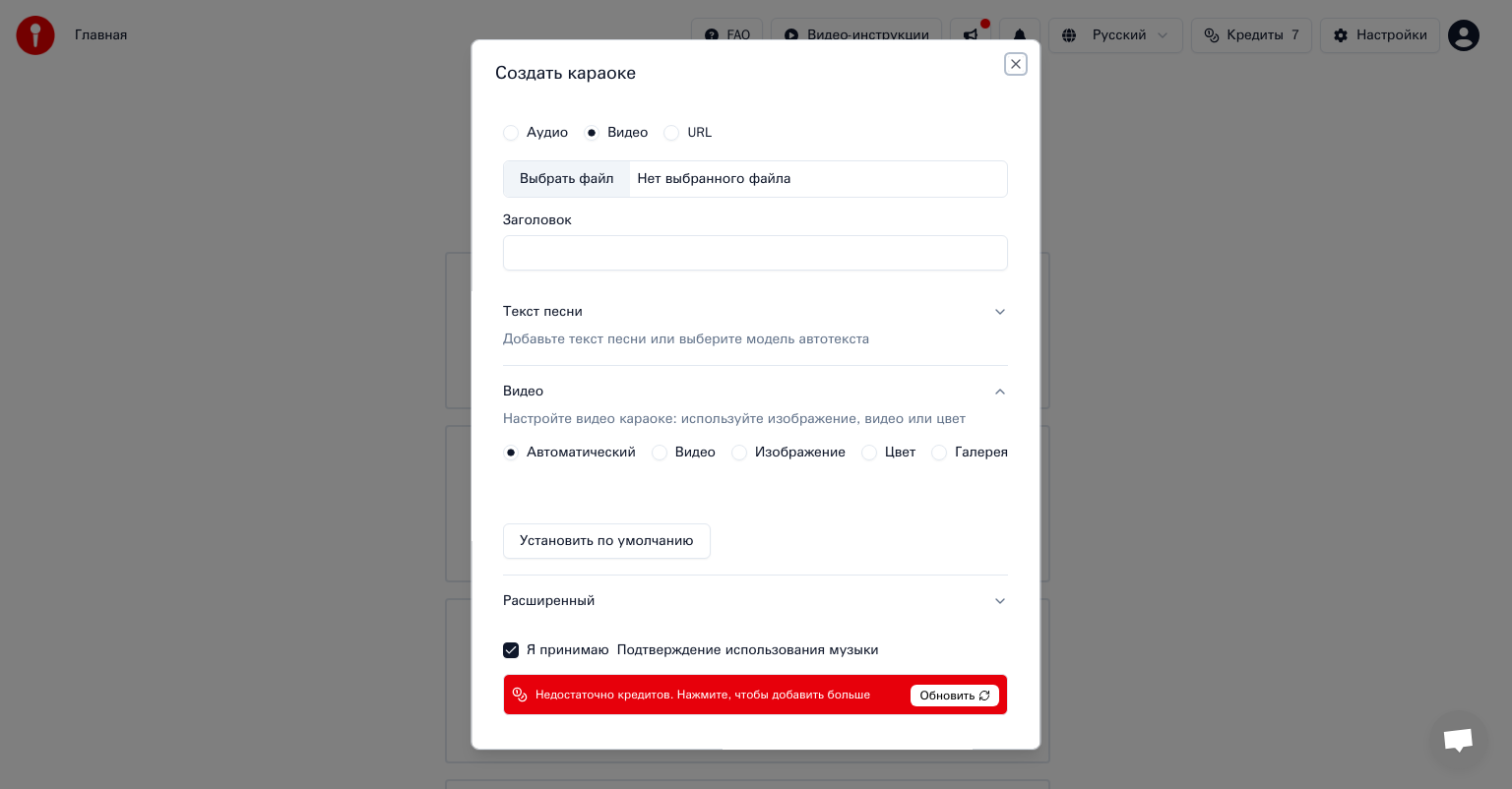 click on "Close" at bounding box center (1017, 64) 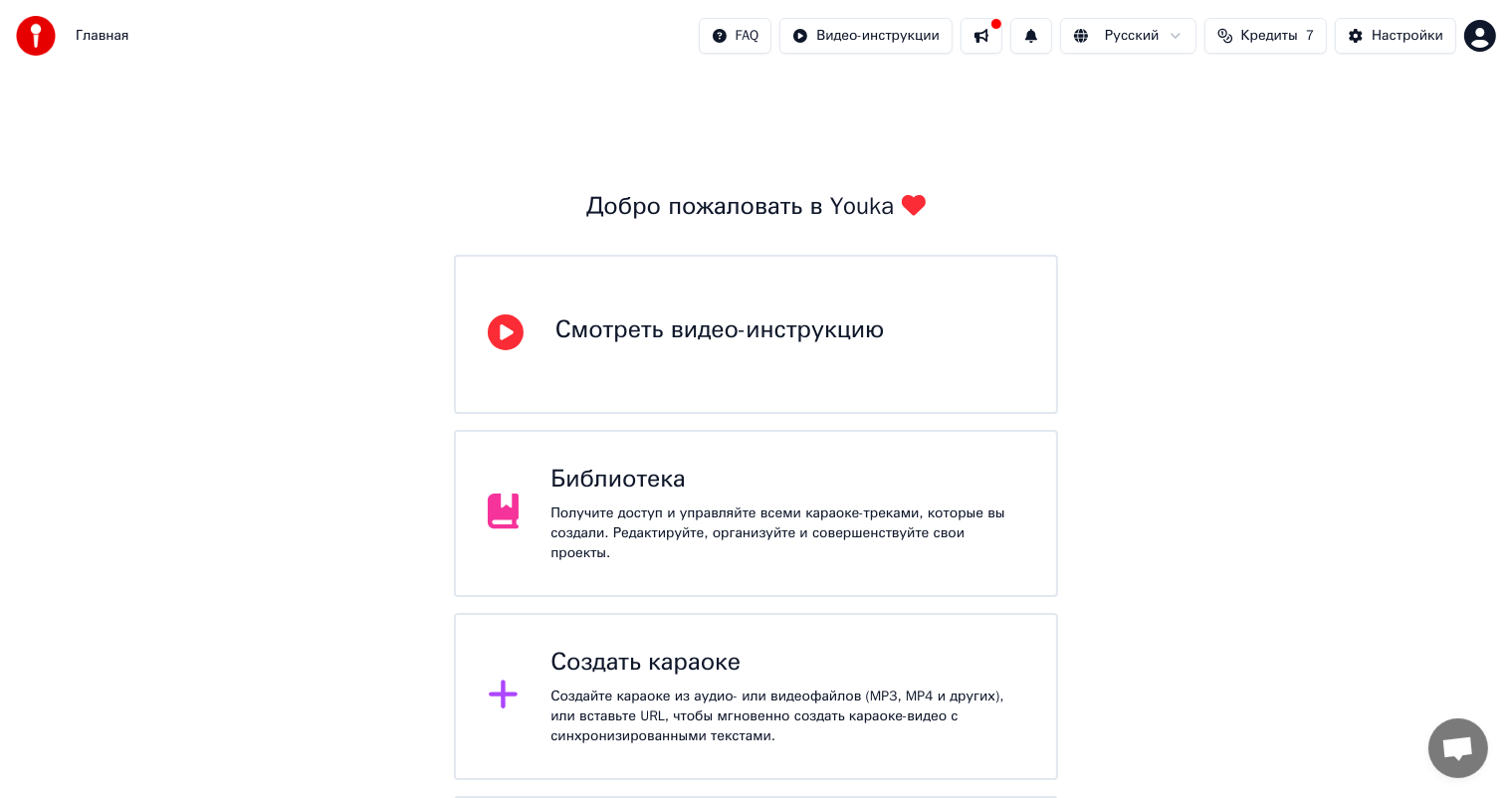 click on "Кредиты 7" at bounding box center [1266, 36] 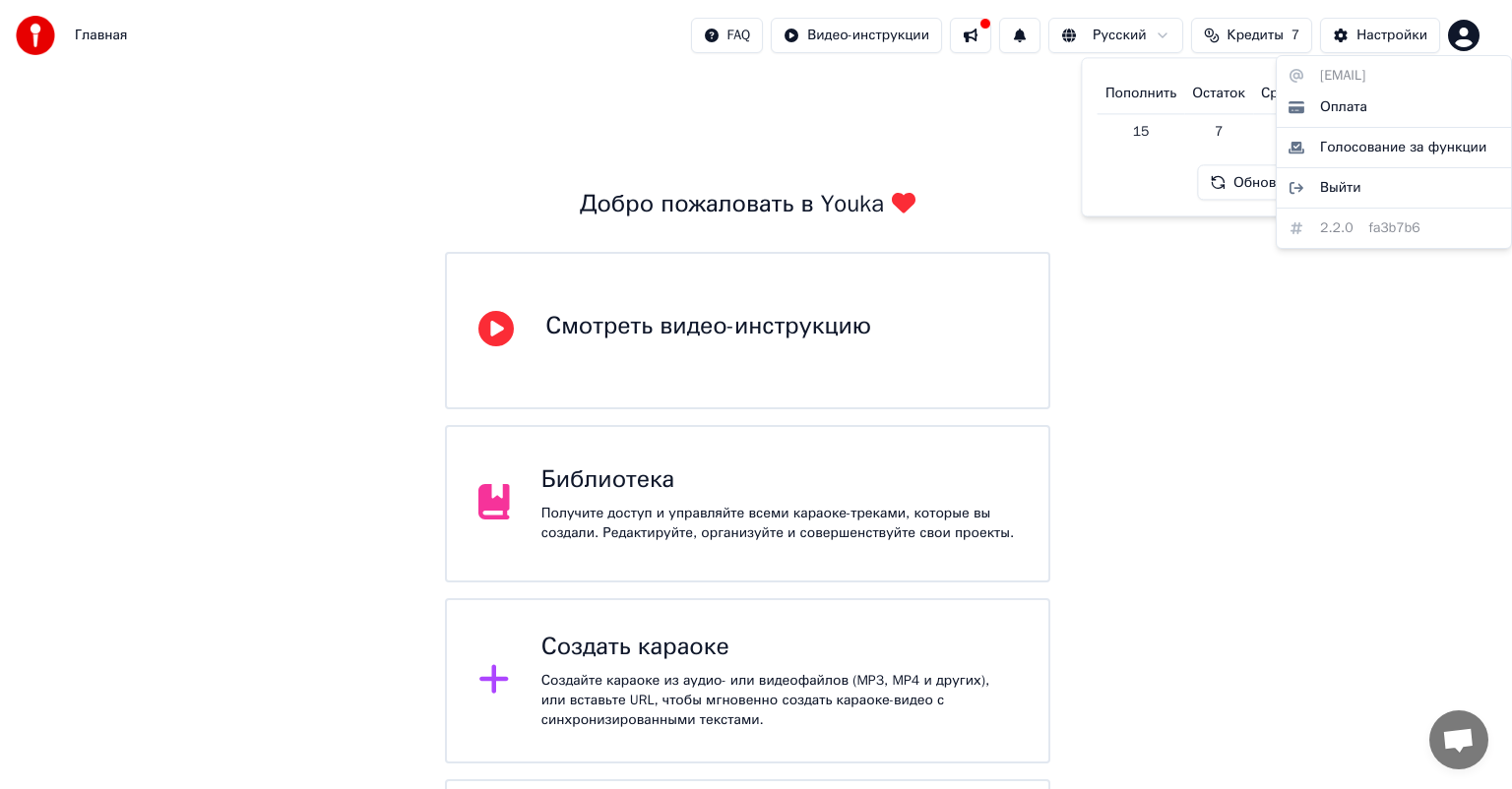 click on "Главная FAQ Видео-инструкции Русский Кредиты 7 Настройки Добро пожаловать в Youka Смотреть видео-инструкцию Библиотека Получите доступ и управляйте всеми караоке-треками, которые вы создали. Редактируйте, организуйте и совершенствуйте свои проекты. Создать караоке Создайте караоке из аудио- или видеофайлов (MP3, MP4 и других), или вставьте URL, чтобы мгновенно создать караоке-видео с синхронизированными текстами. Youka может быть заблокирован в [COUNTRY] Если у вас возникают проблемы при создании караоке, попробуйте использовать VPN для доступа к Youka. Пополнить 15 7 30" at bounding box center [756, 478] 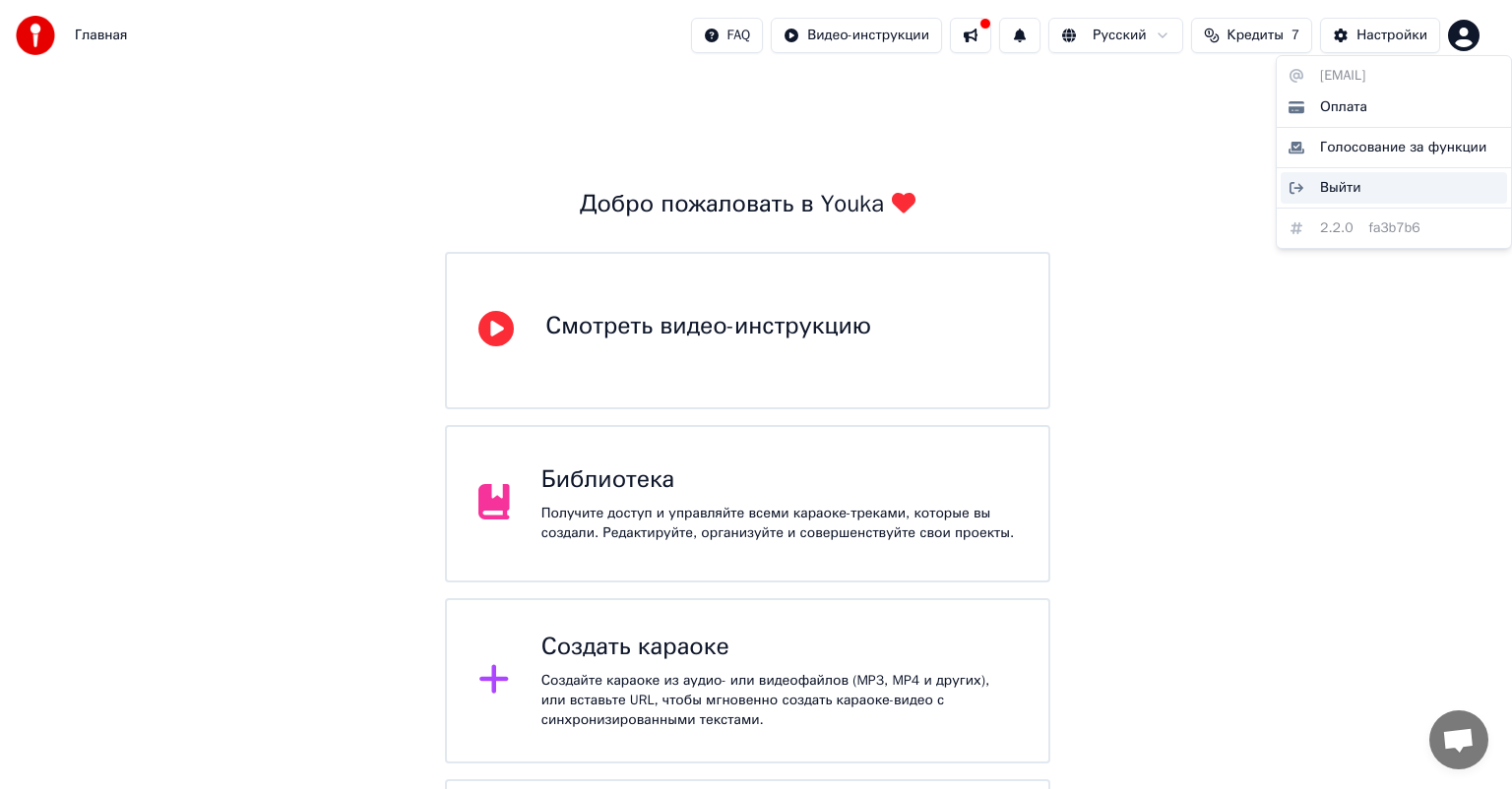 click on "Выйти" at bounding box center (1394, 188) 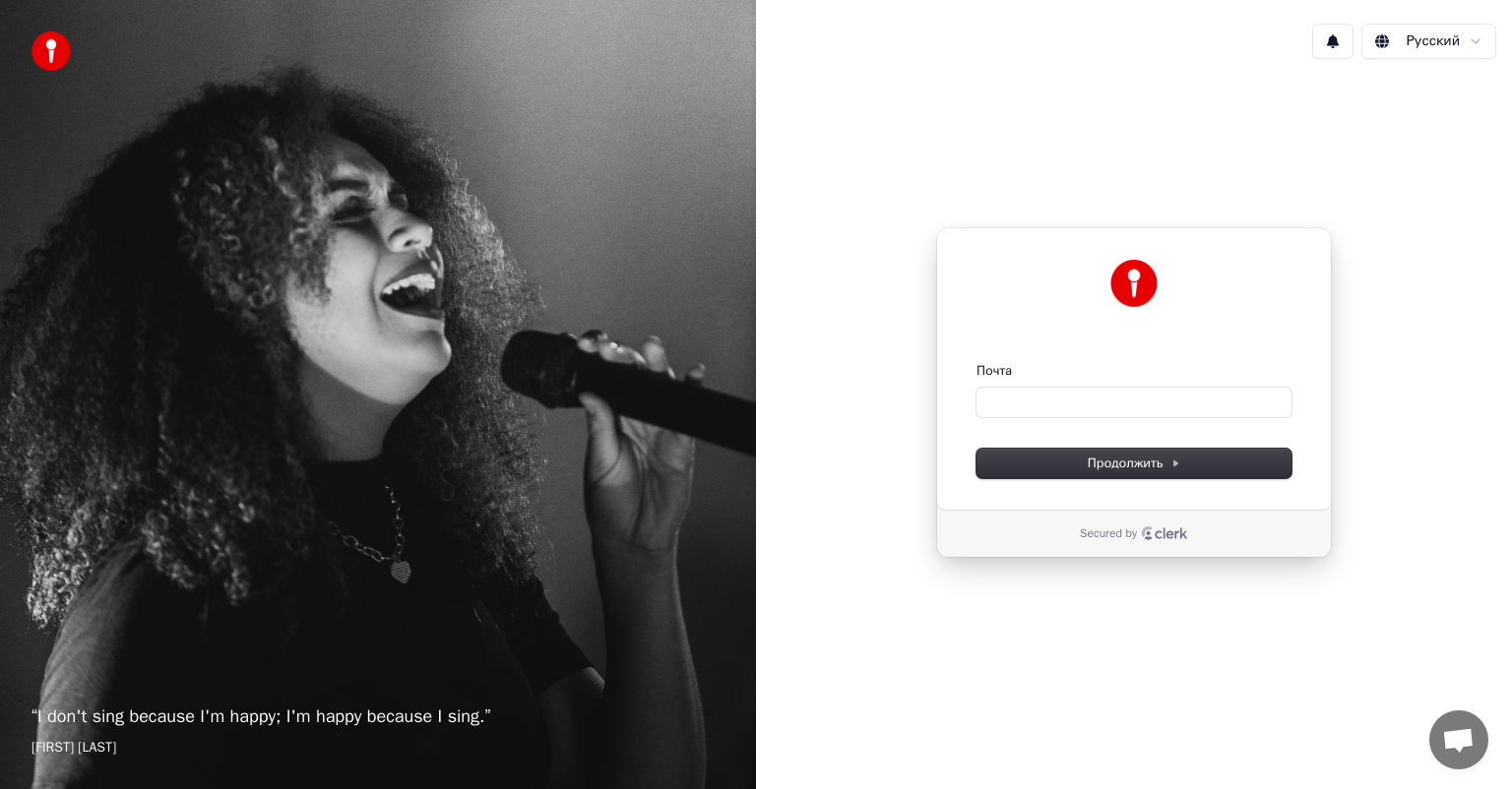 click on "Почта Продолжить" at bounding box center (1134, 420) 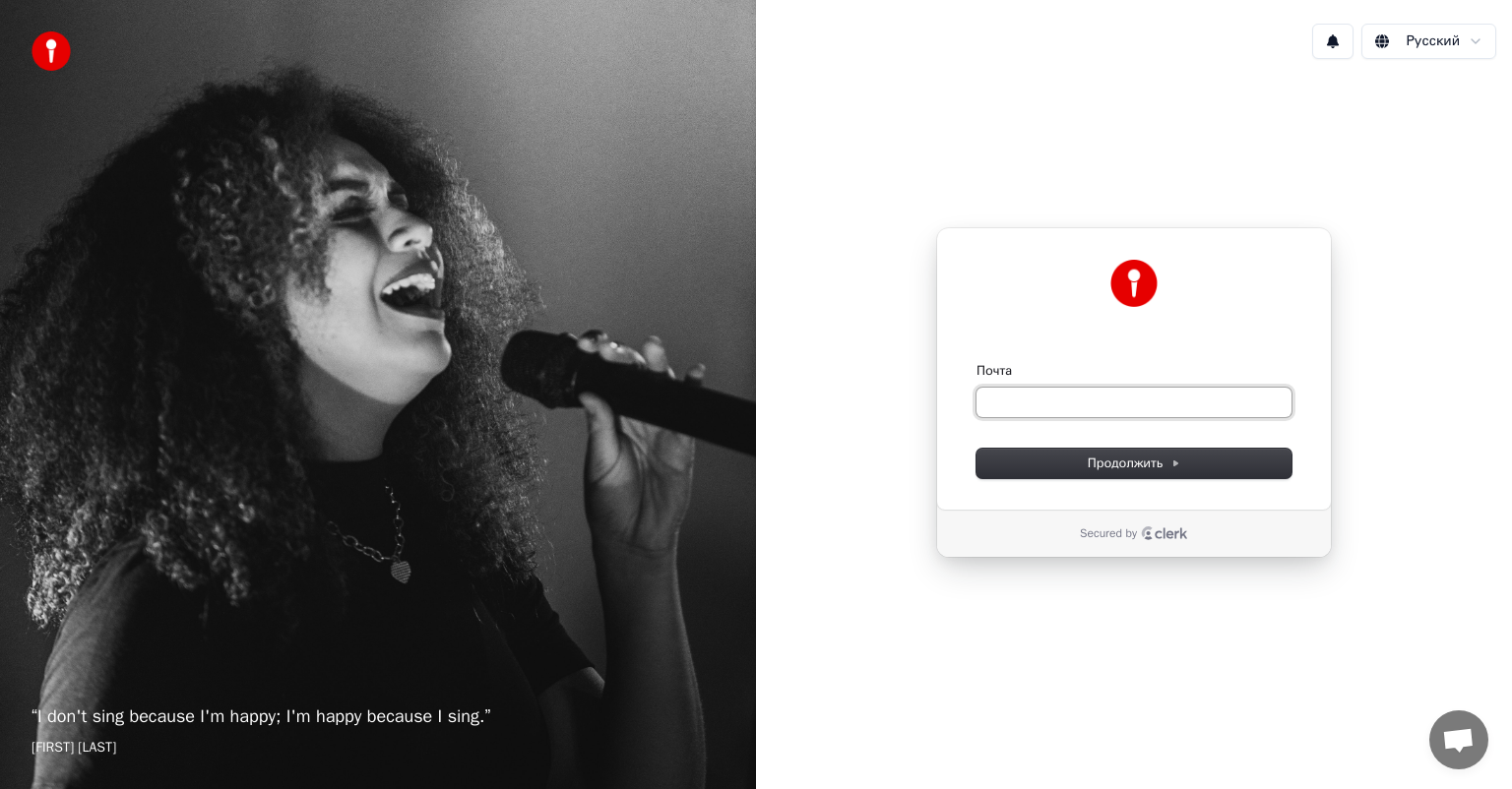 click on "Почта" at bounding box center [1134, 402] 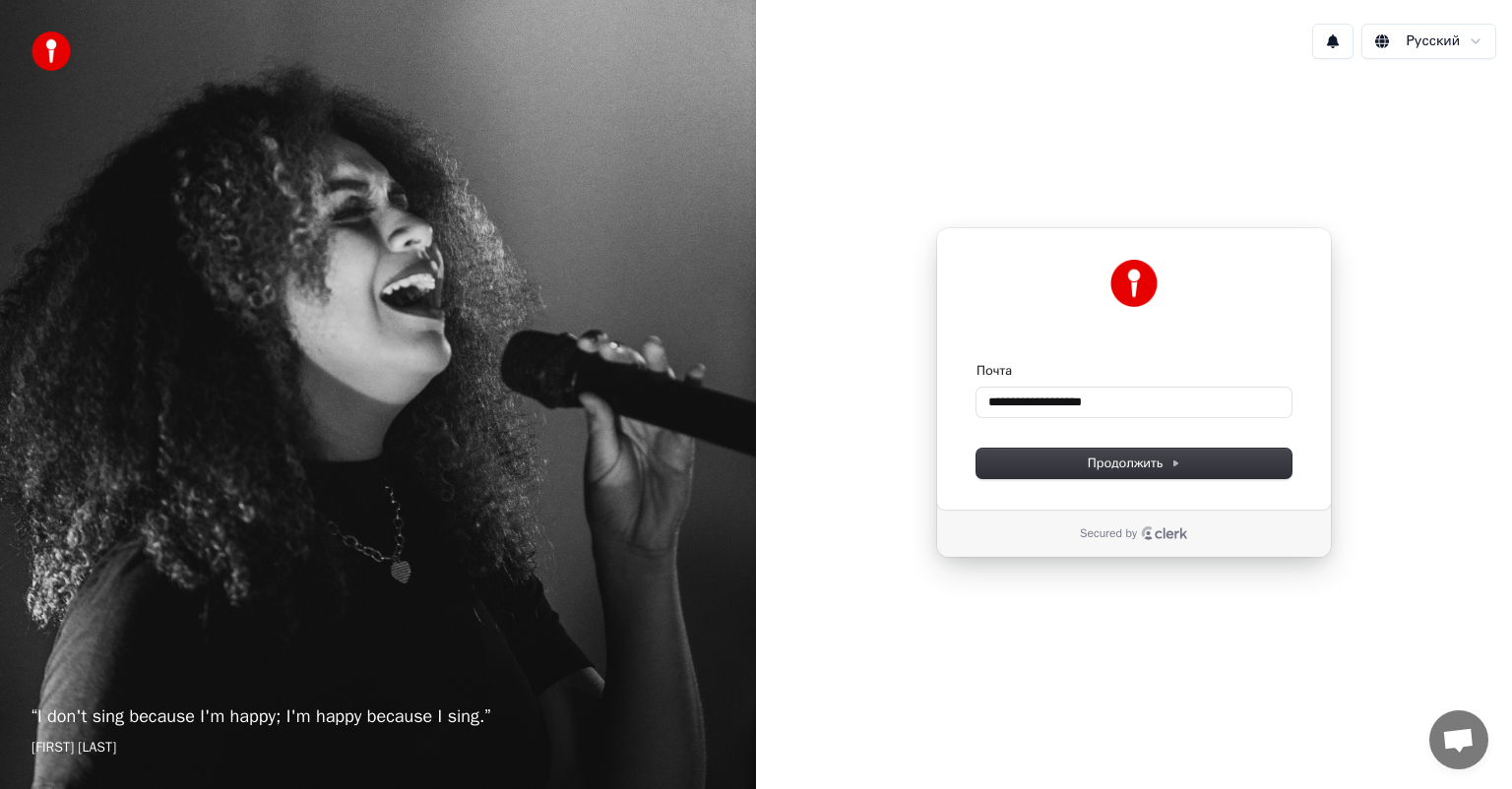 click on "**********" at bounding box center (1134, 369) 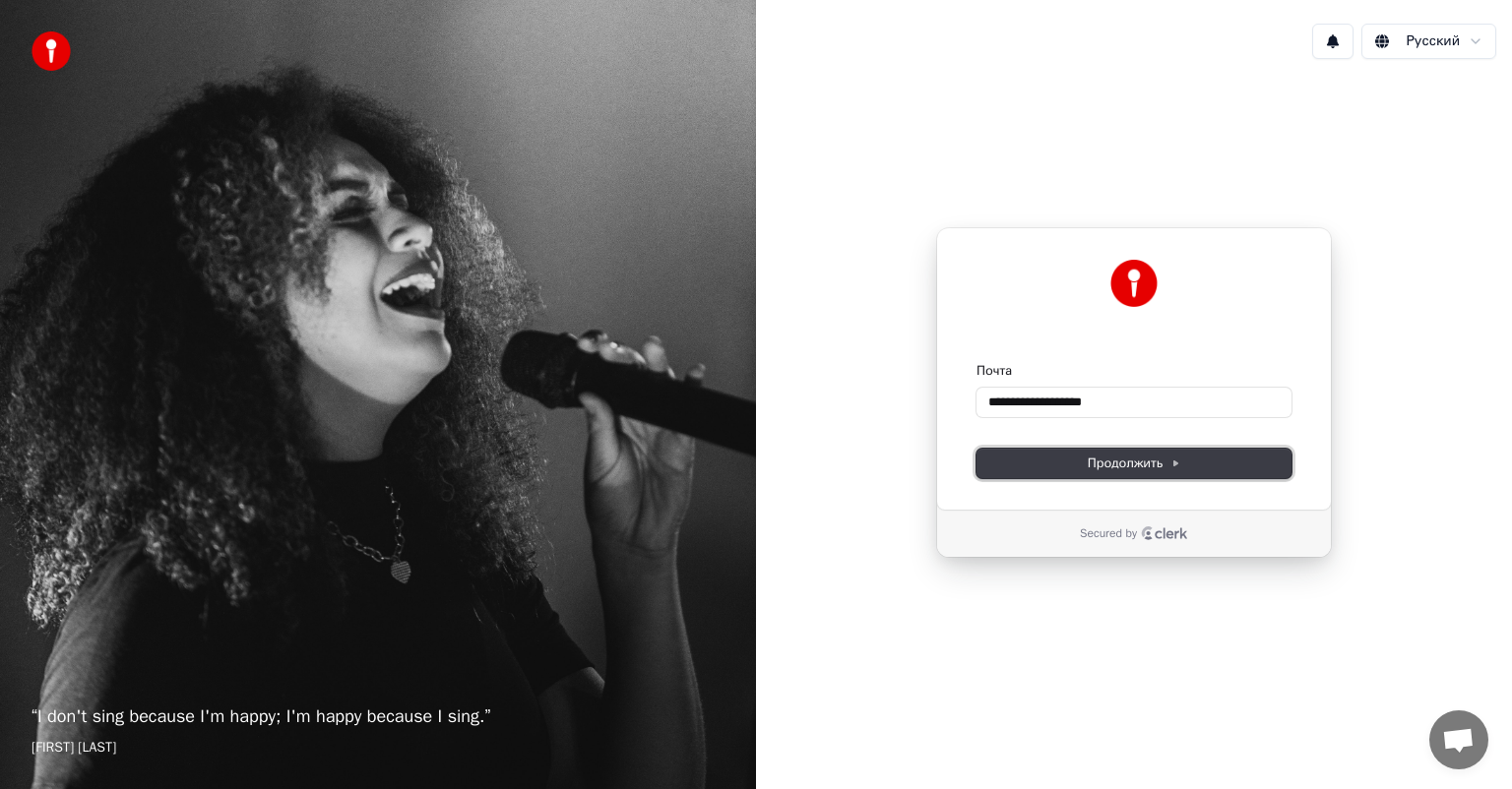 click on "Продолжить" at bounding box center [1134, 463] 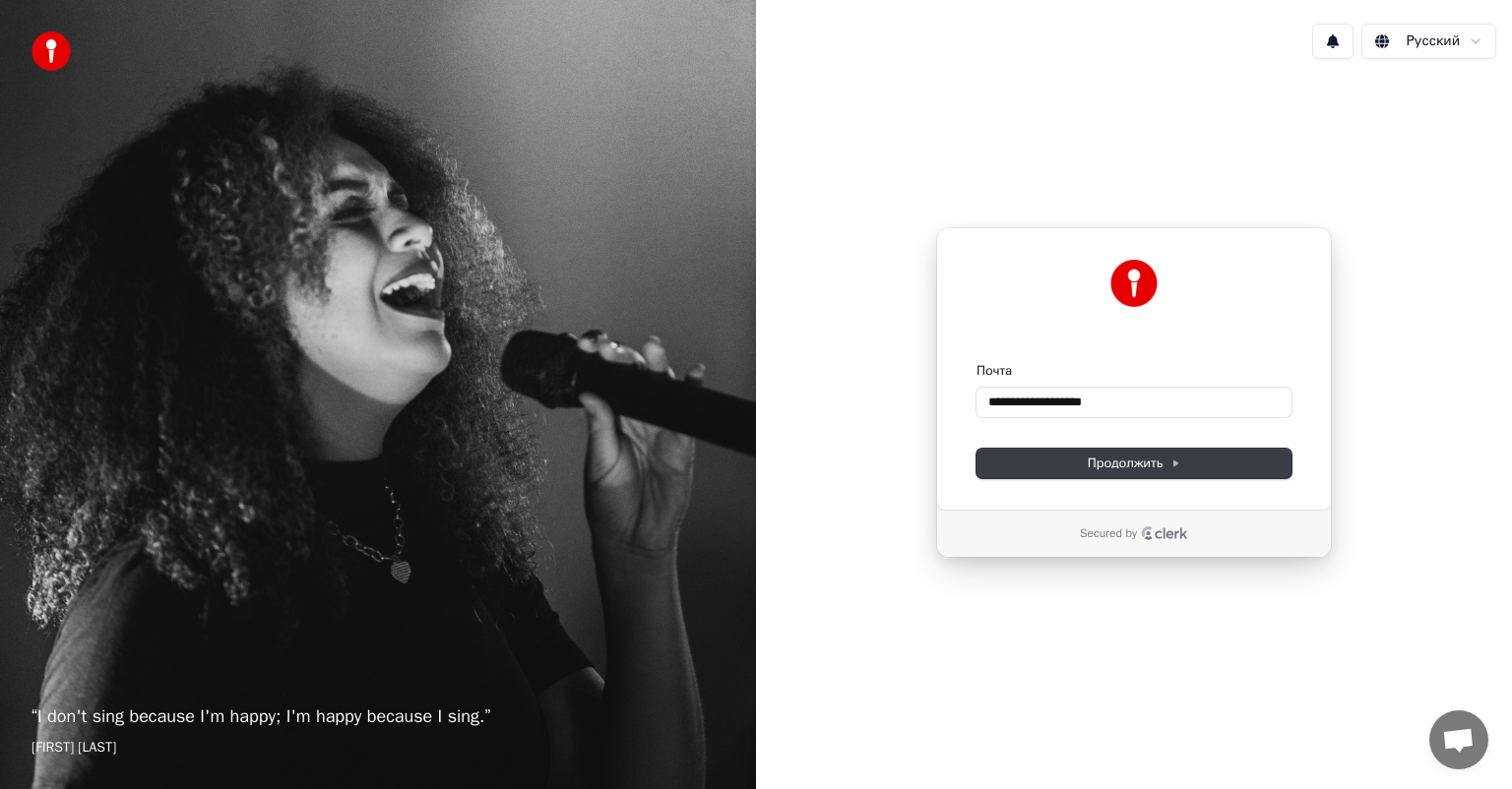 type on "**********" 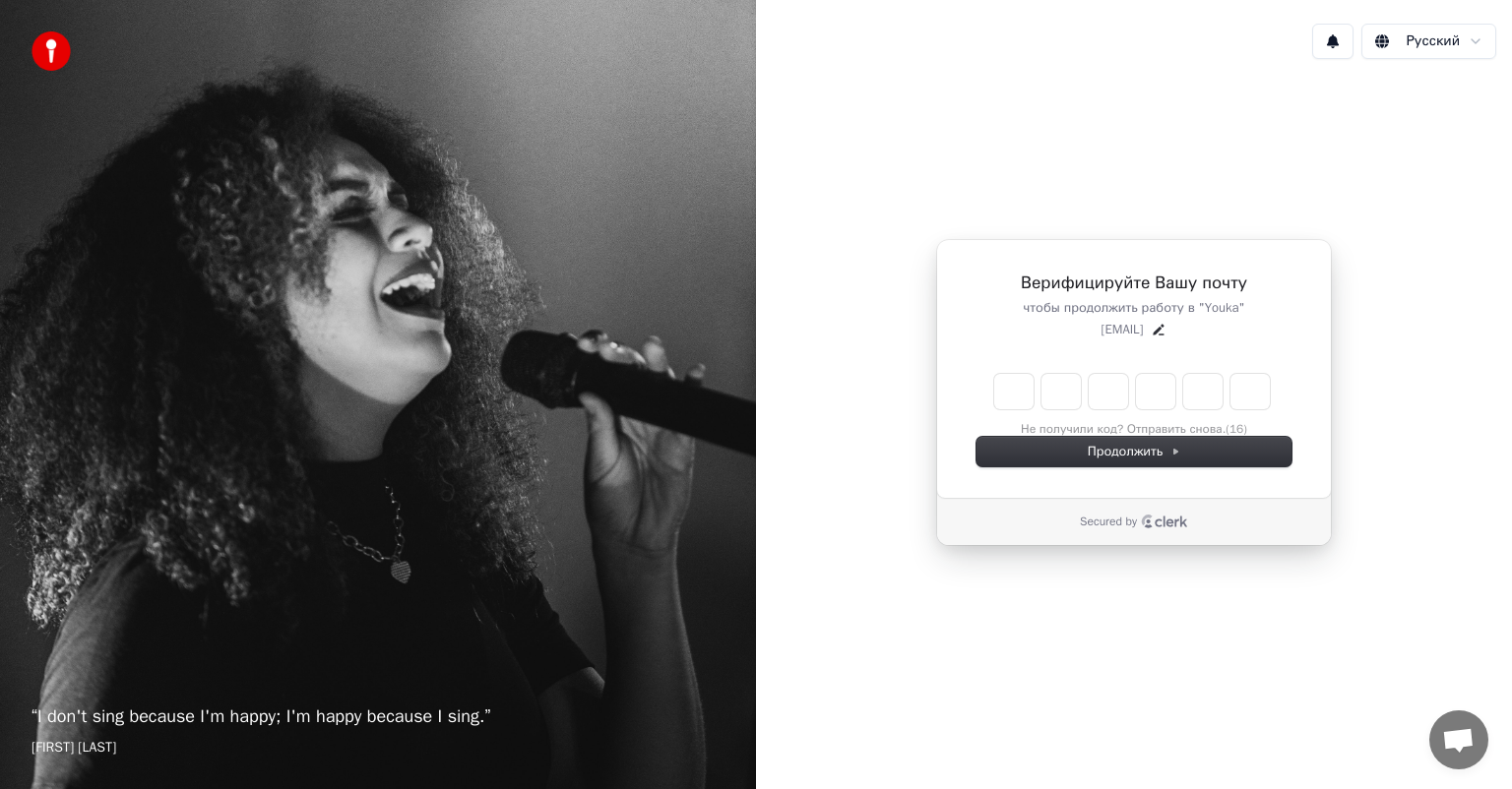 type on "*" 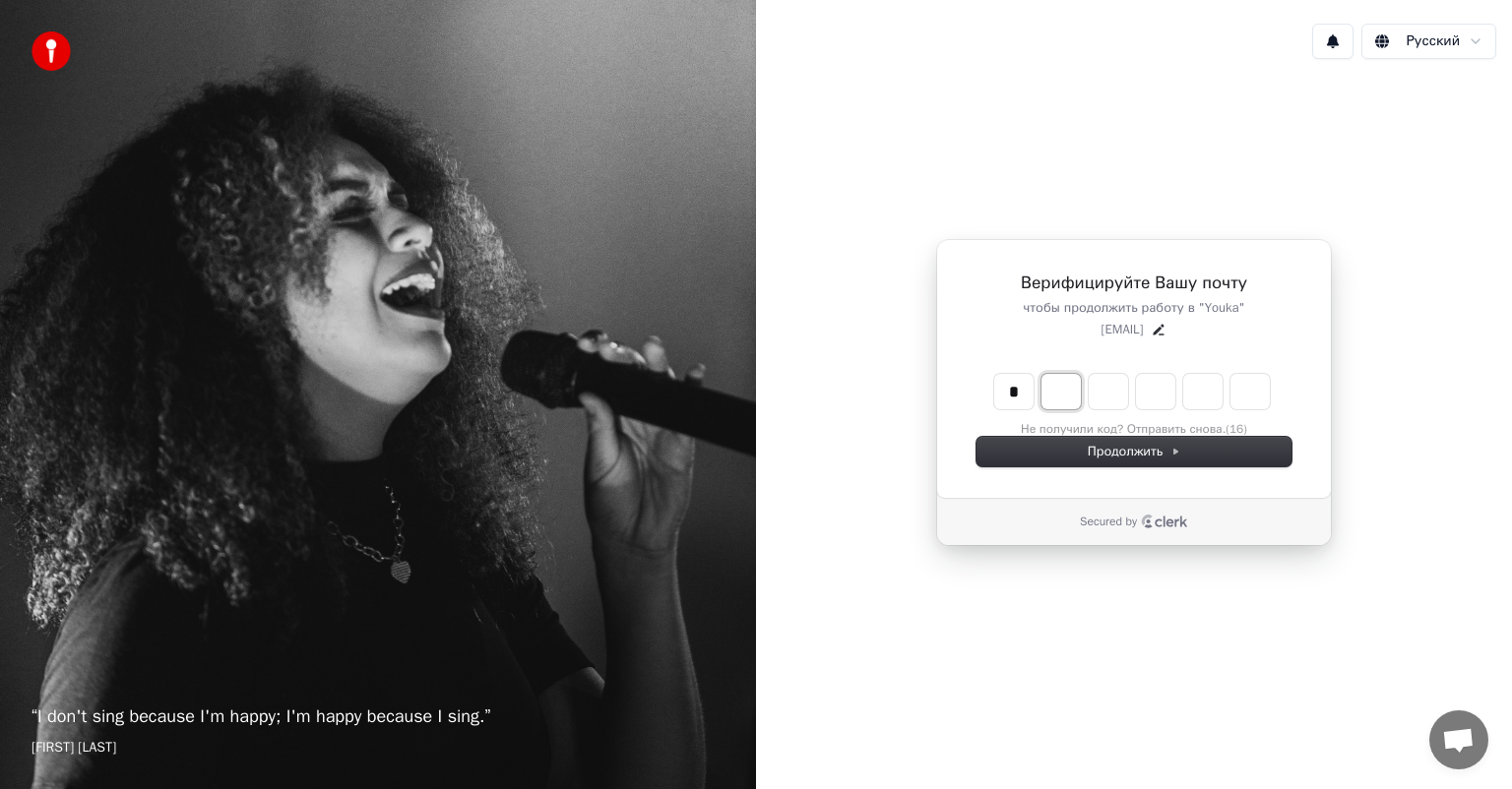 type on "*" 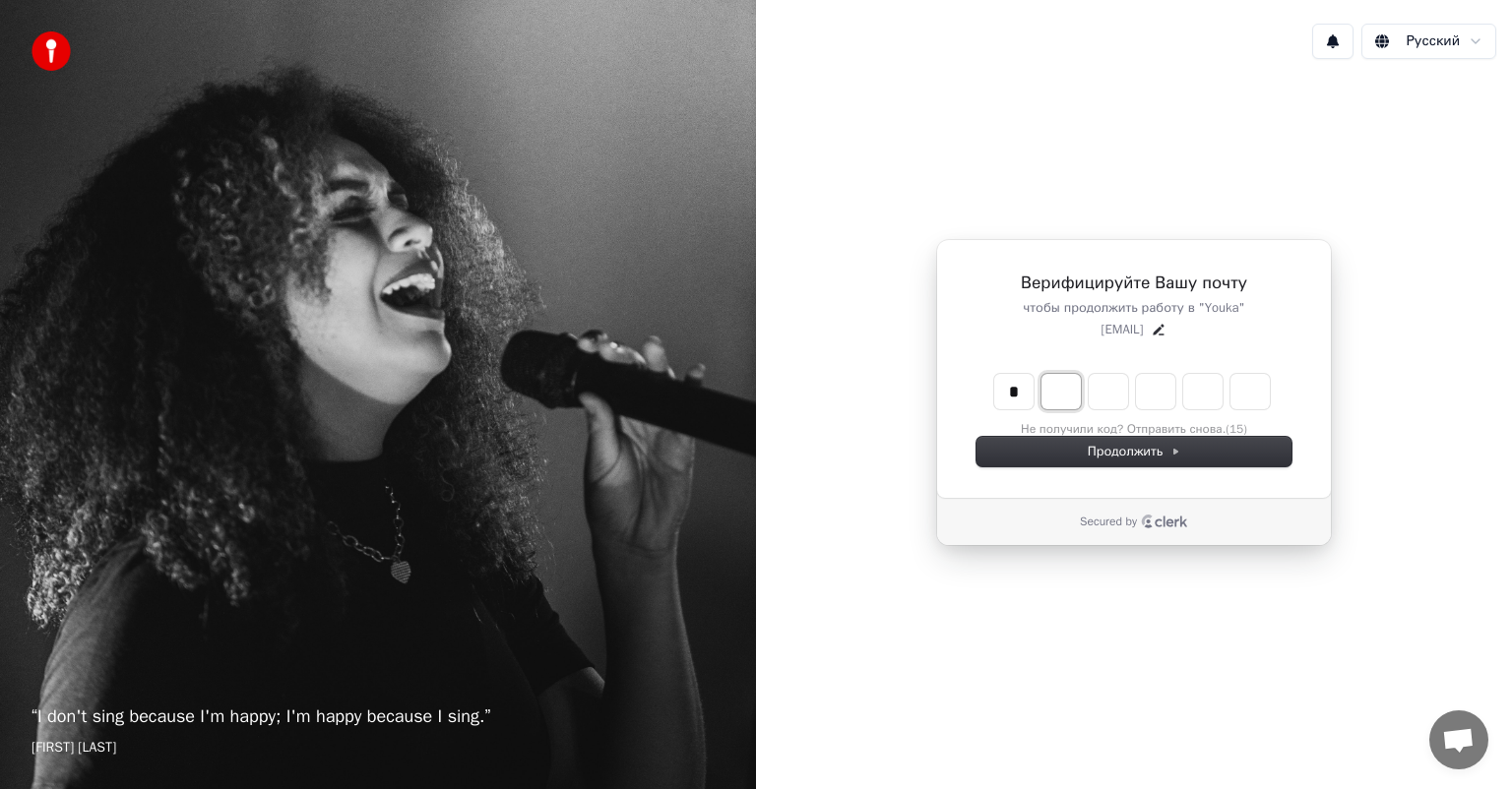 type on "*" 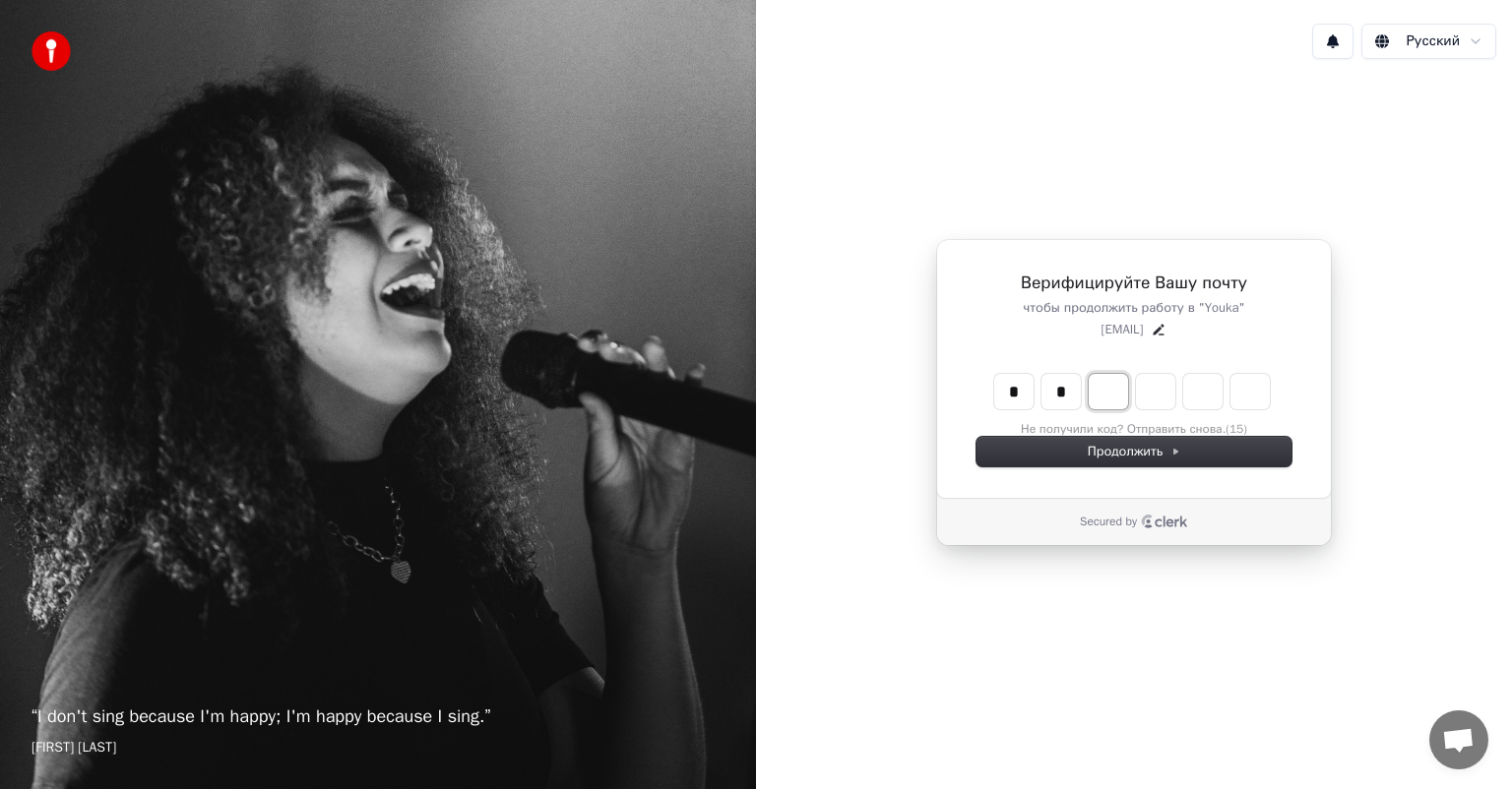 type on "**" 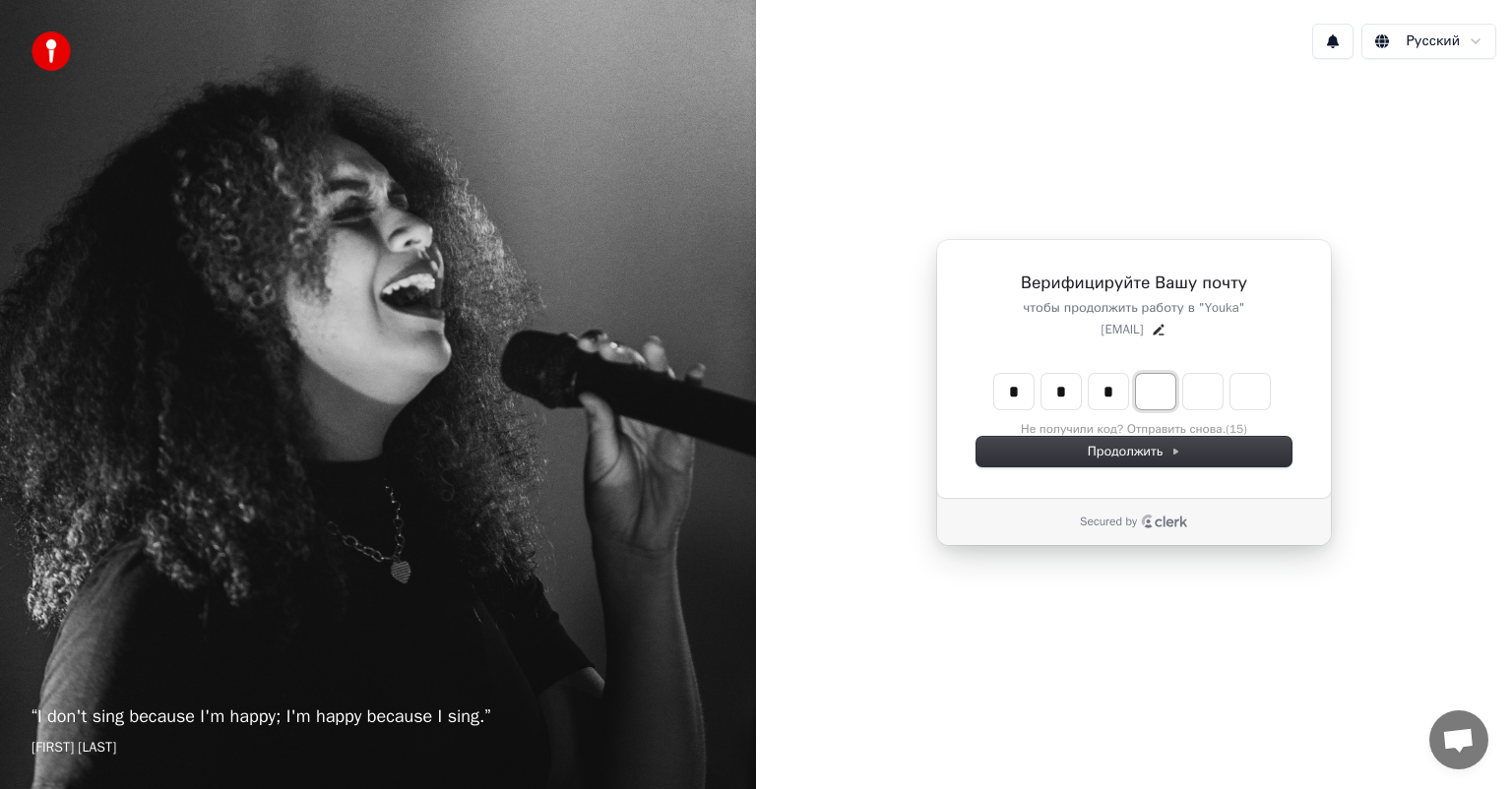 type on "***" 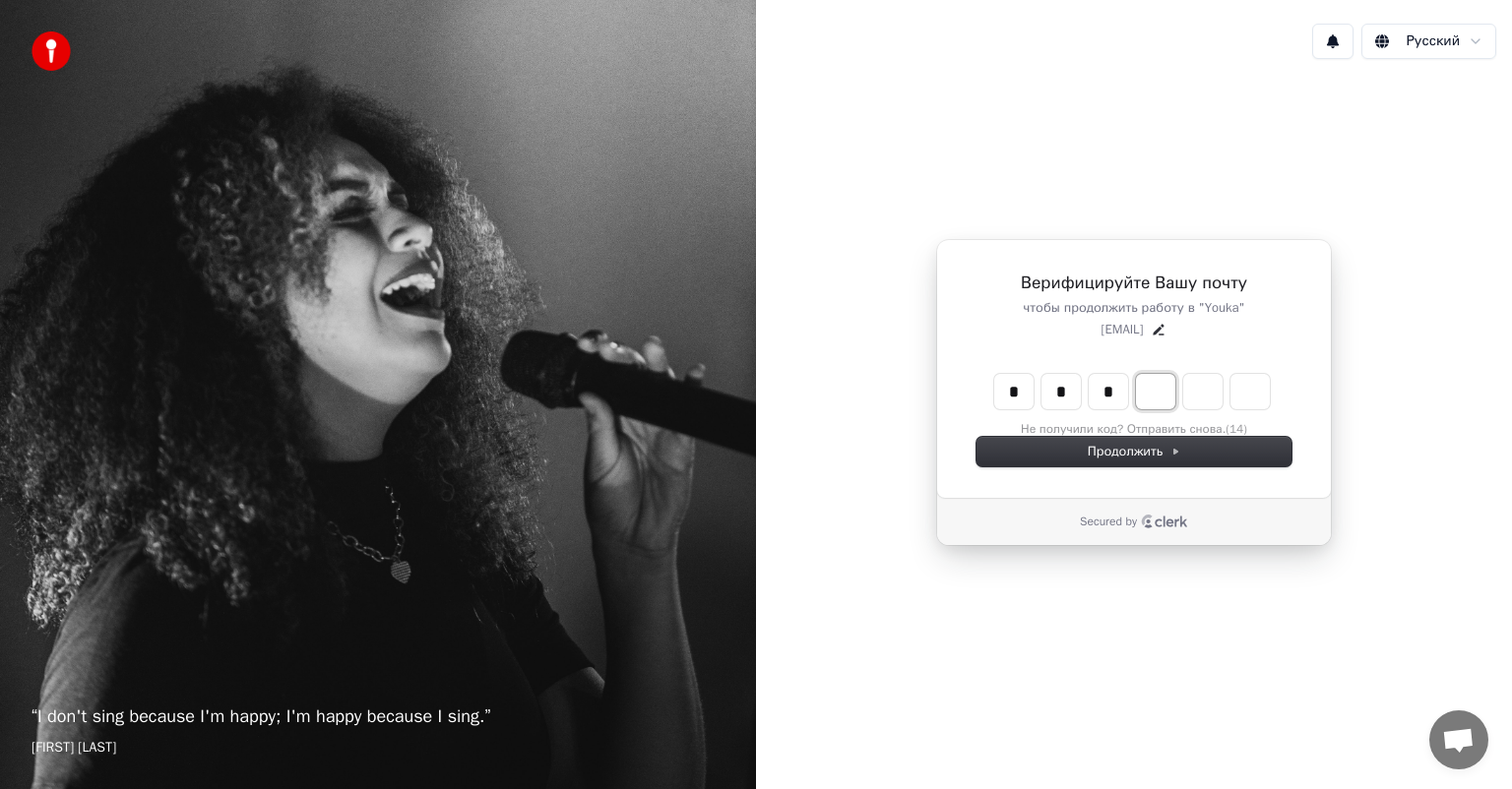 type on "*" 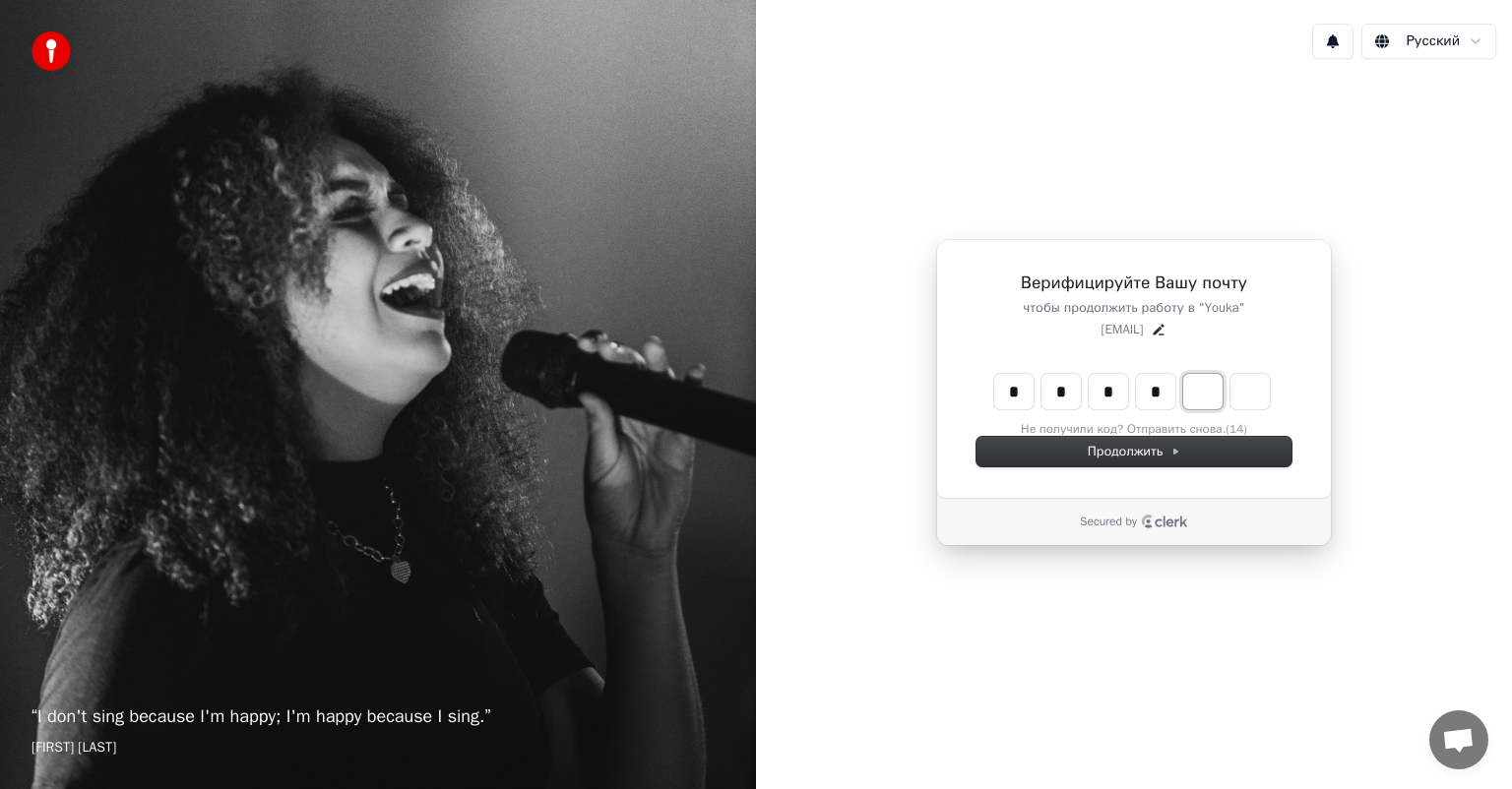 type on "****" 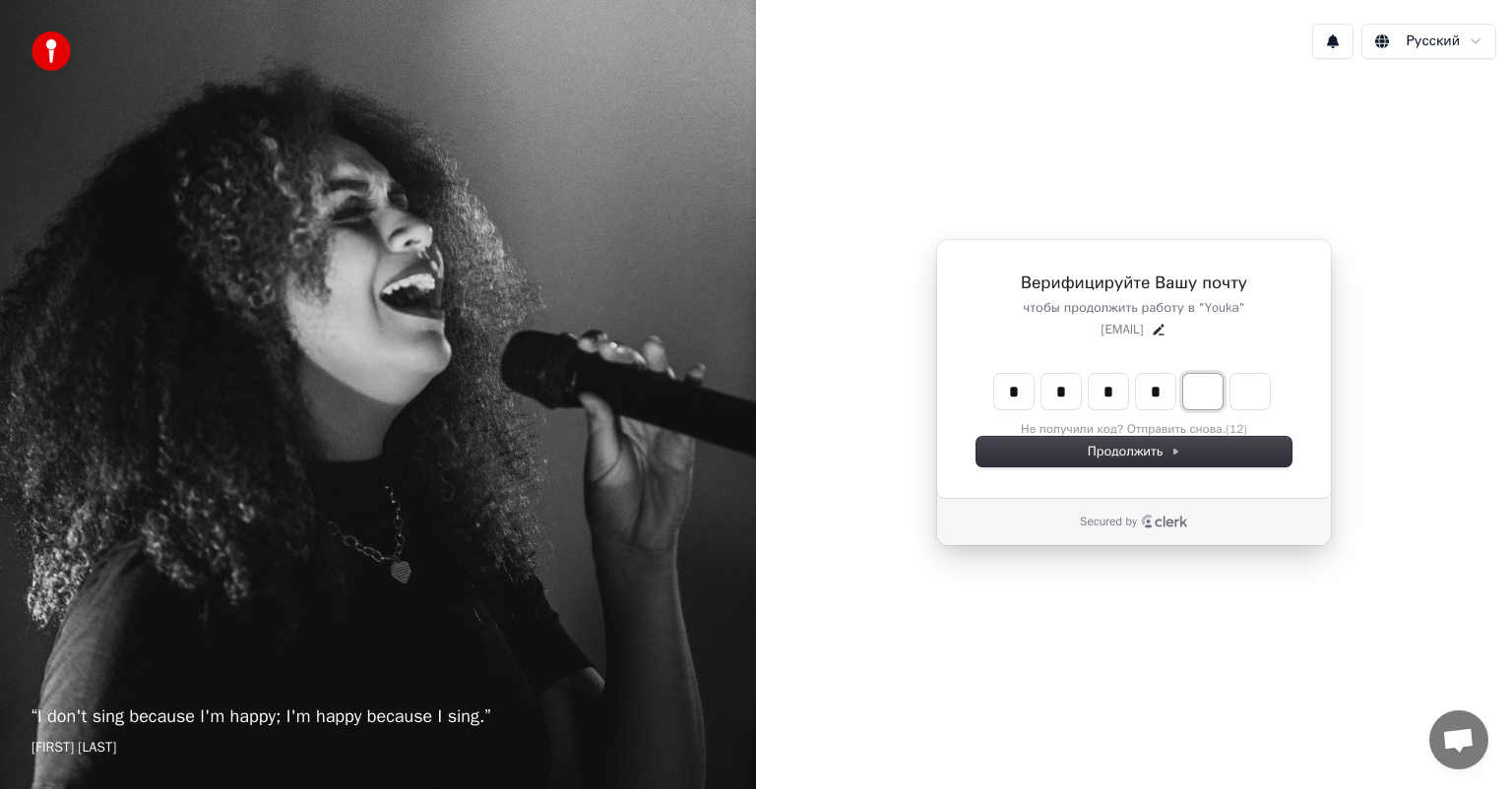 type on "*" 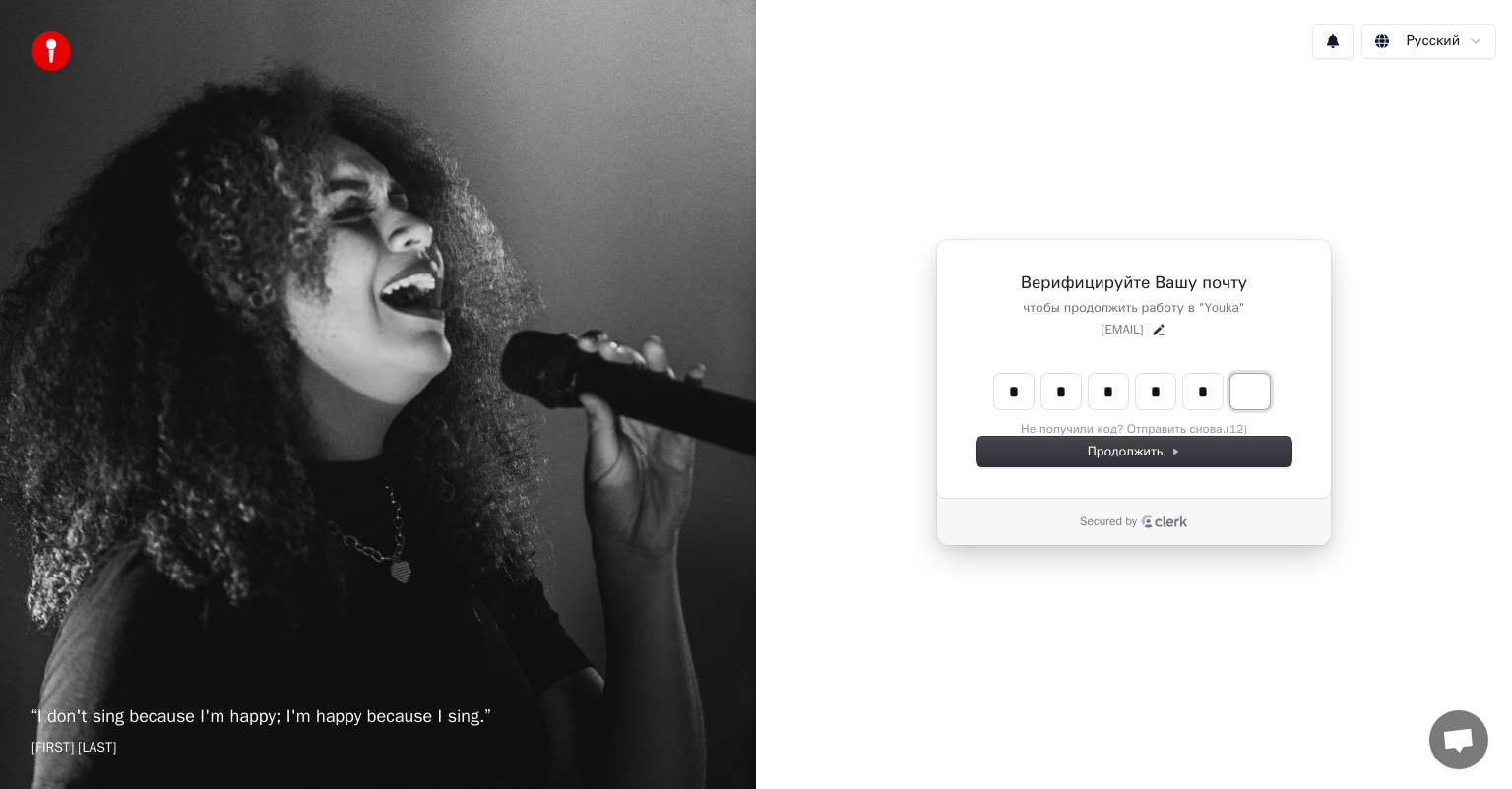 type on "******" 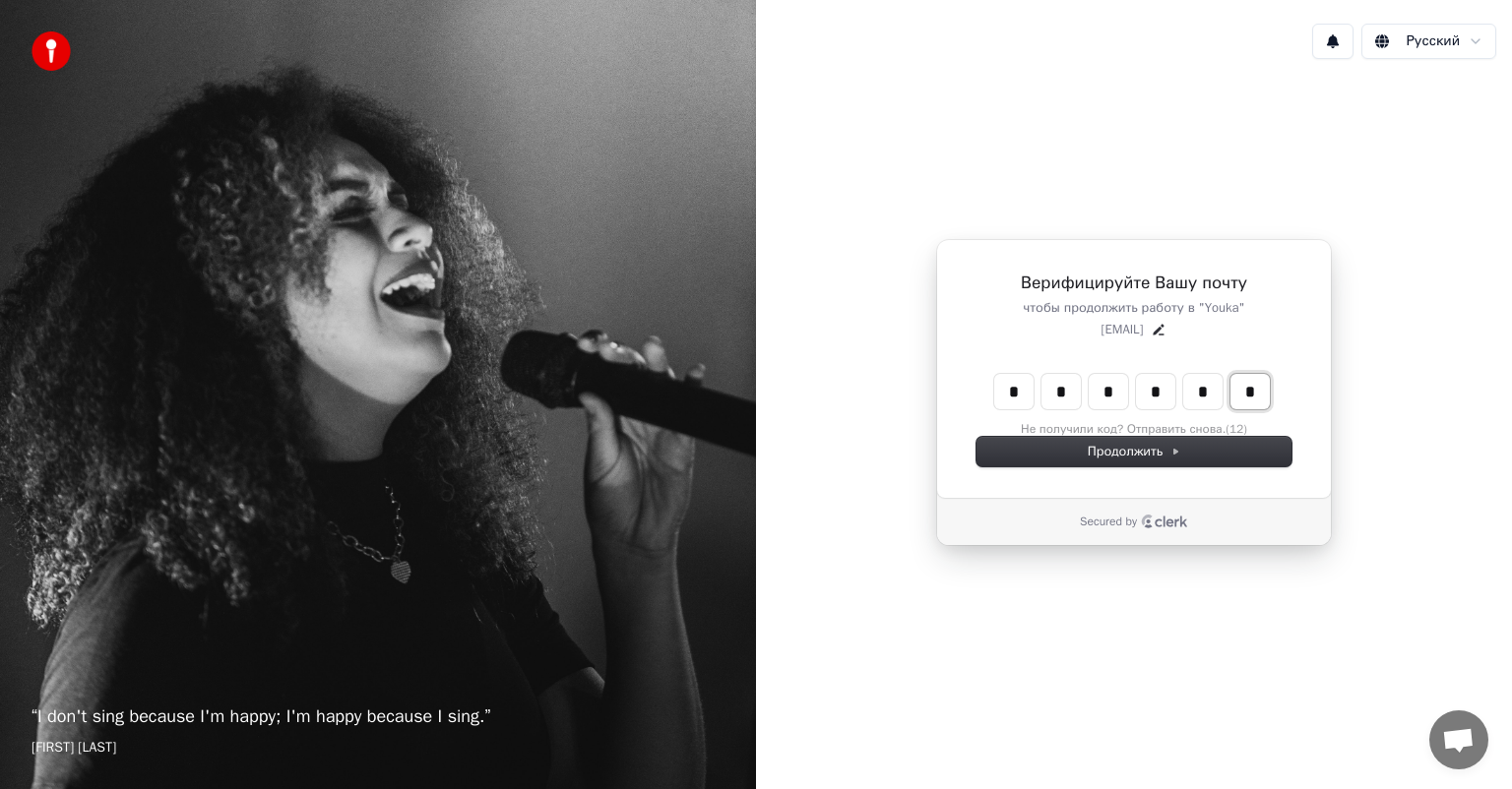 type on "*" 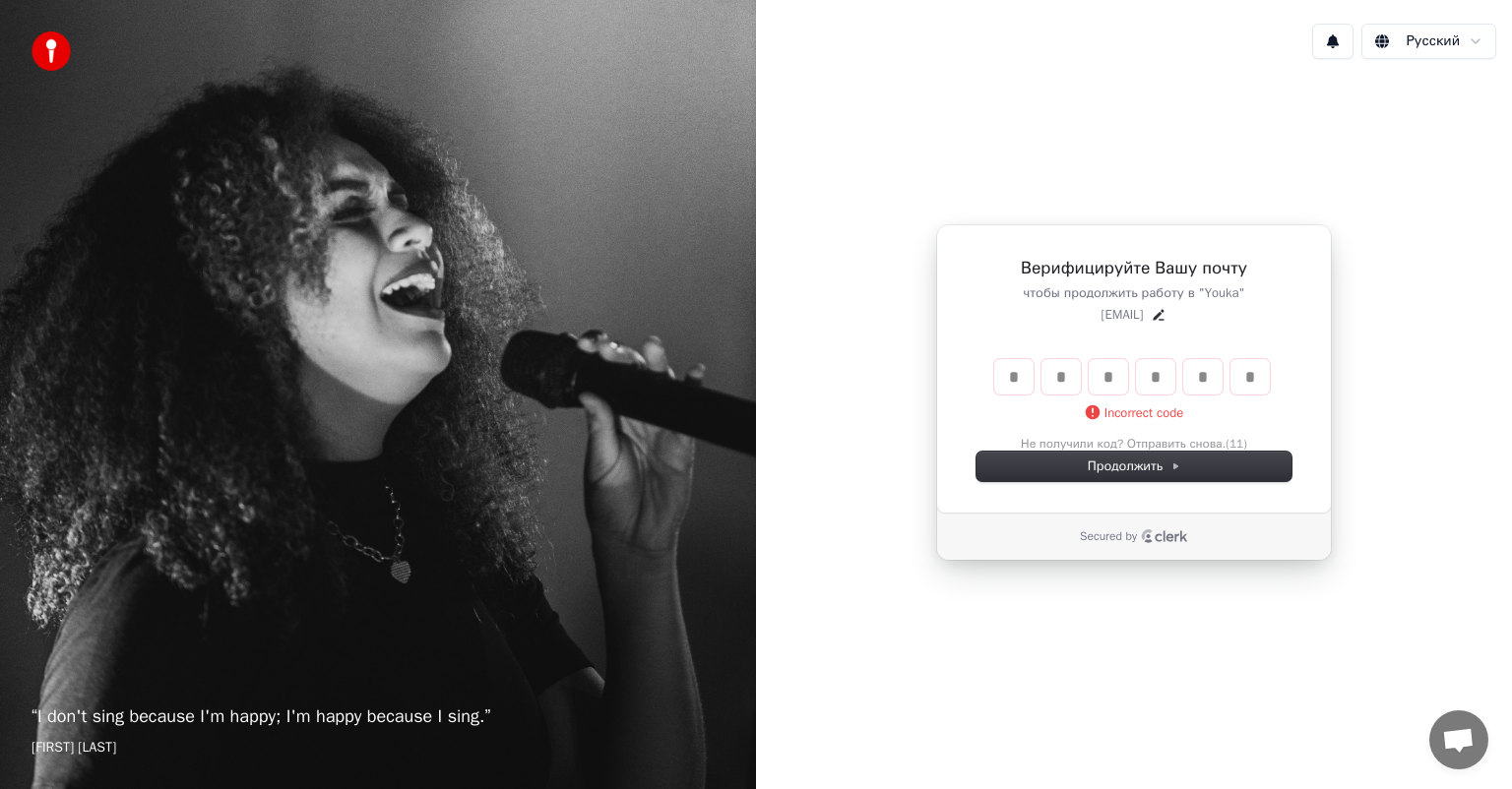 type 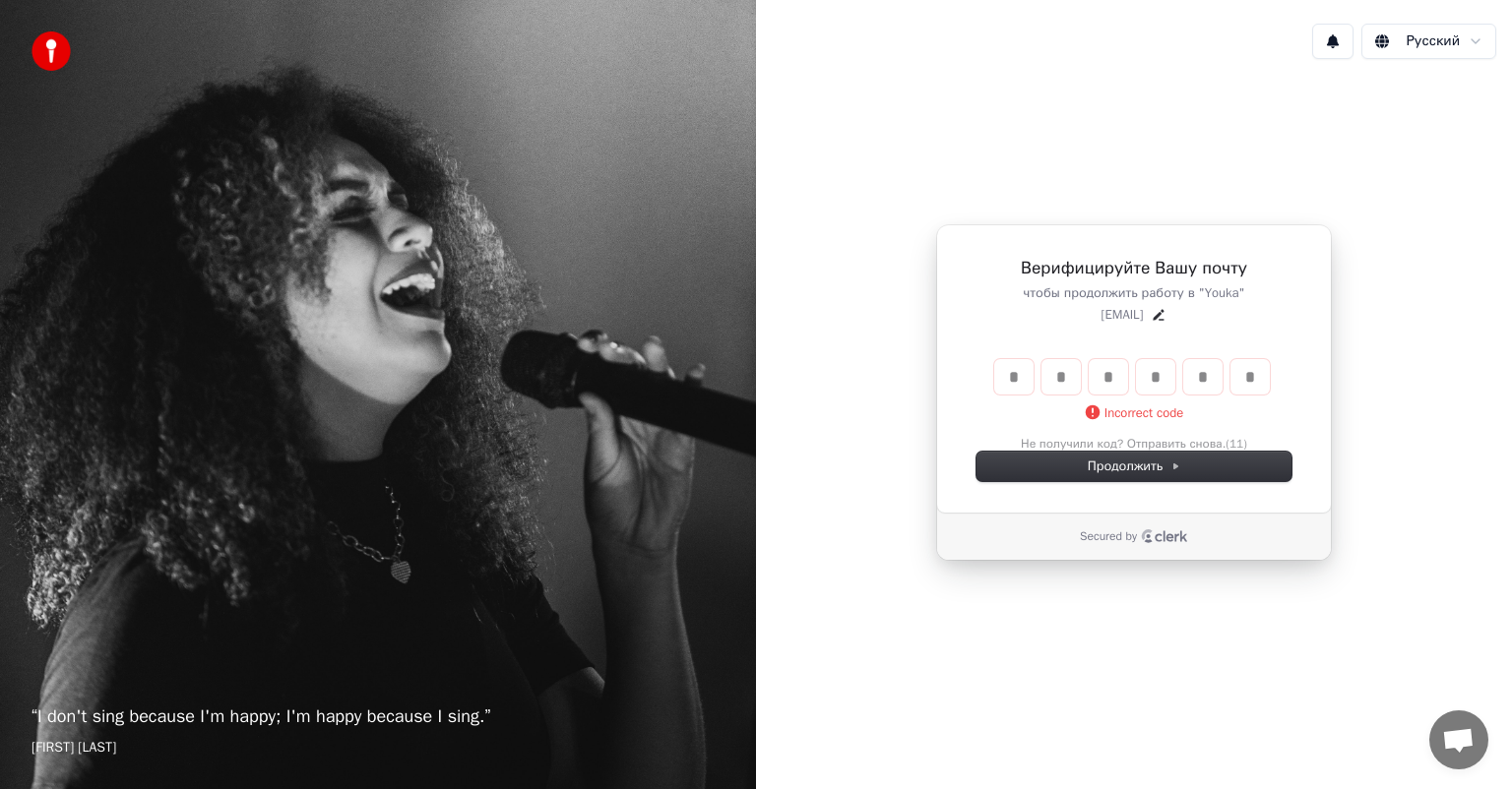 type 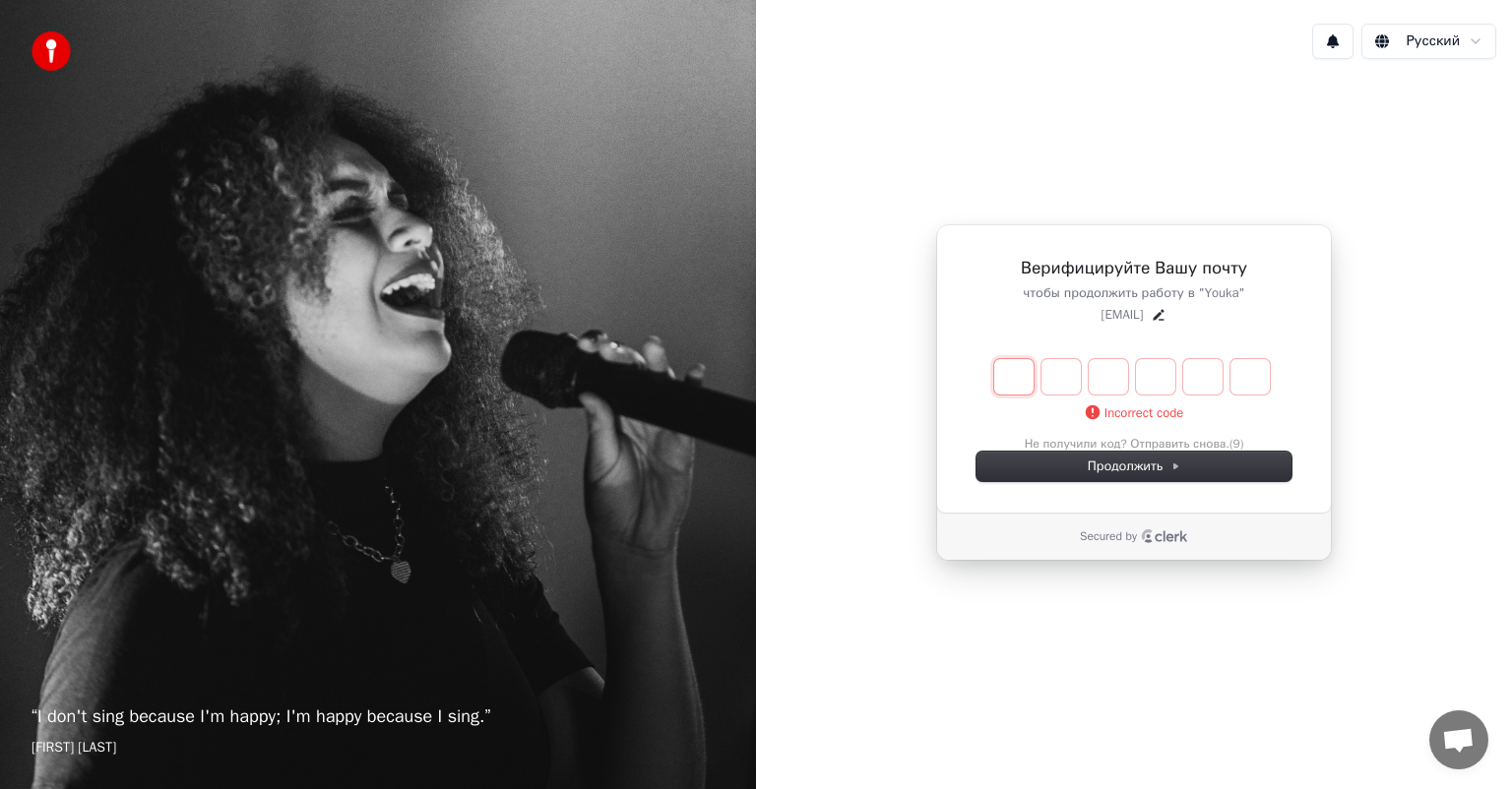 type on "*" 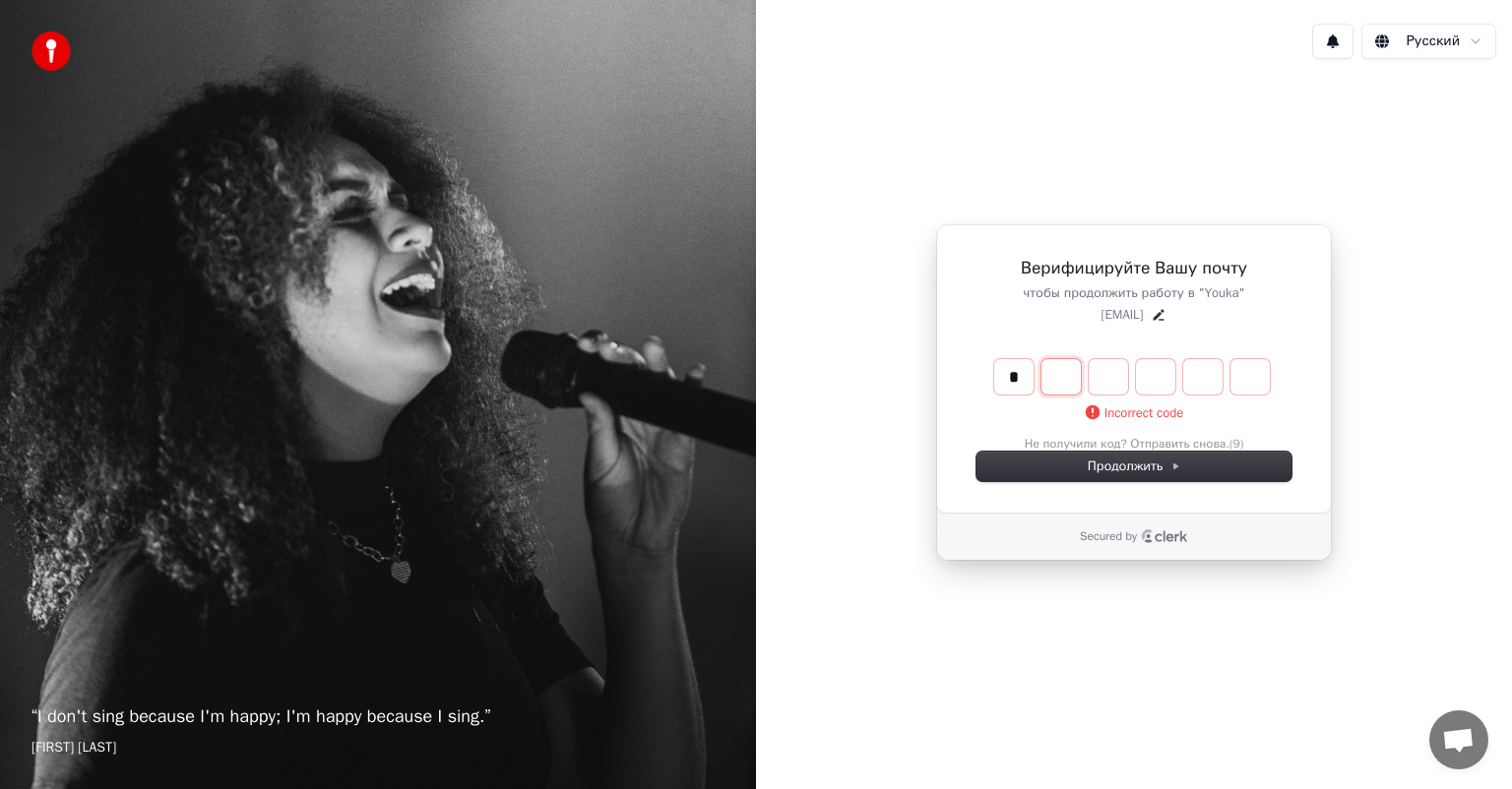type on "*" 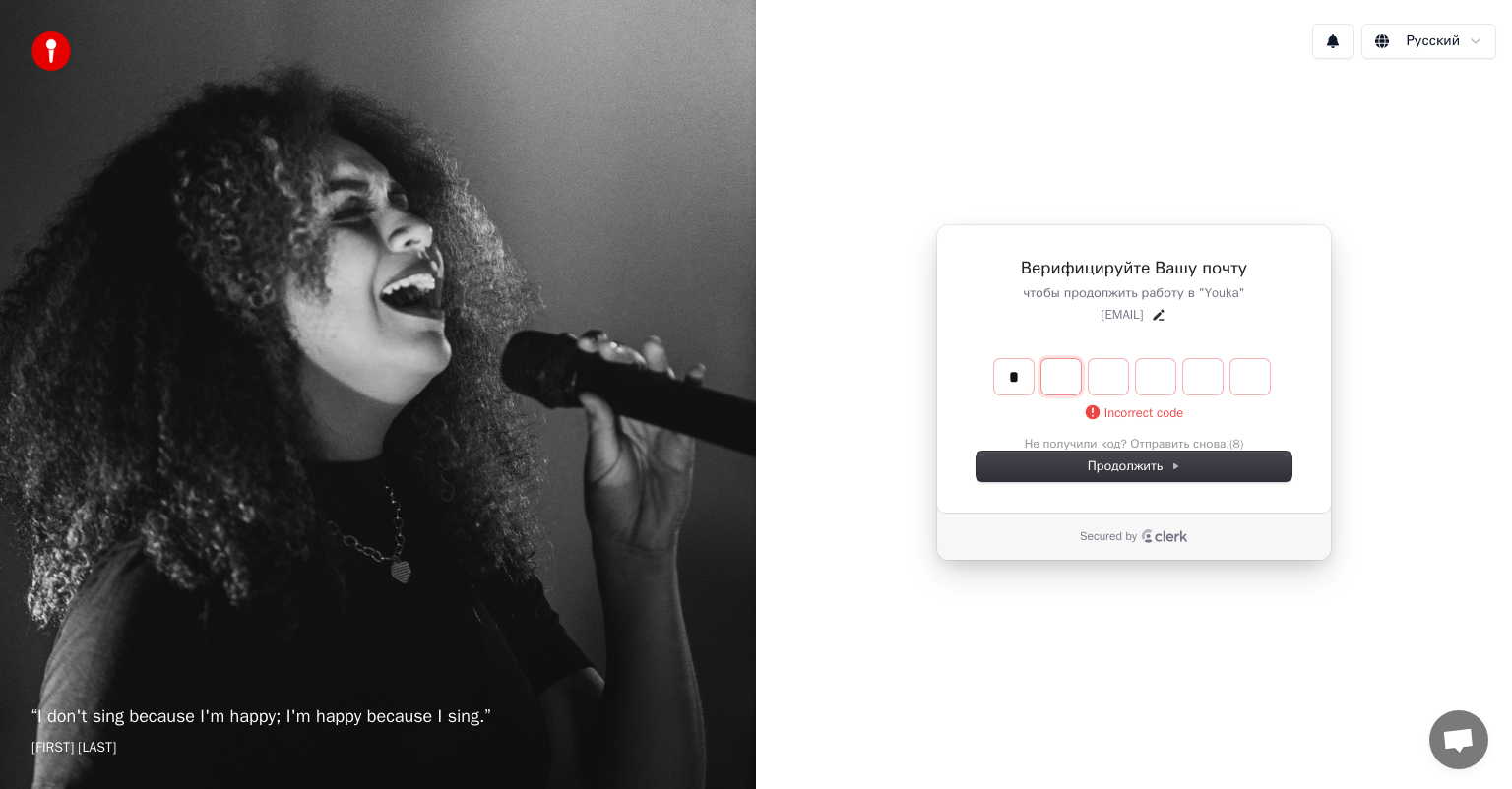 type on "*" 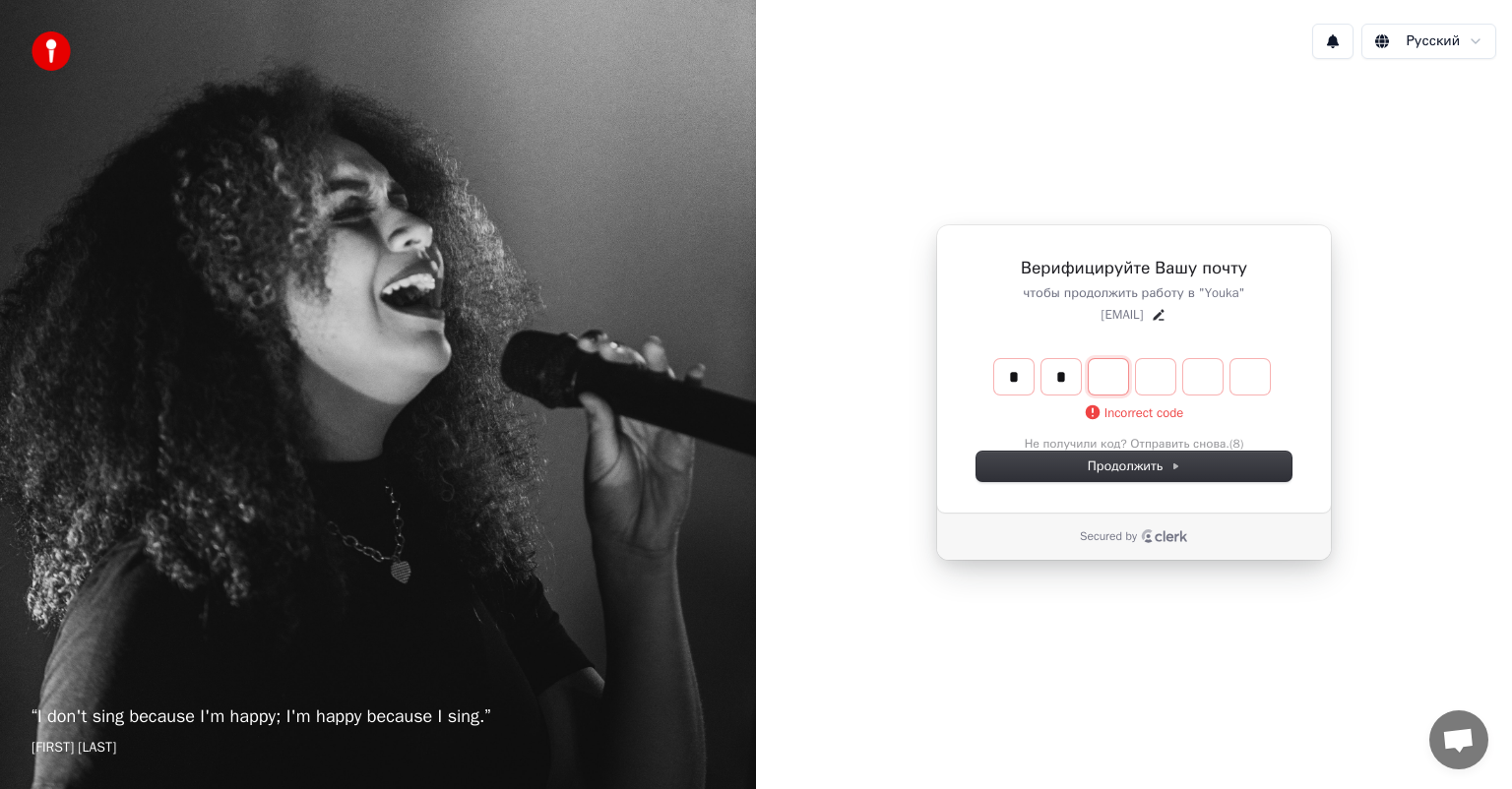 type on "**" 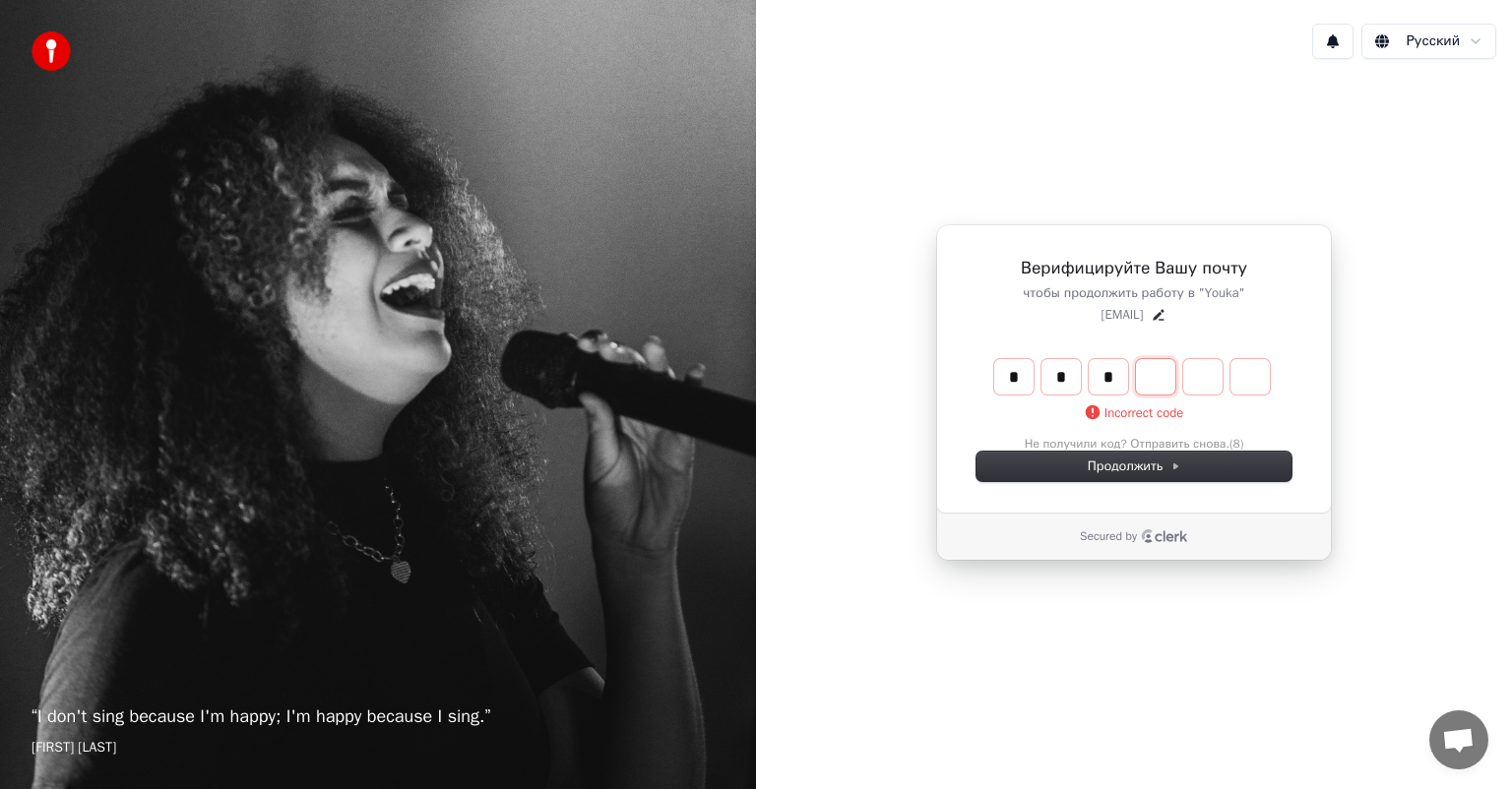 type on "***" 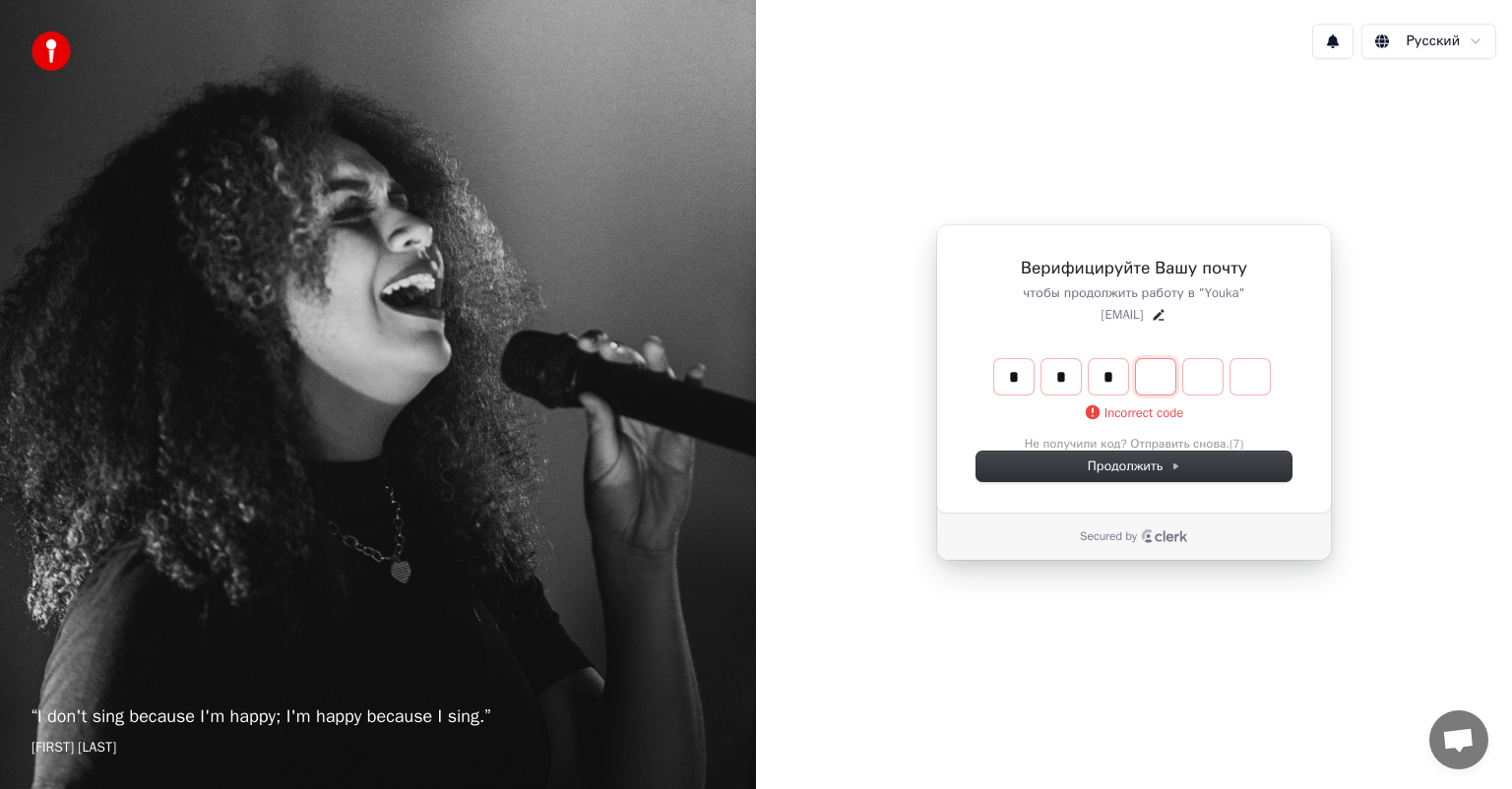 type on "*" 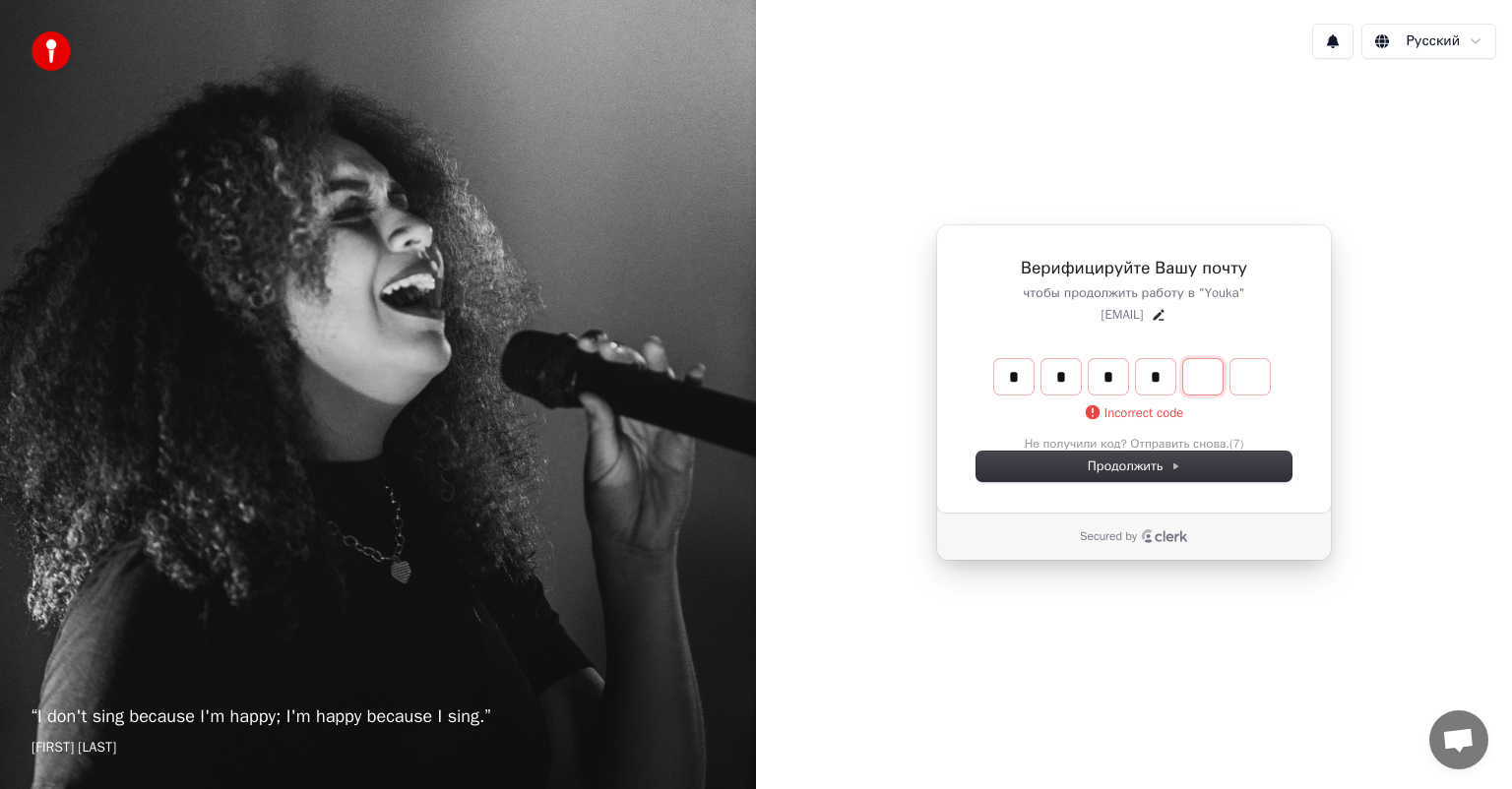 type on "****" 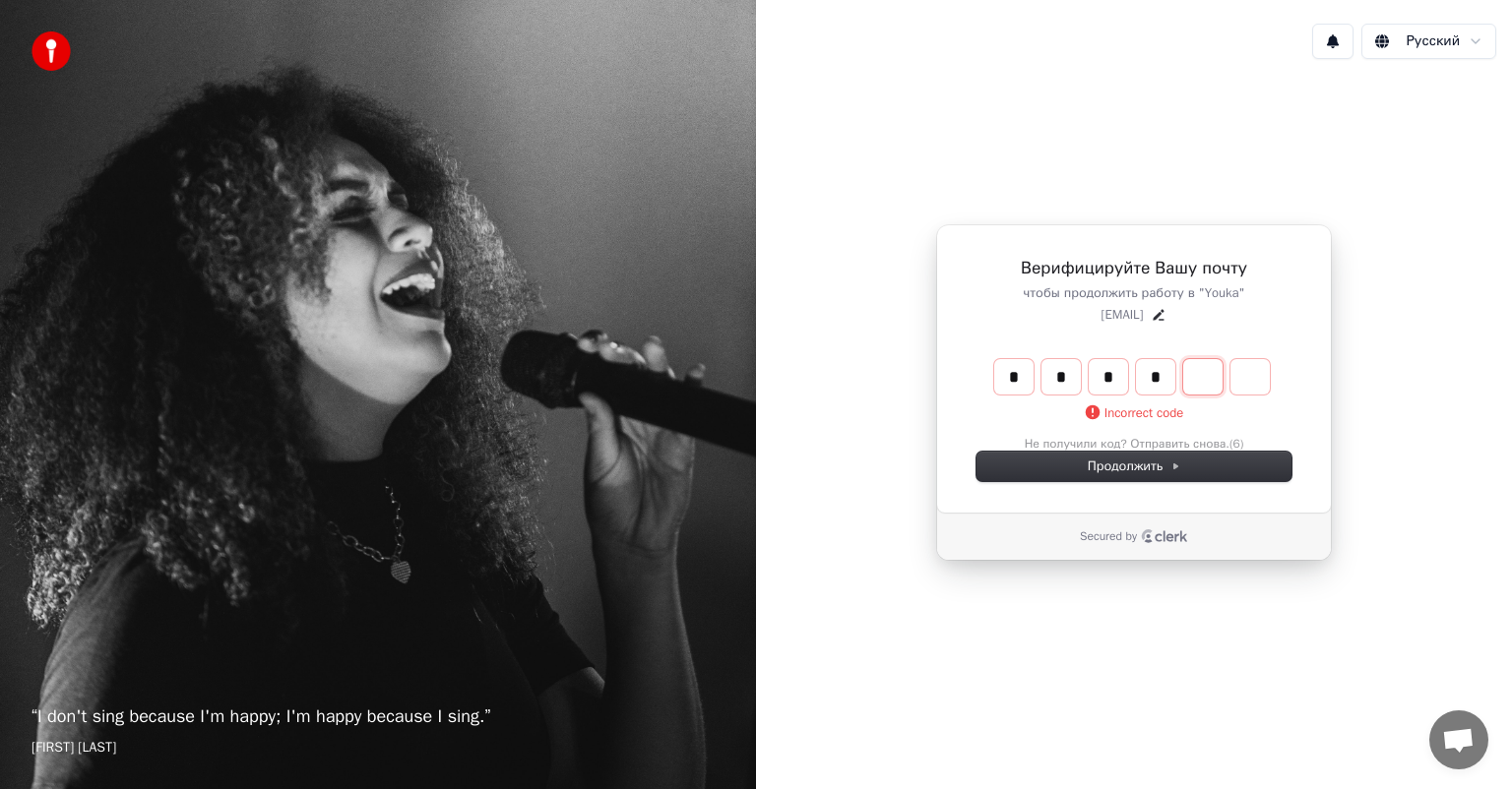 type on "*" 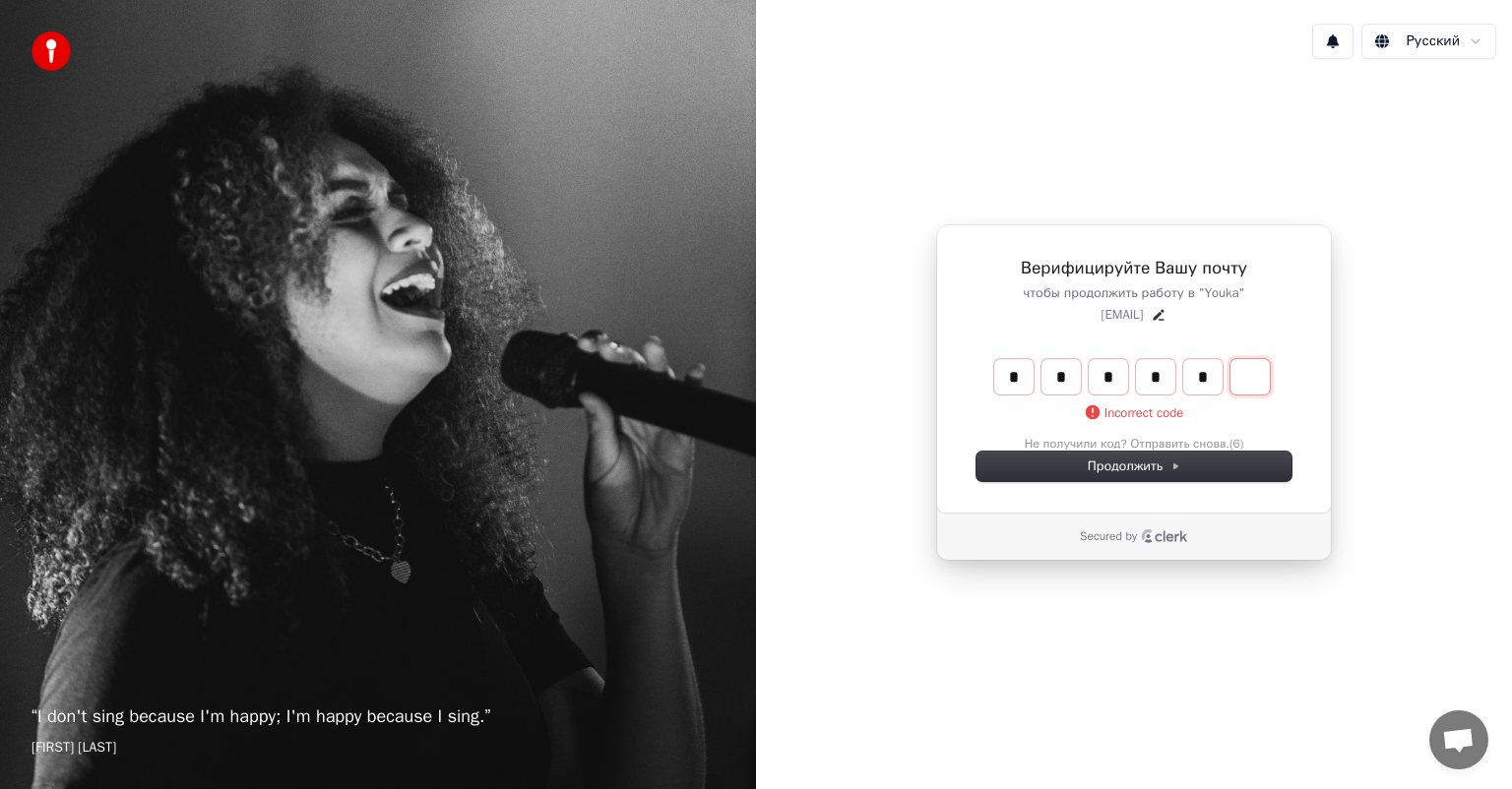 type on "******" 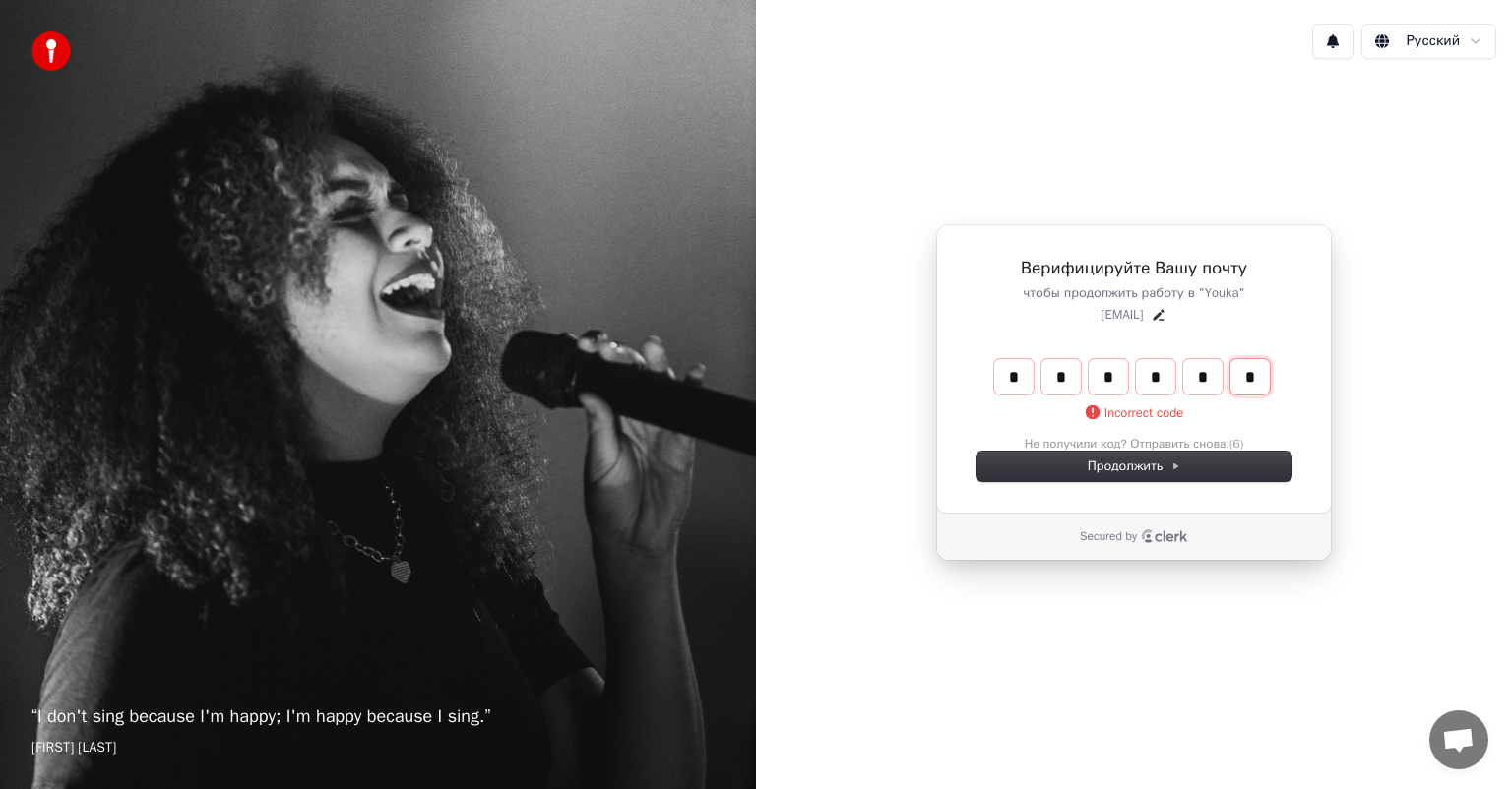 type on "*" 